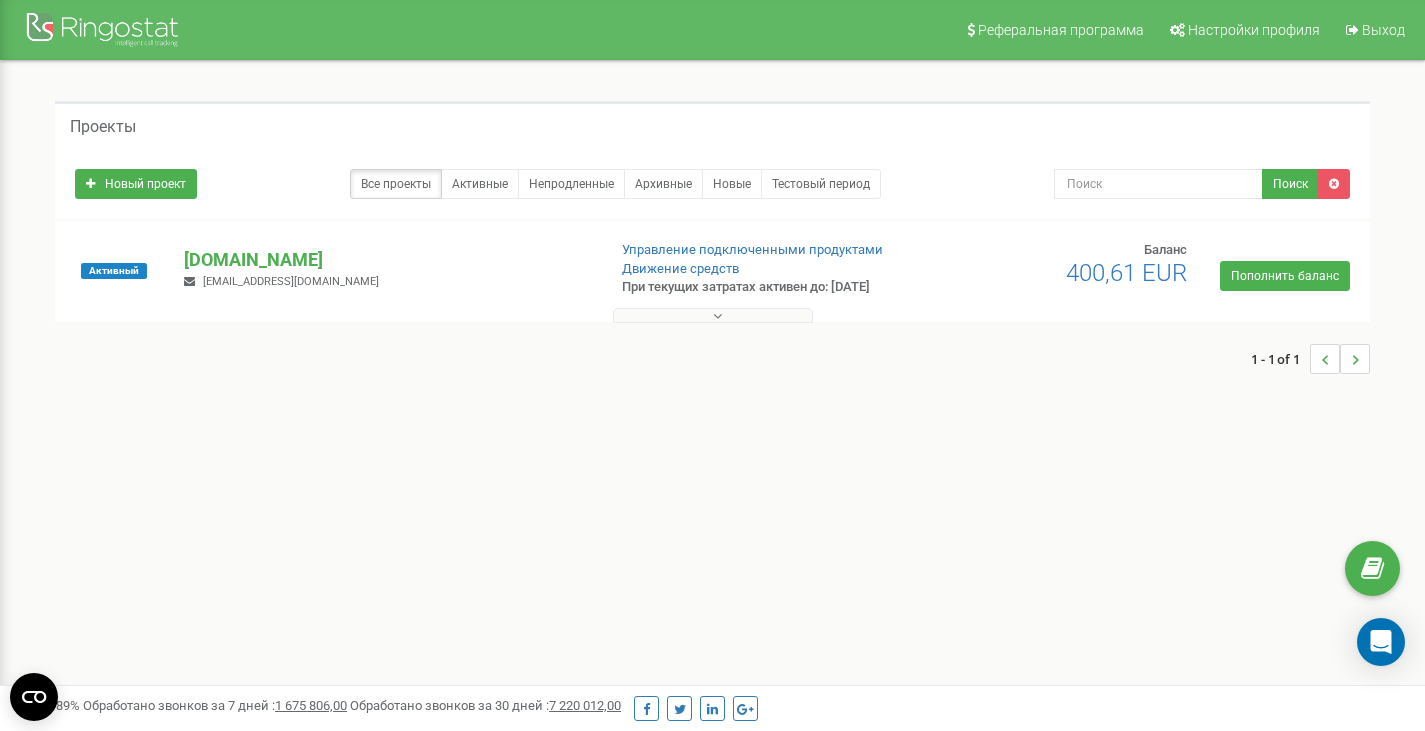 scroll, scrollTop: 0, scrollLeft: 0, axis: both 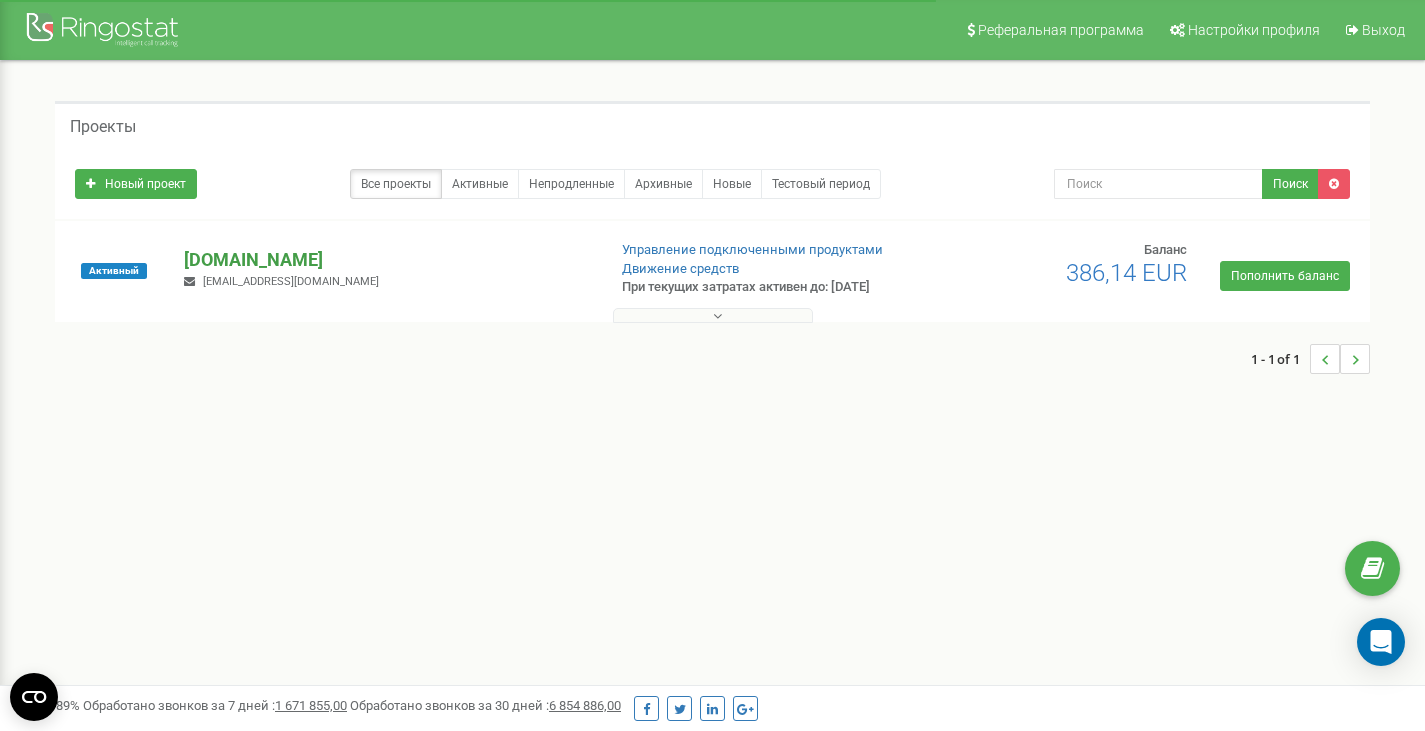 click on "[DOMAIN_NAME]" at bounding box center [386, 260] 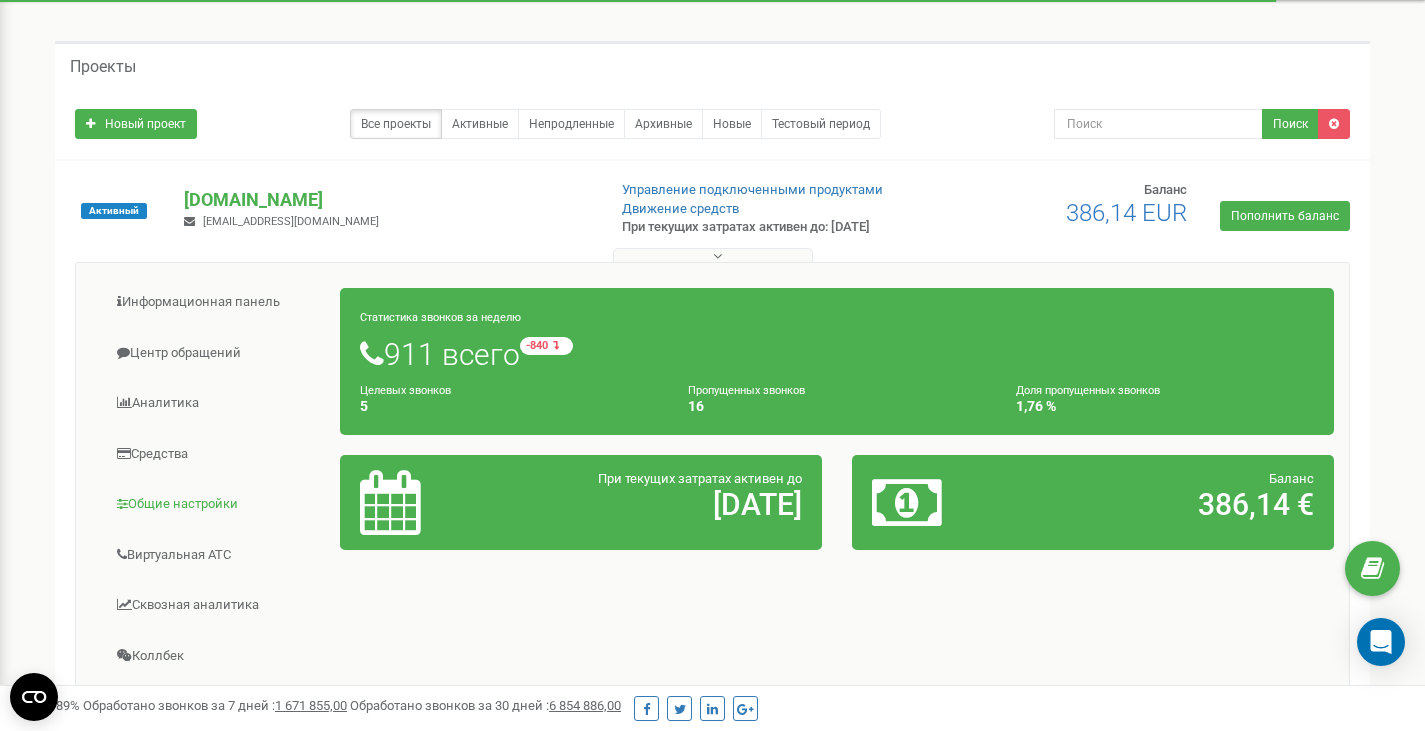 scroll, scrollTop: 78, scrollLeft: 0, axis: vertical 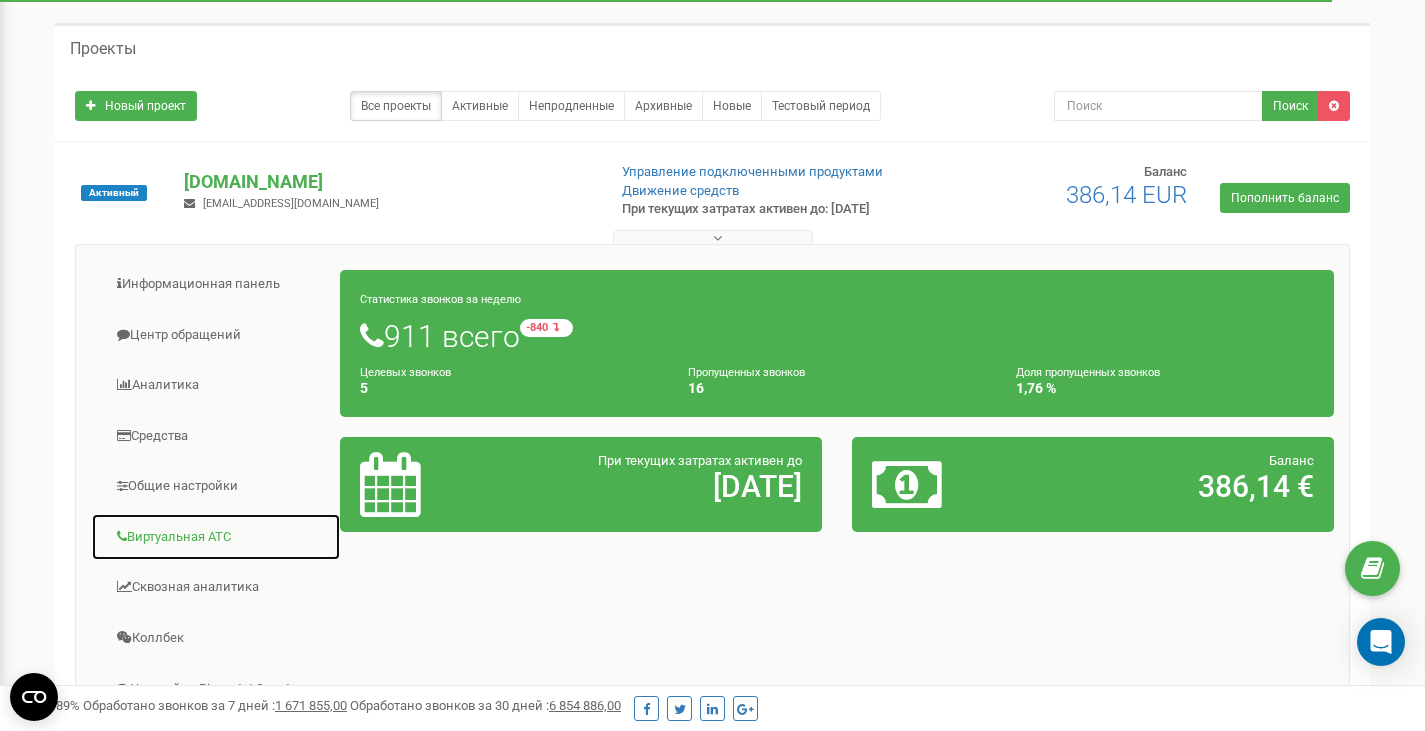 click on "Виртуальная АТС" at bounding box center [216, 537] 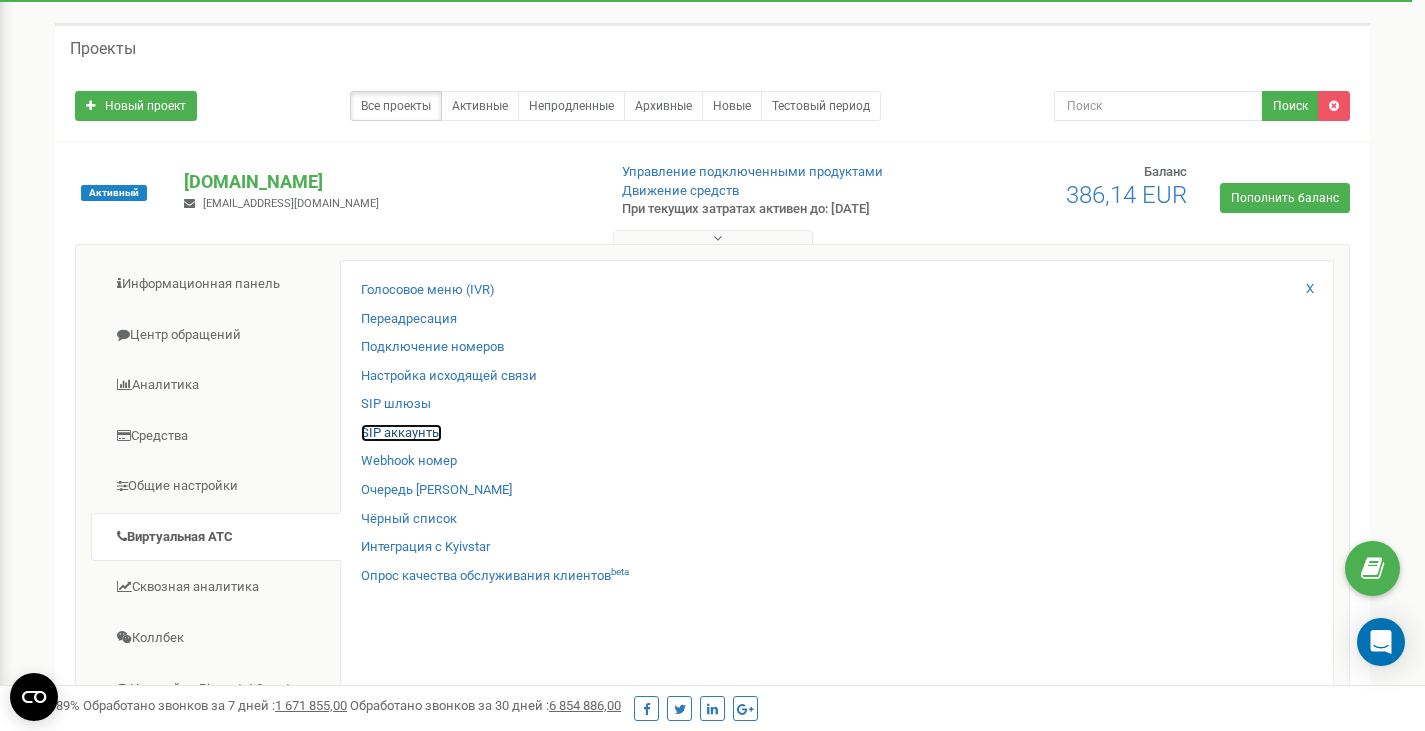 click on "SIP аккаунты" at bounding box center (401, 433) 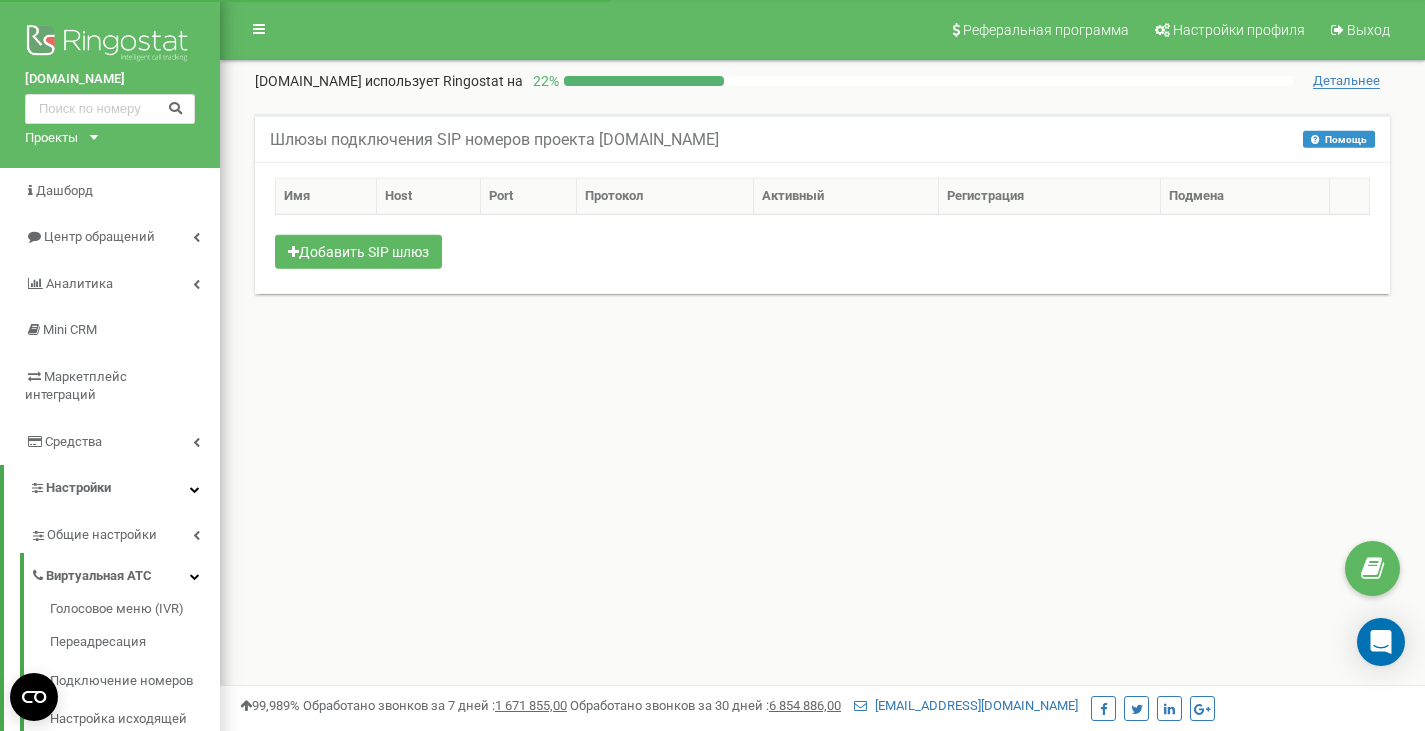 scroll, scrollTop: 0, scrollLeft: 0, axis: both 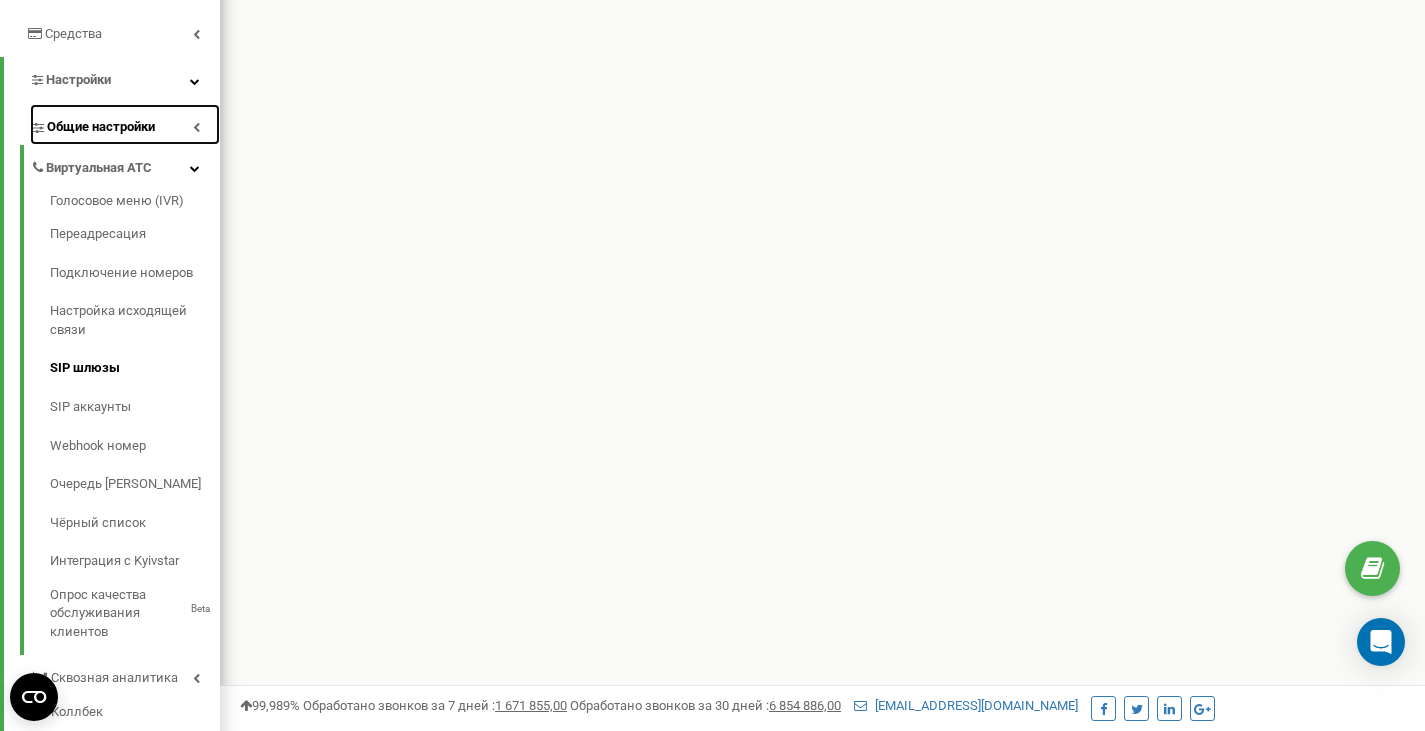 click at bounding box center [196, 127] 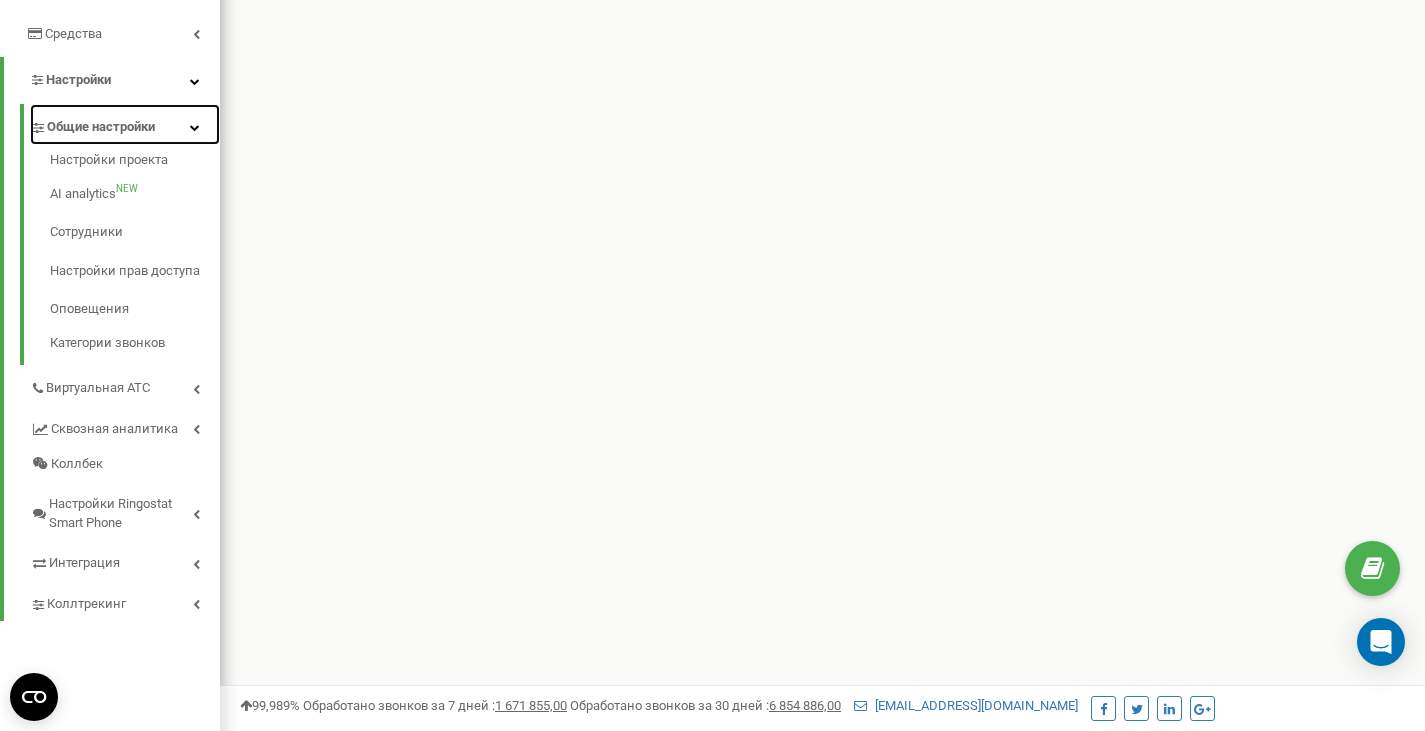 click at bounding box center [195, 127] 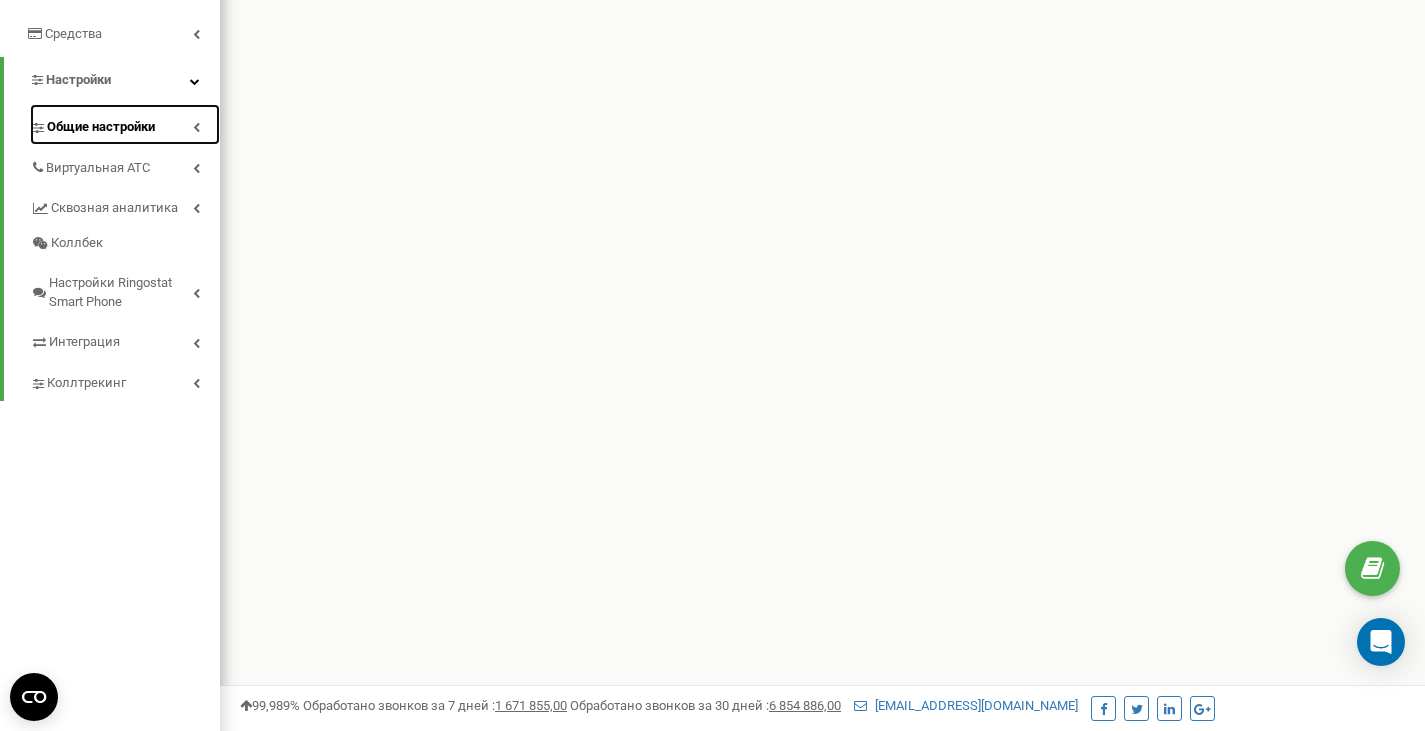 click at bounding box center (196, 127) 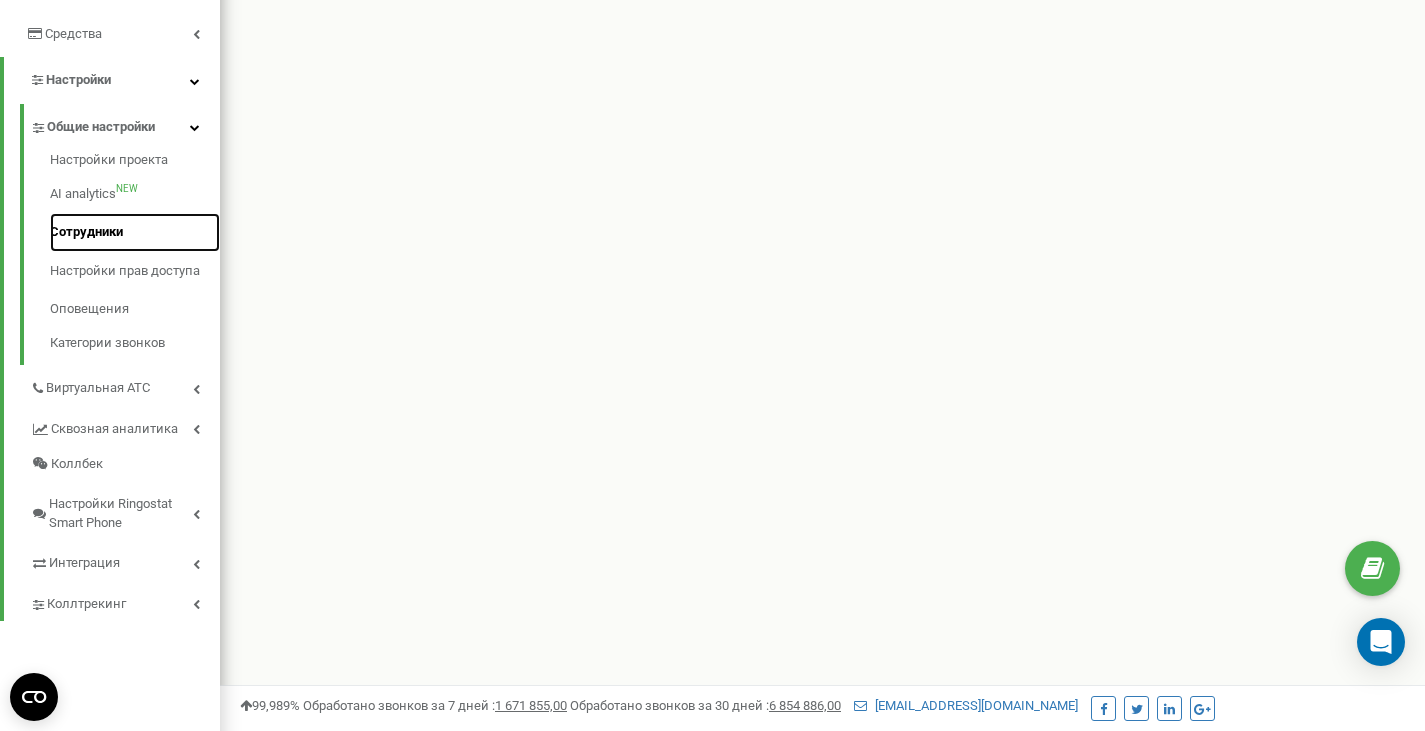 click on "Сотрудники" at bounding box center (135, 232) 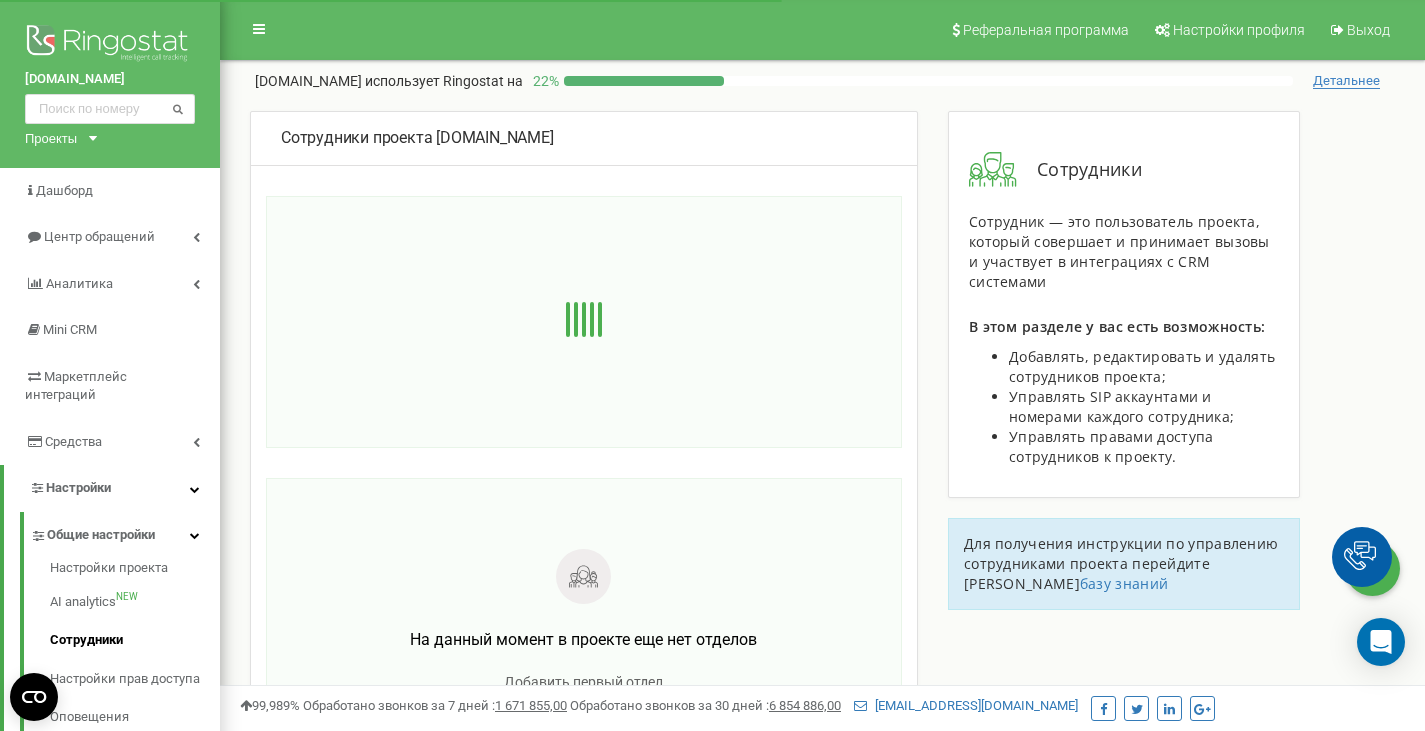 scroll, scrollTop: 0, scrollLeft: 0, axis: both 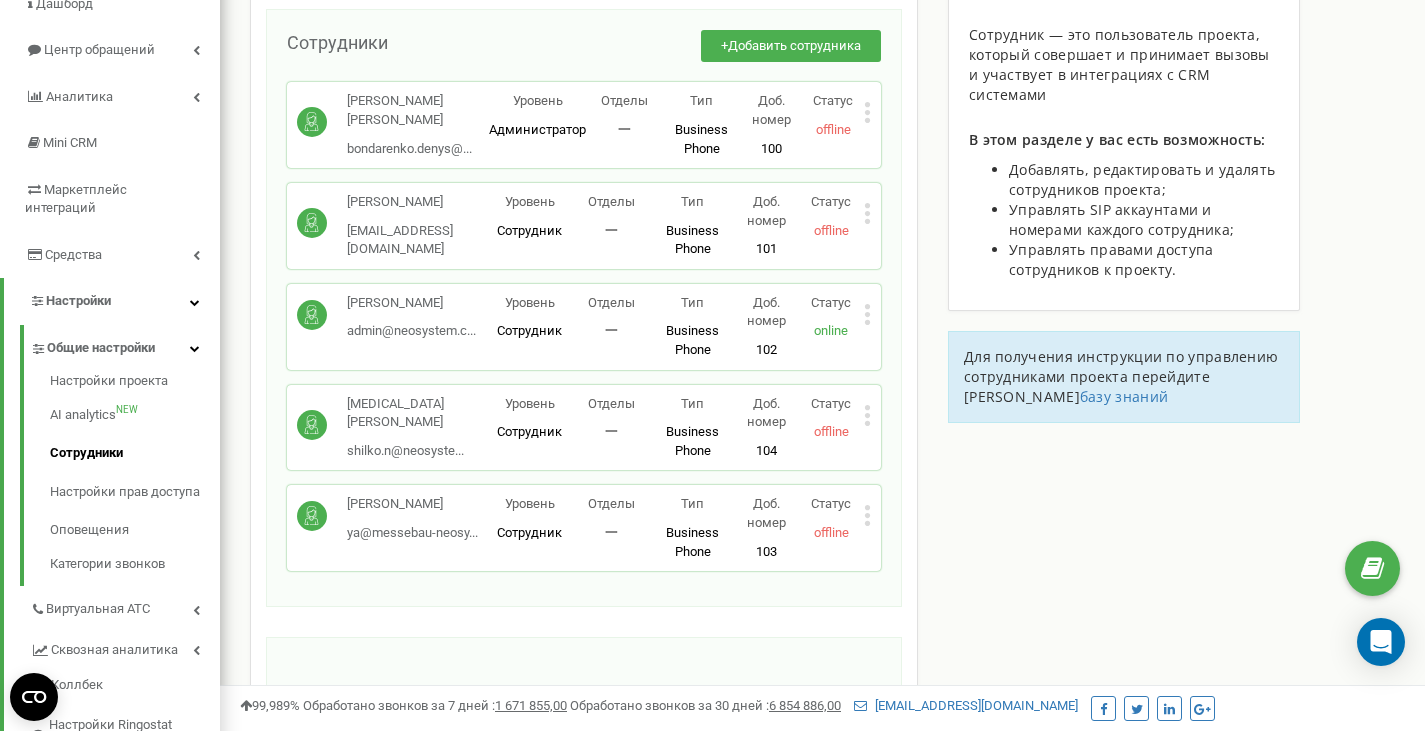 click 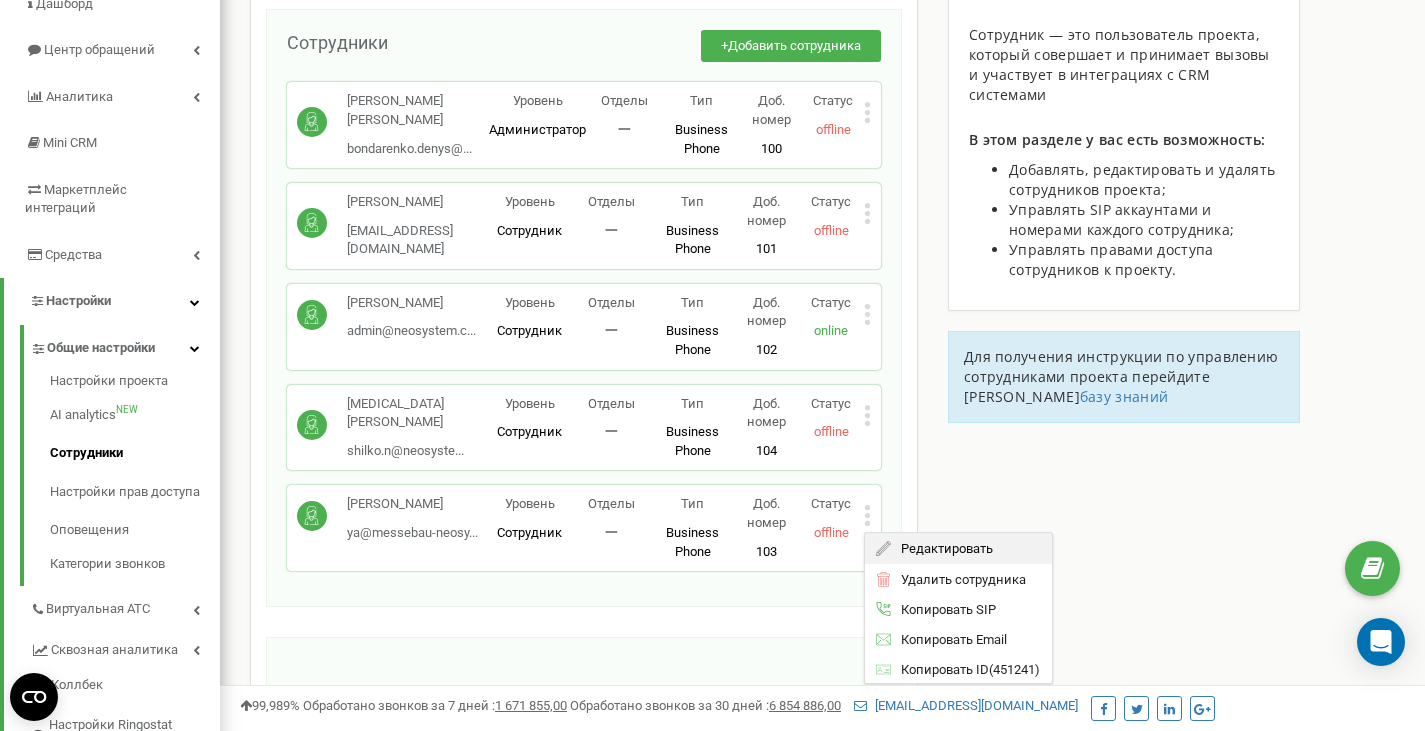 click on "Редактировать" at bounding box center (942, 548) 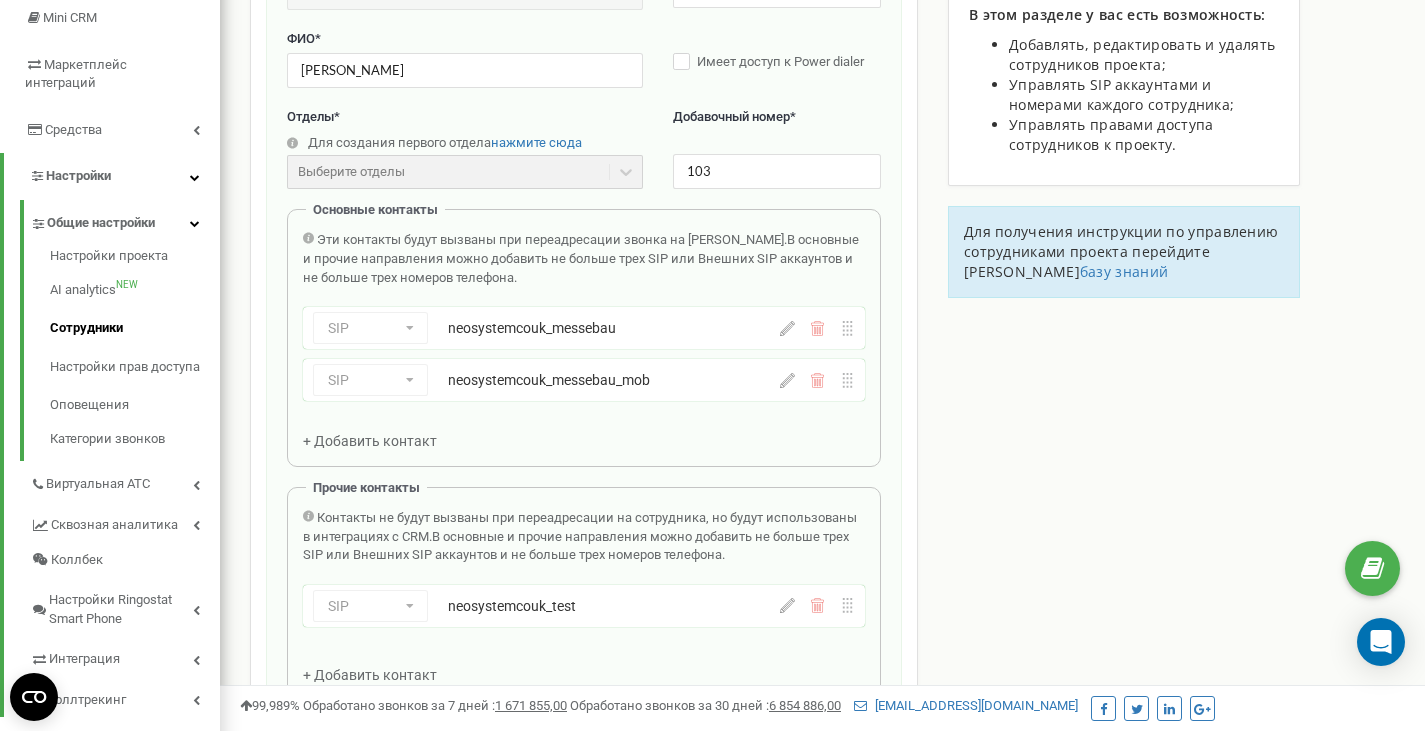 scroll, scrollTop: 311, scrollLeft: 0, axis: vertical 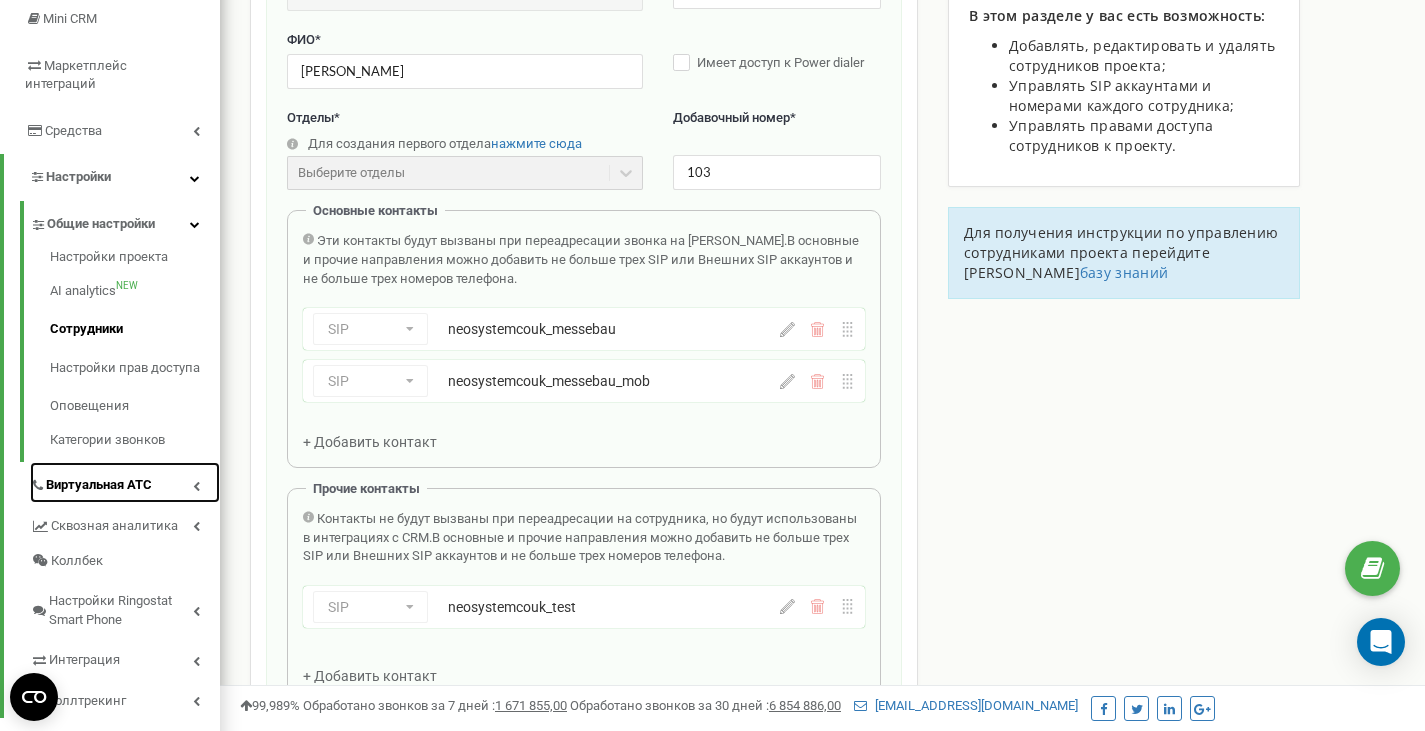 click on "Виртуальная АТС" at bounding box center [99, 485] 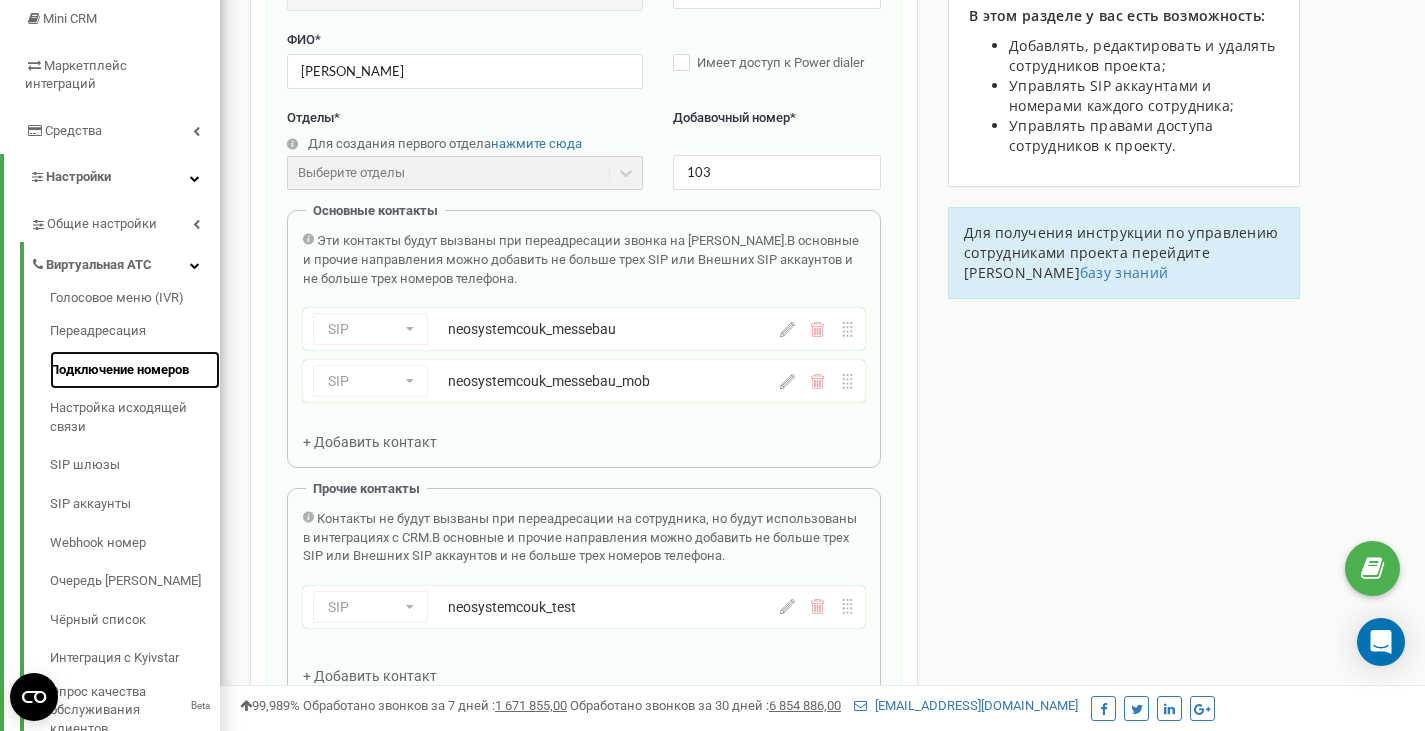 click on "Подключение номеров" at bounding box center [135, 370] 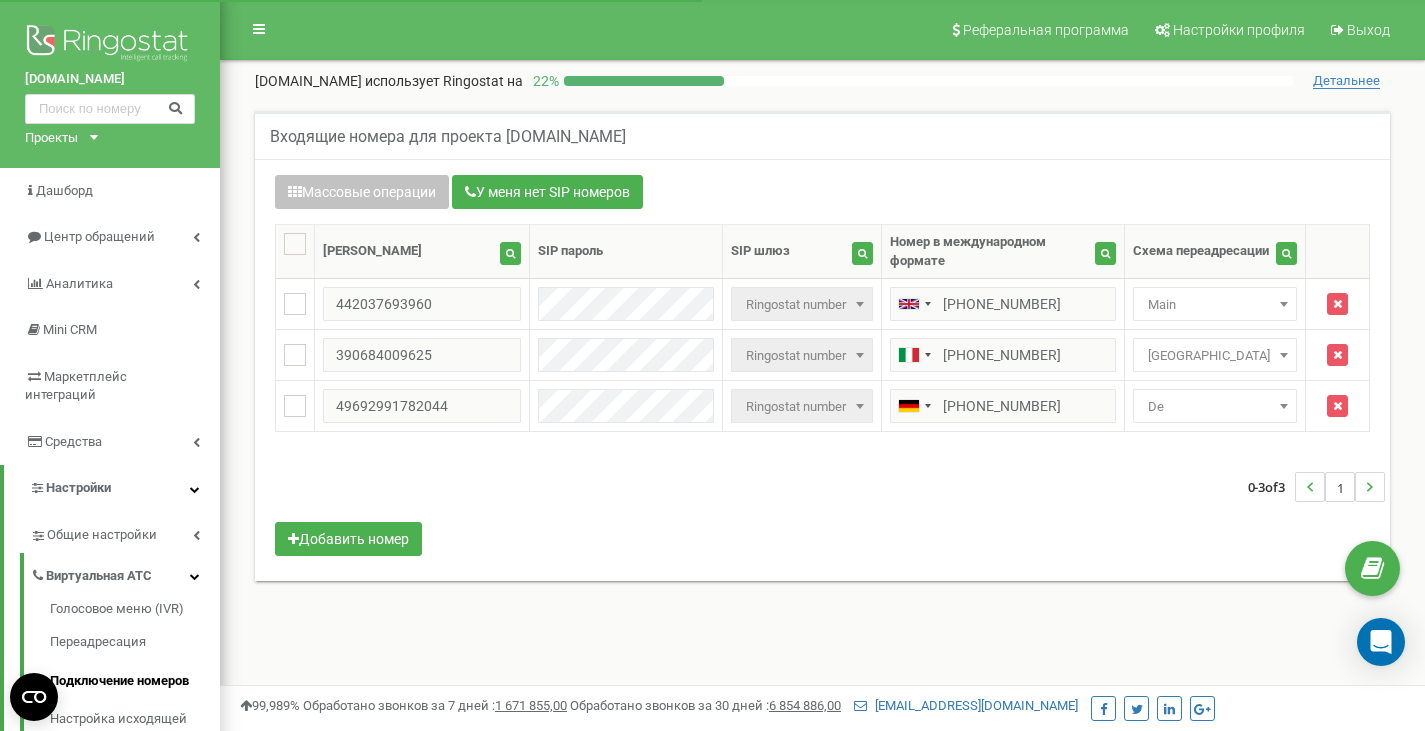 scroll, scrollTop: 0, scrollLeft: 0, axis: both 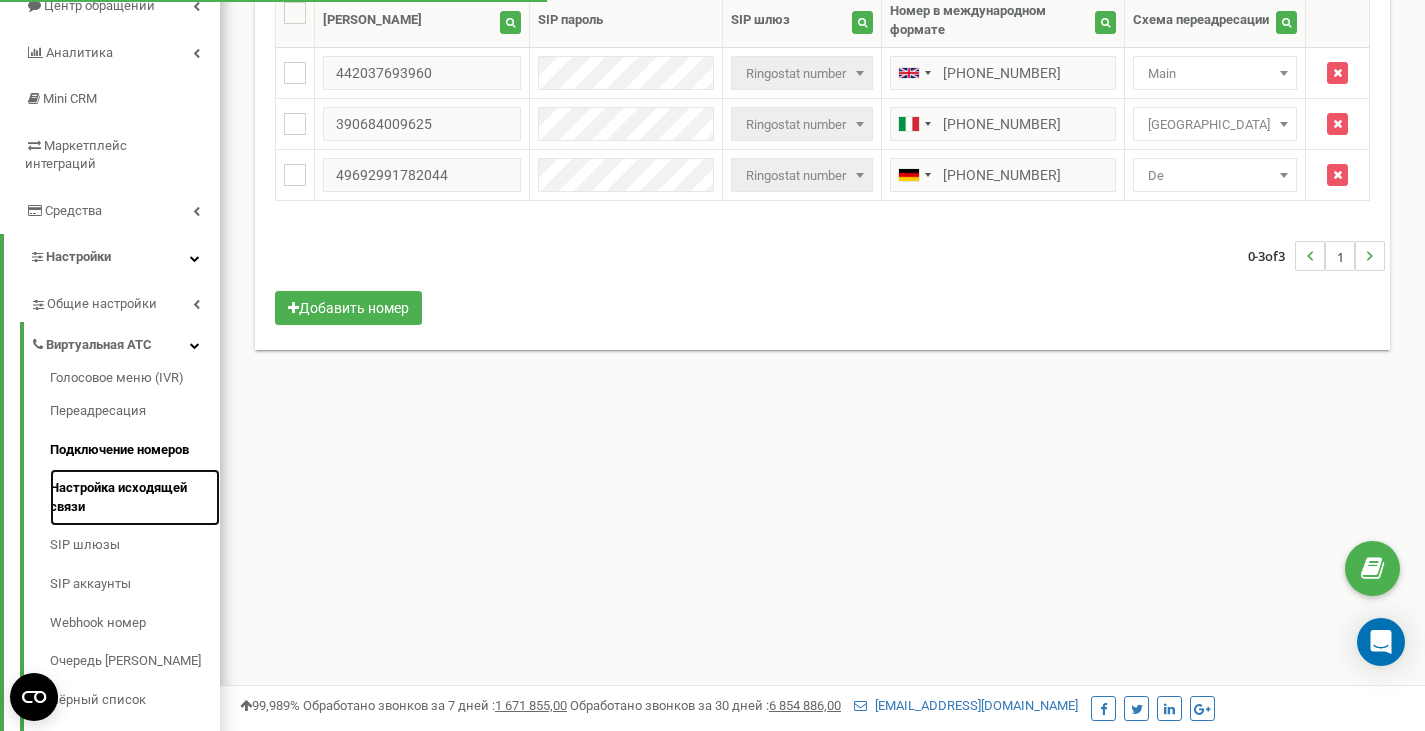click on "Настройка исходящей связи" at bounding box center (135, 497) 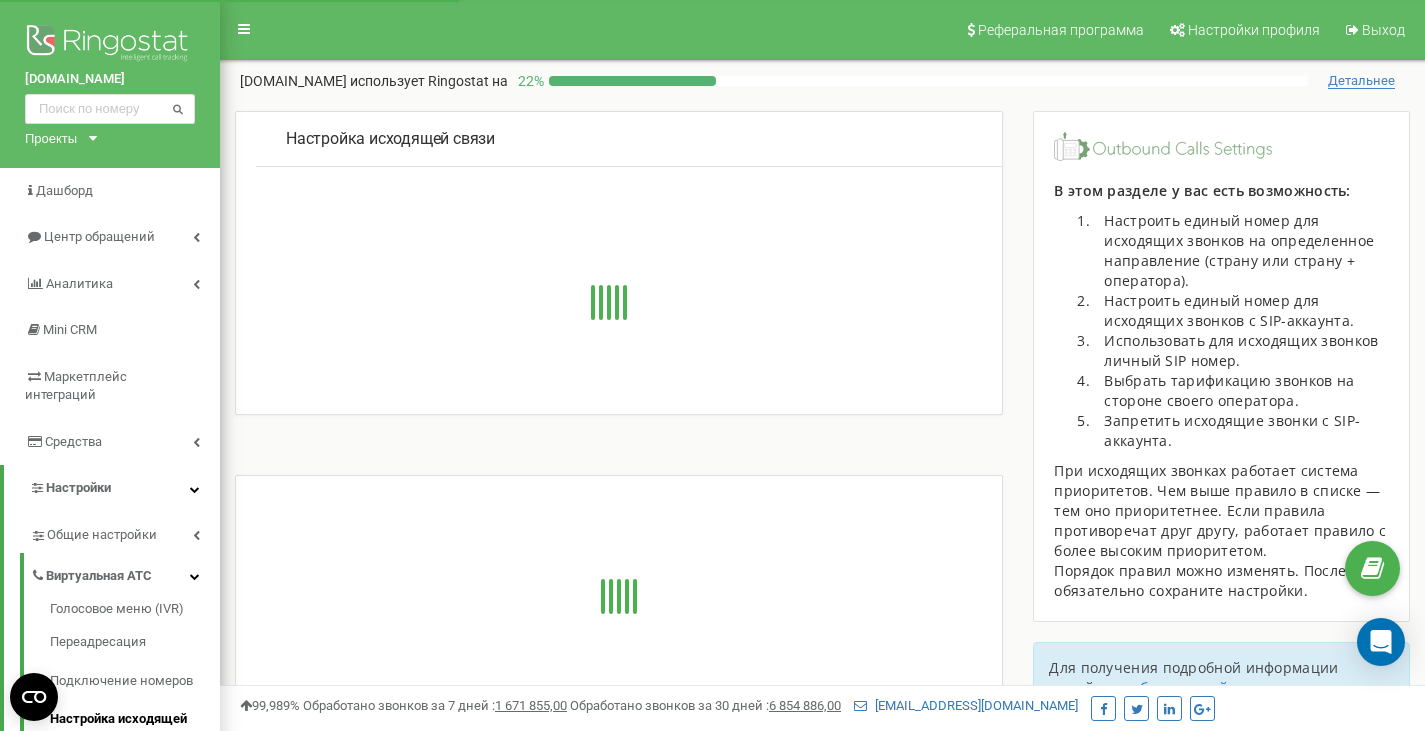 scroll, scrollTop: 0, scrollLeft: 0, axis: both 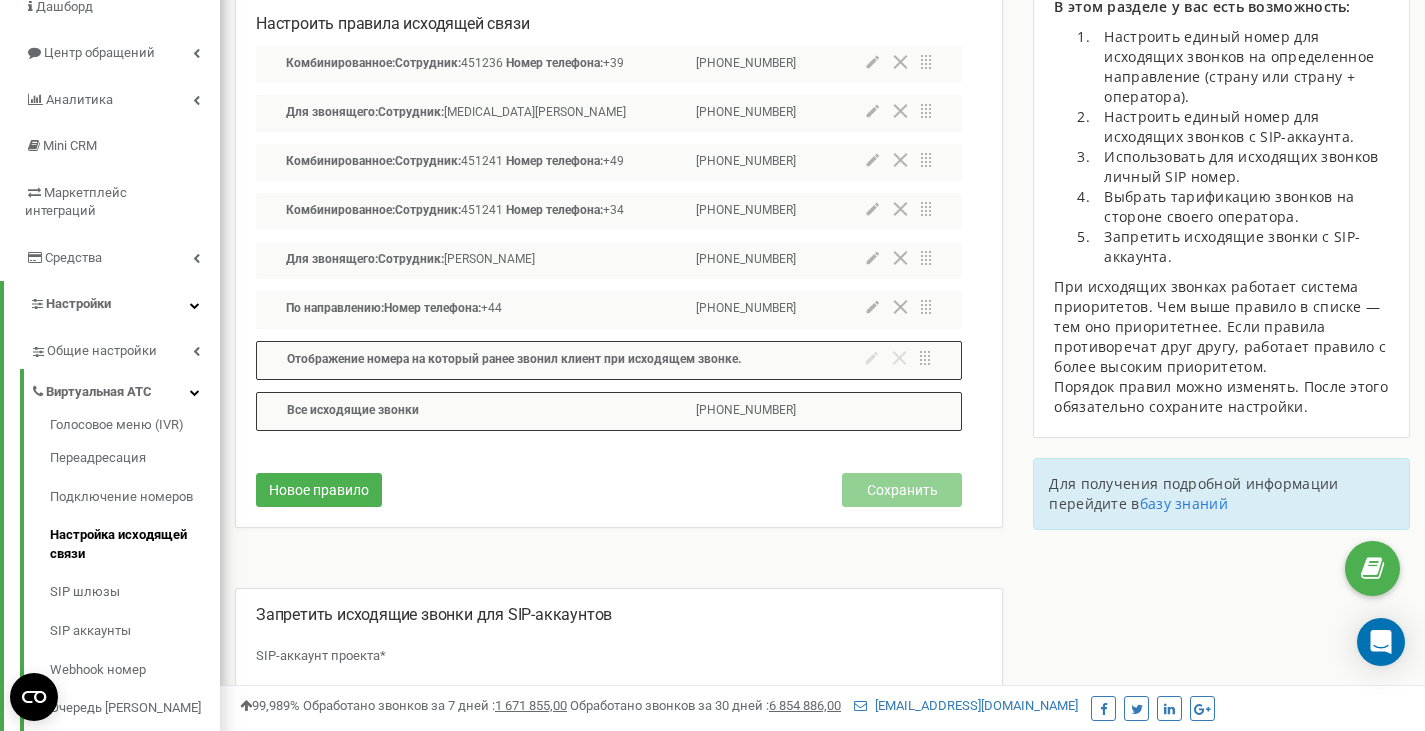 click 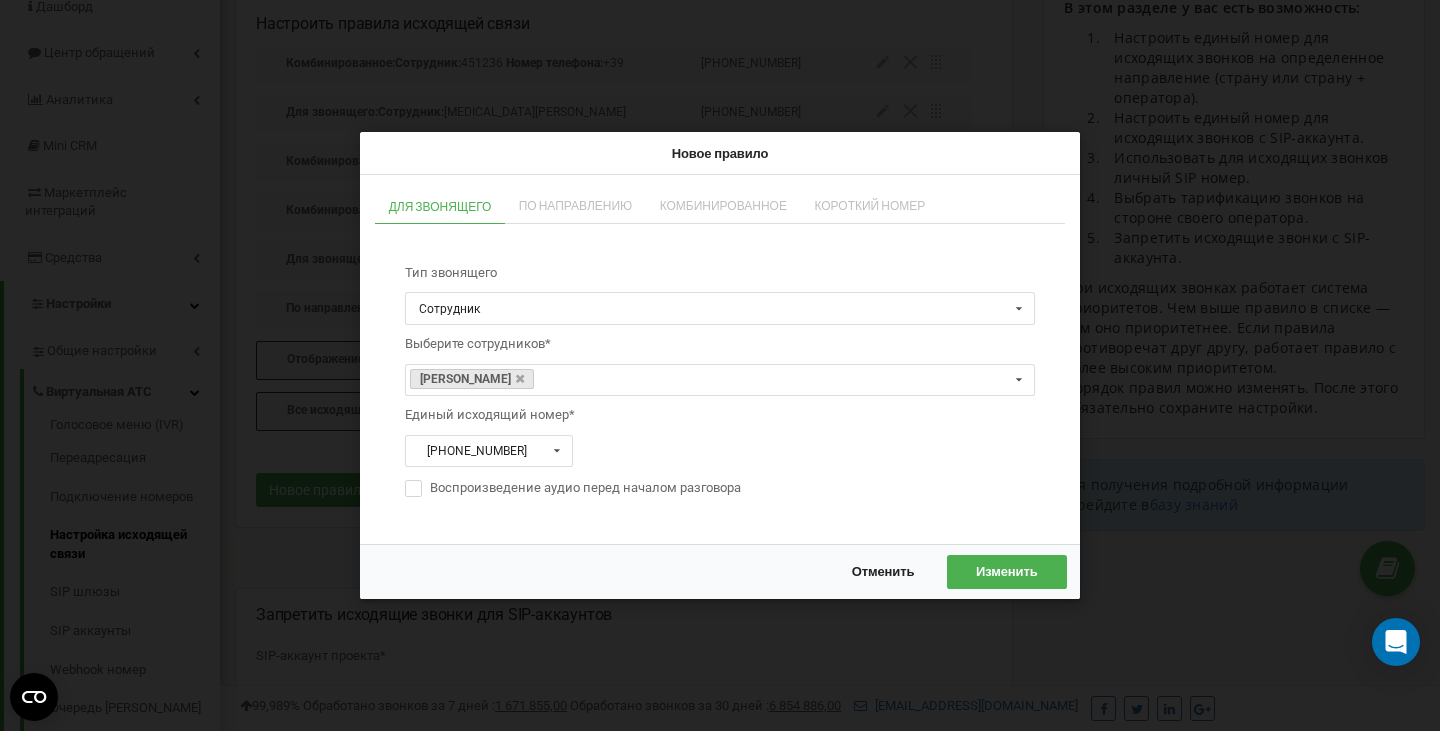 click on "Отменить" at bounding box center (883, 572) 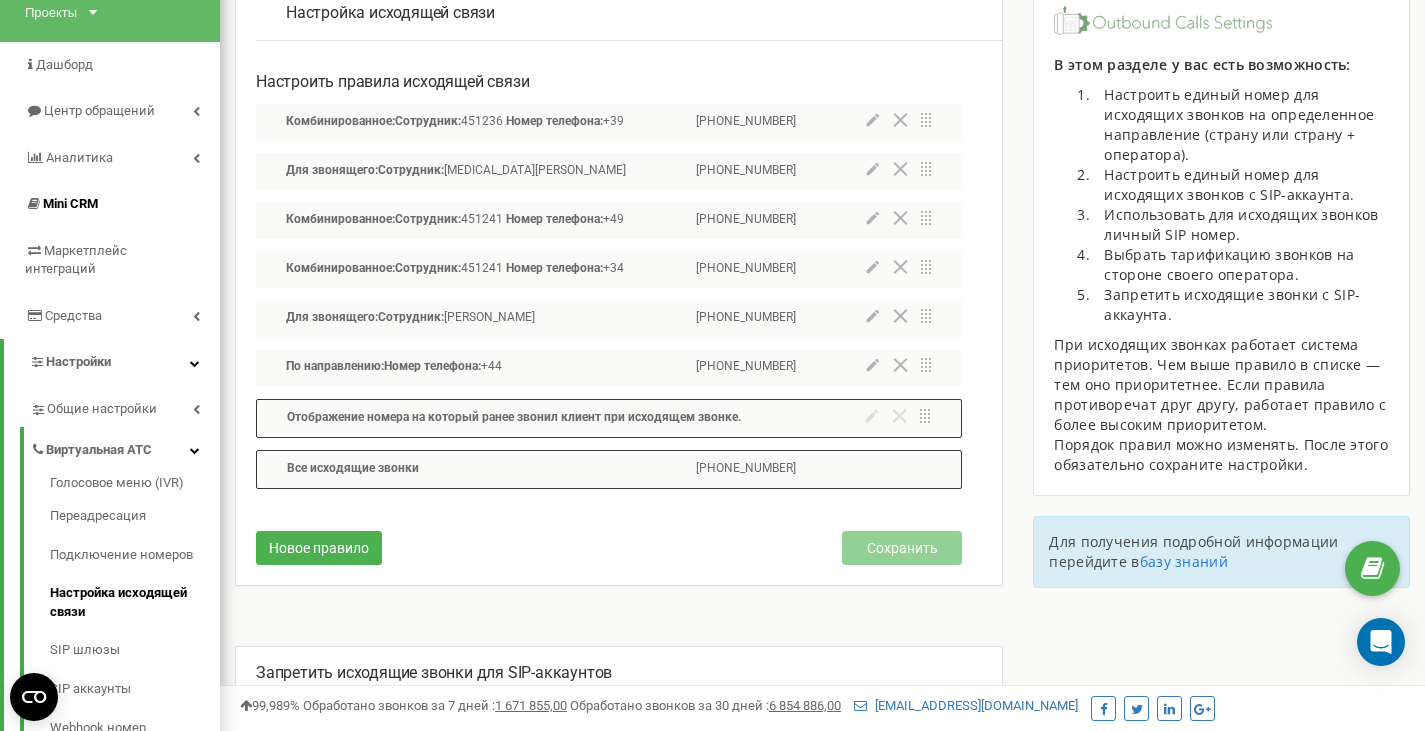 scroll, scrollTop: 126, scrollLeft: 0, axis: vertical 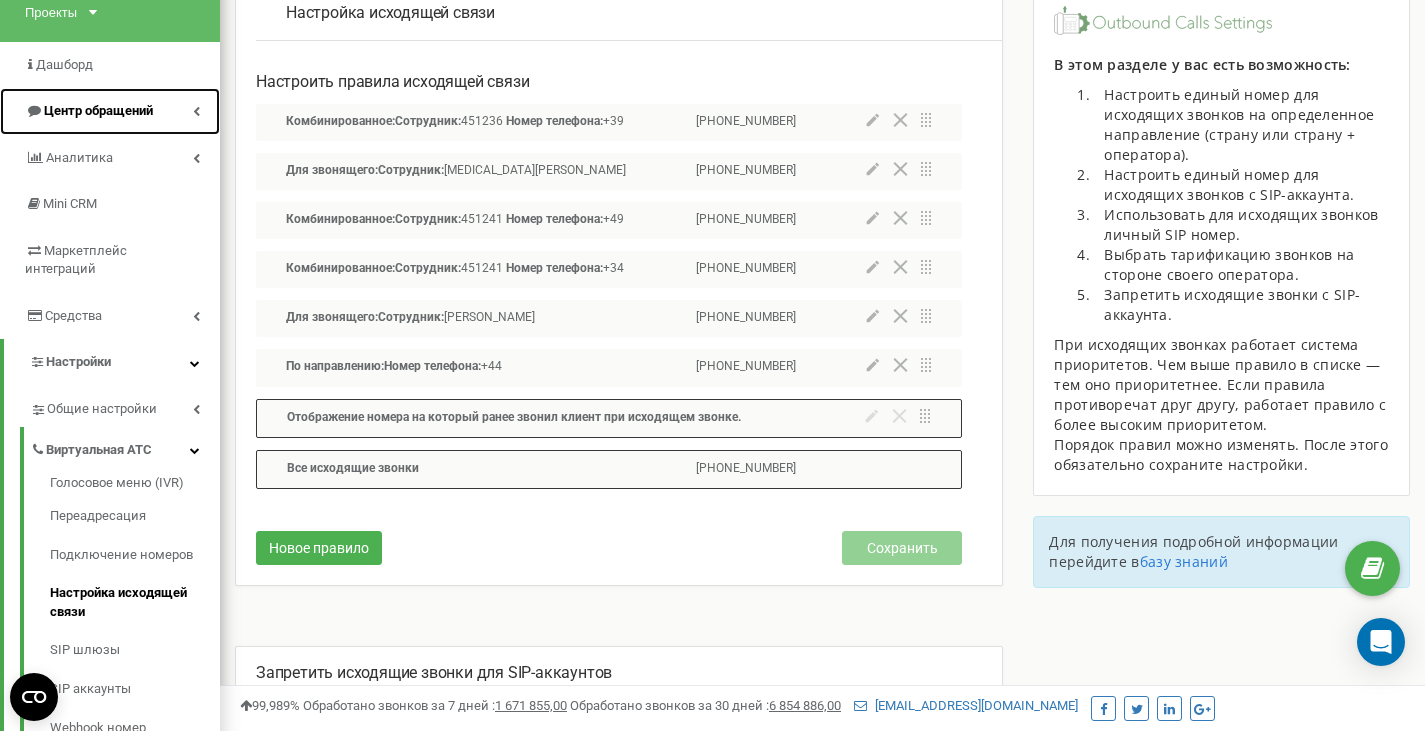 click on "Центр обращений" at bounding box center [89, 111] 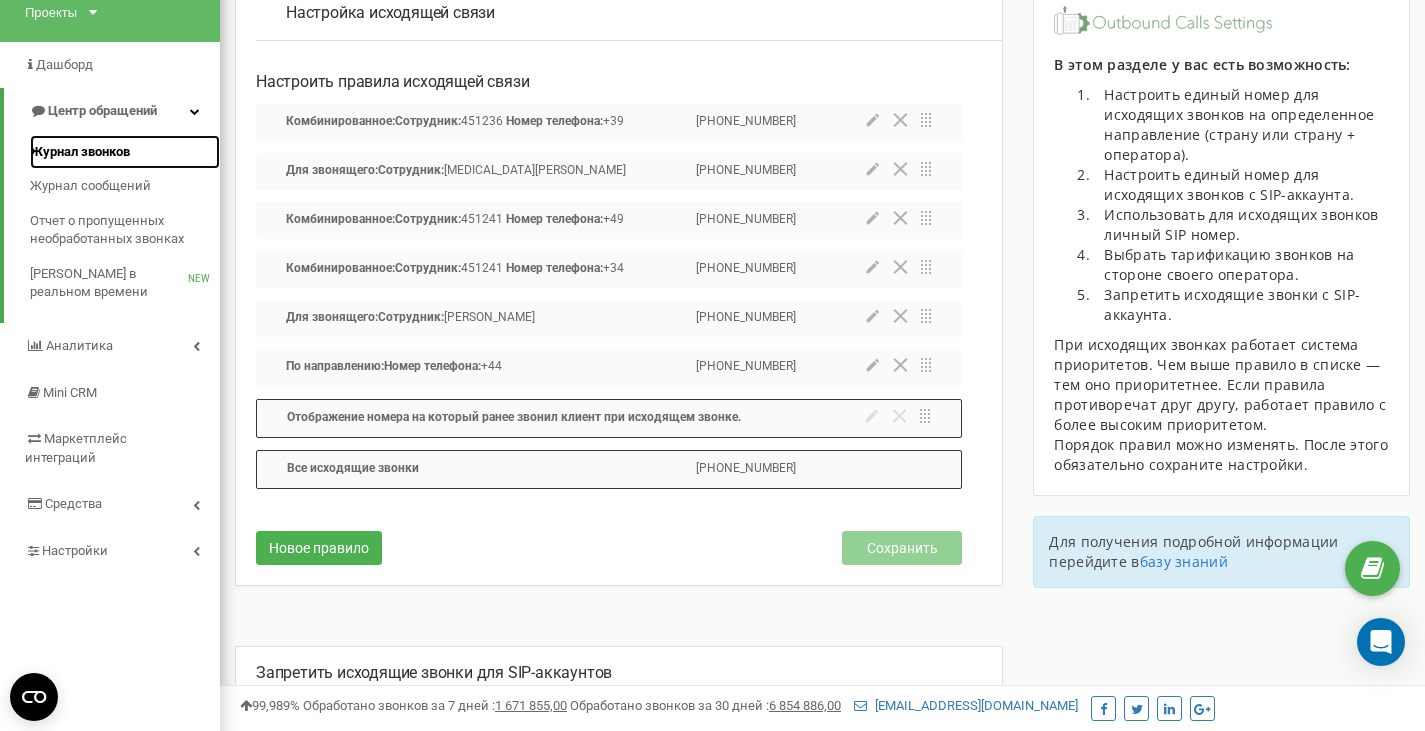 click on "Журнал звонков" at bounding box center [80, 152] 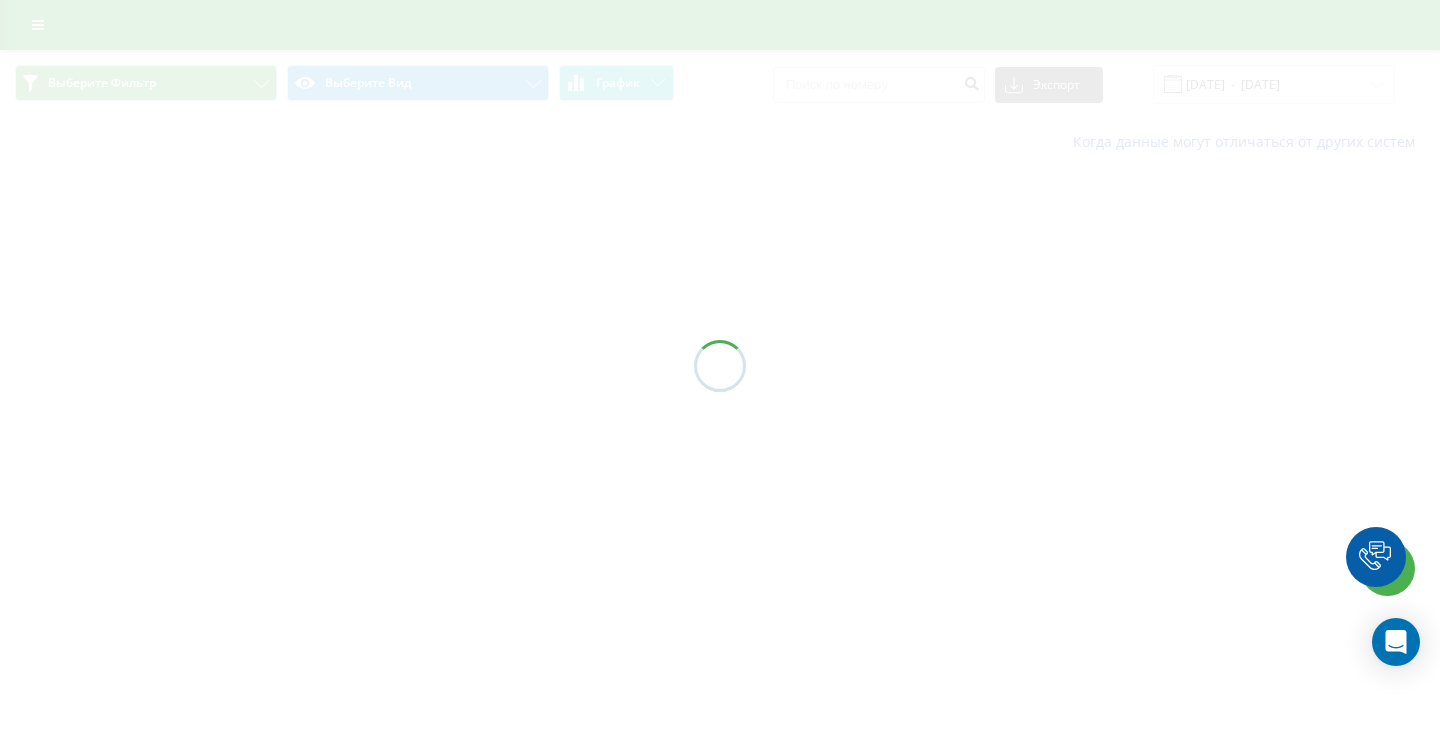 scroll, scrollTop: 0, scrollLeft: 0, axis: both 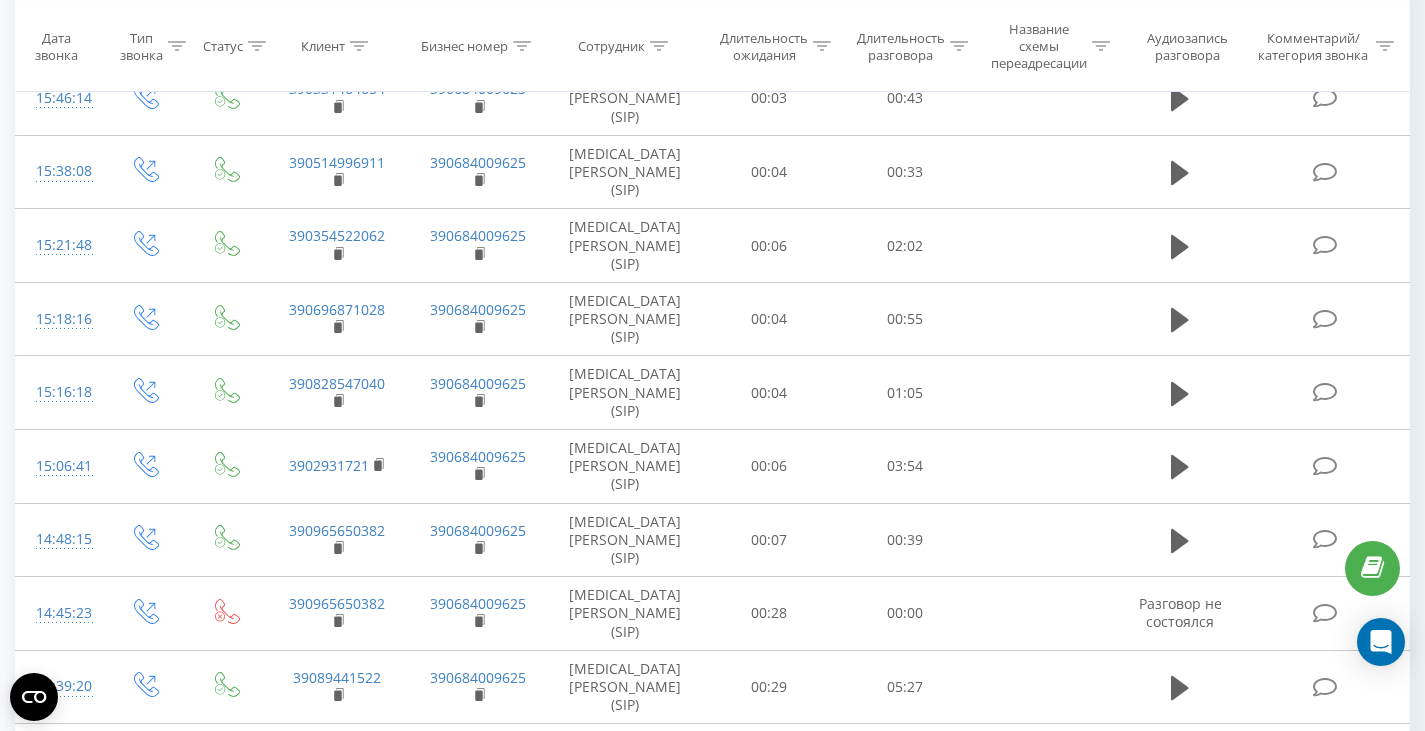 click on "2" at bounding box center (1106, 916) 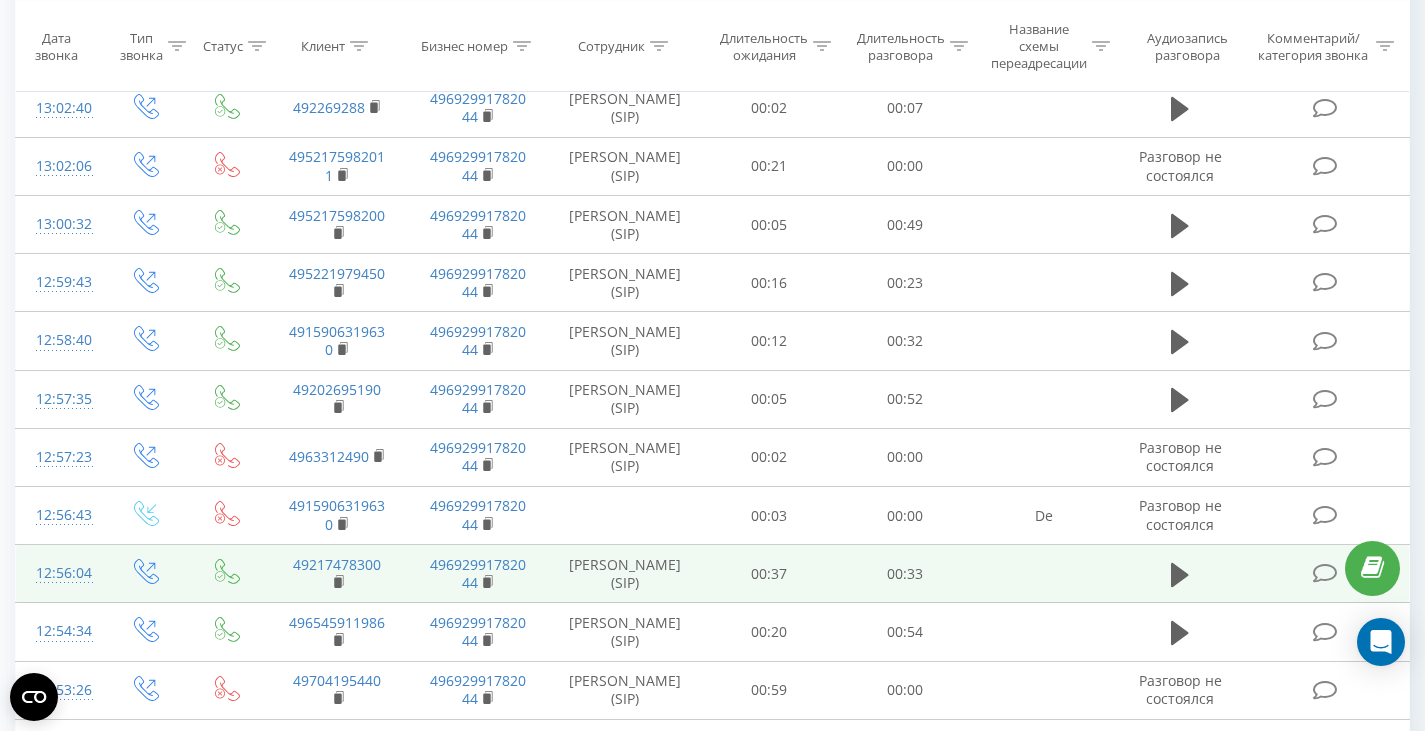 scroll, scrollTop: 1346, scrollLeft: 0, axis: vertical 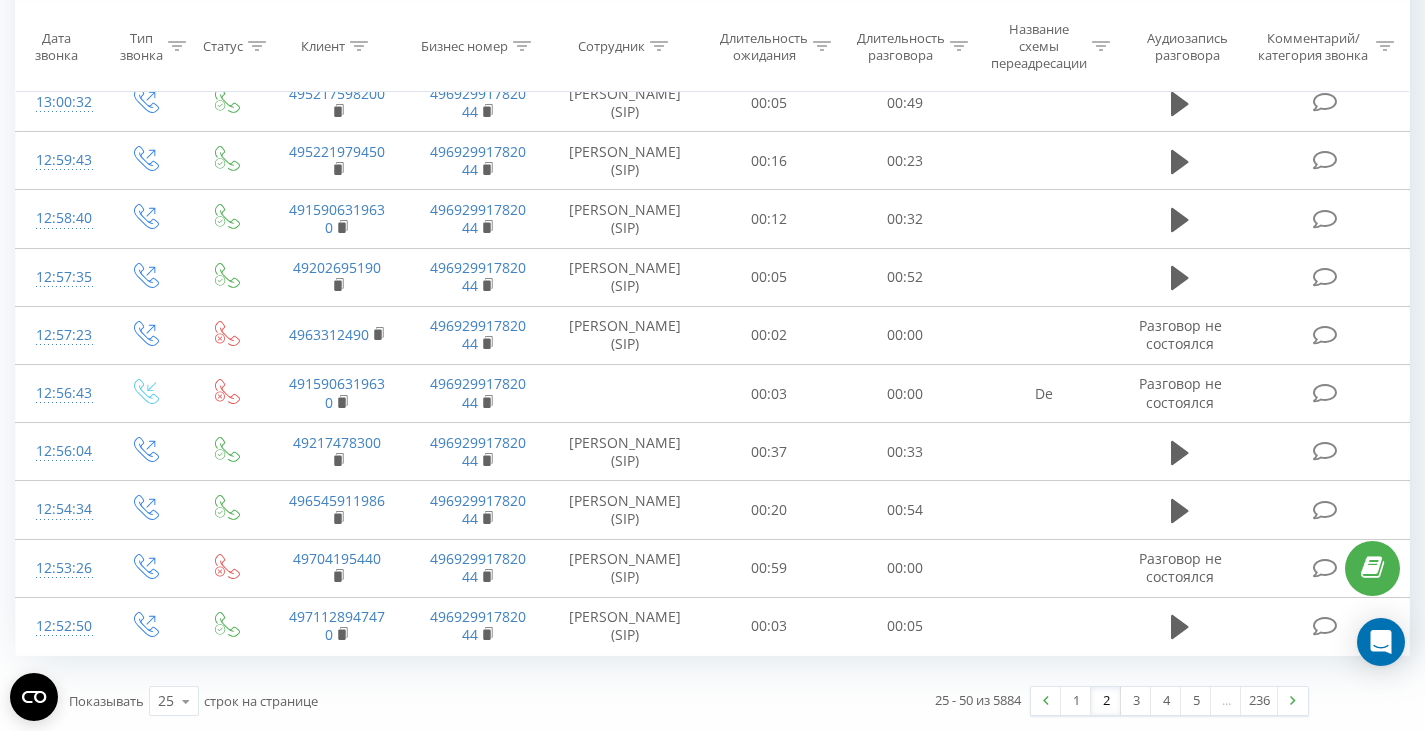drag, startPoint x: 1132, startPoint y: 698, endPoint x: 1124, endPoint y: 691, distance: 10.630146 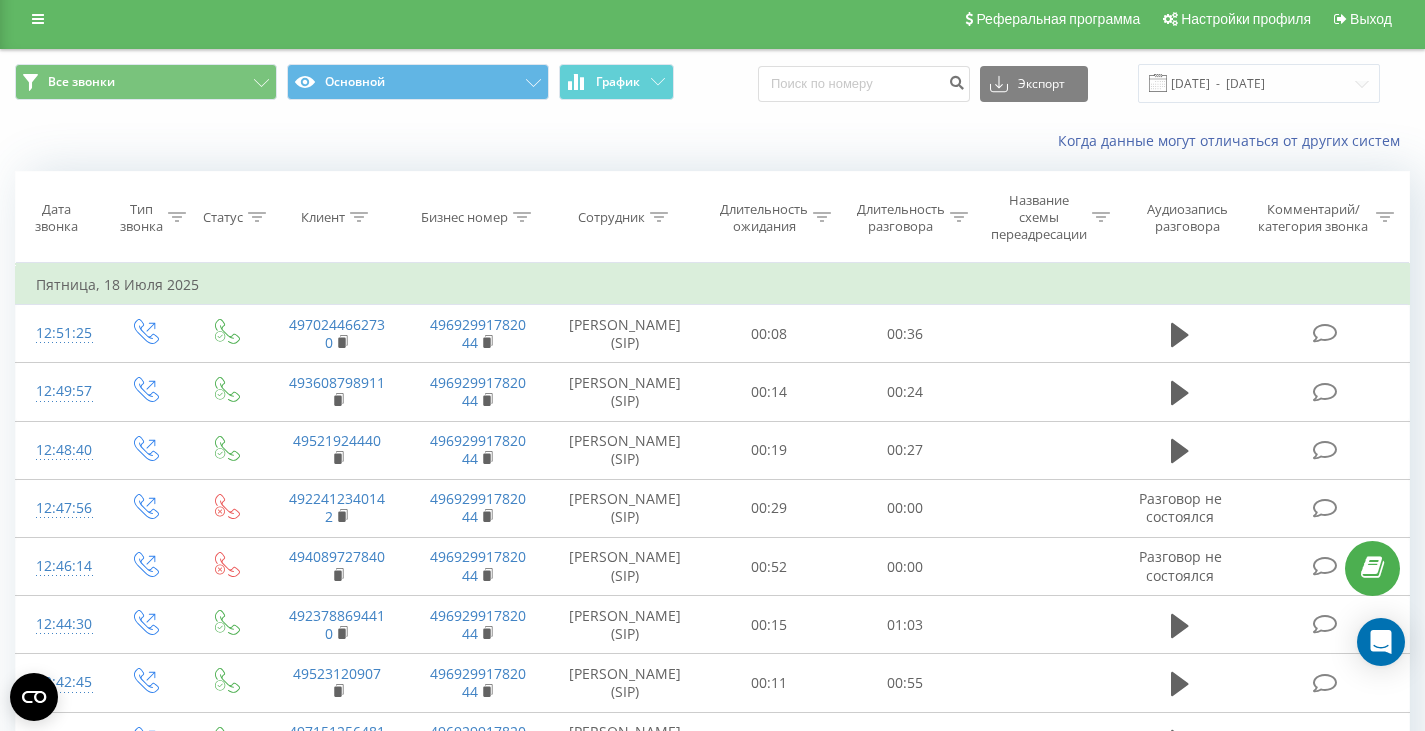 scroll, scrollTop: 0, scrollLeft: 0, axis: both 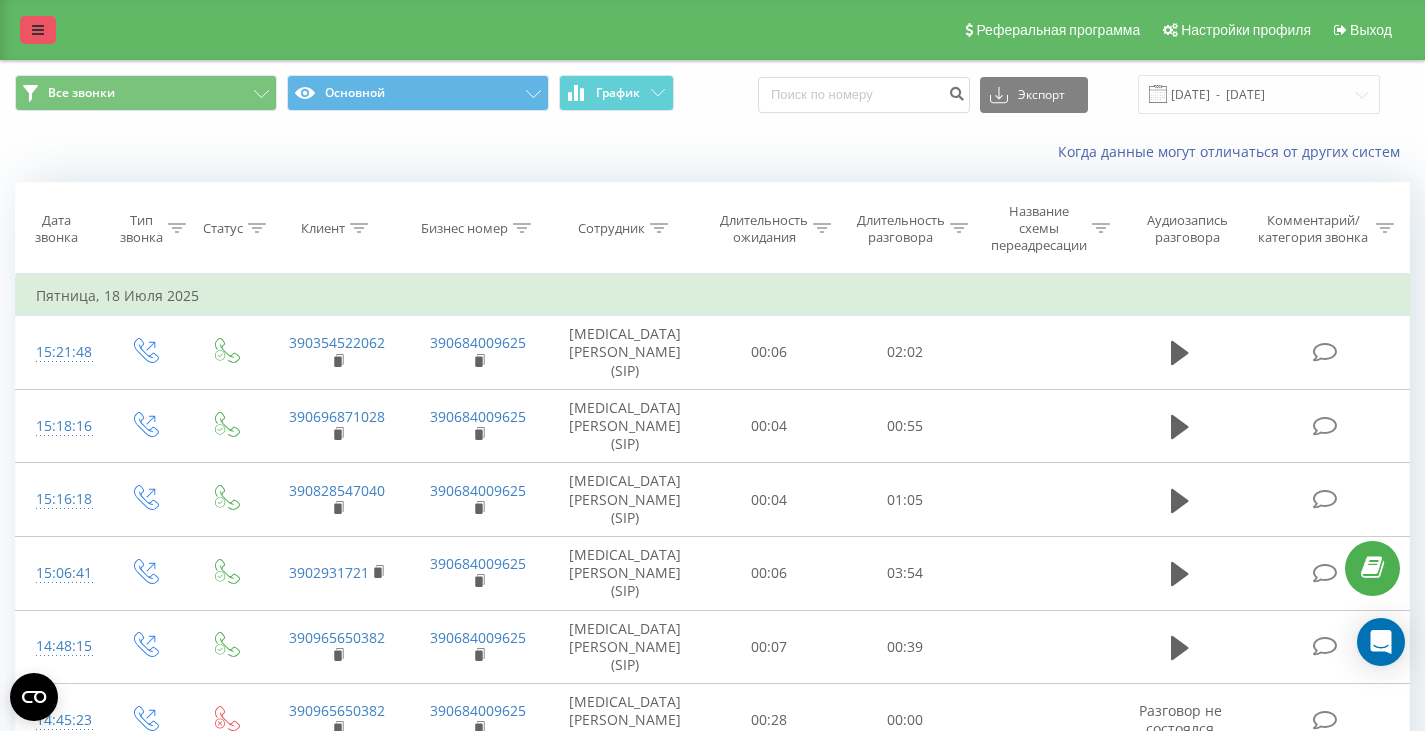 click at bounding box center [38, 30] 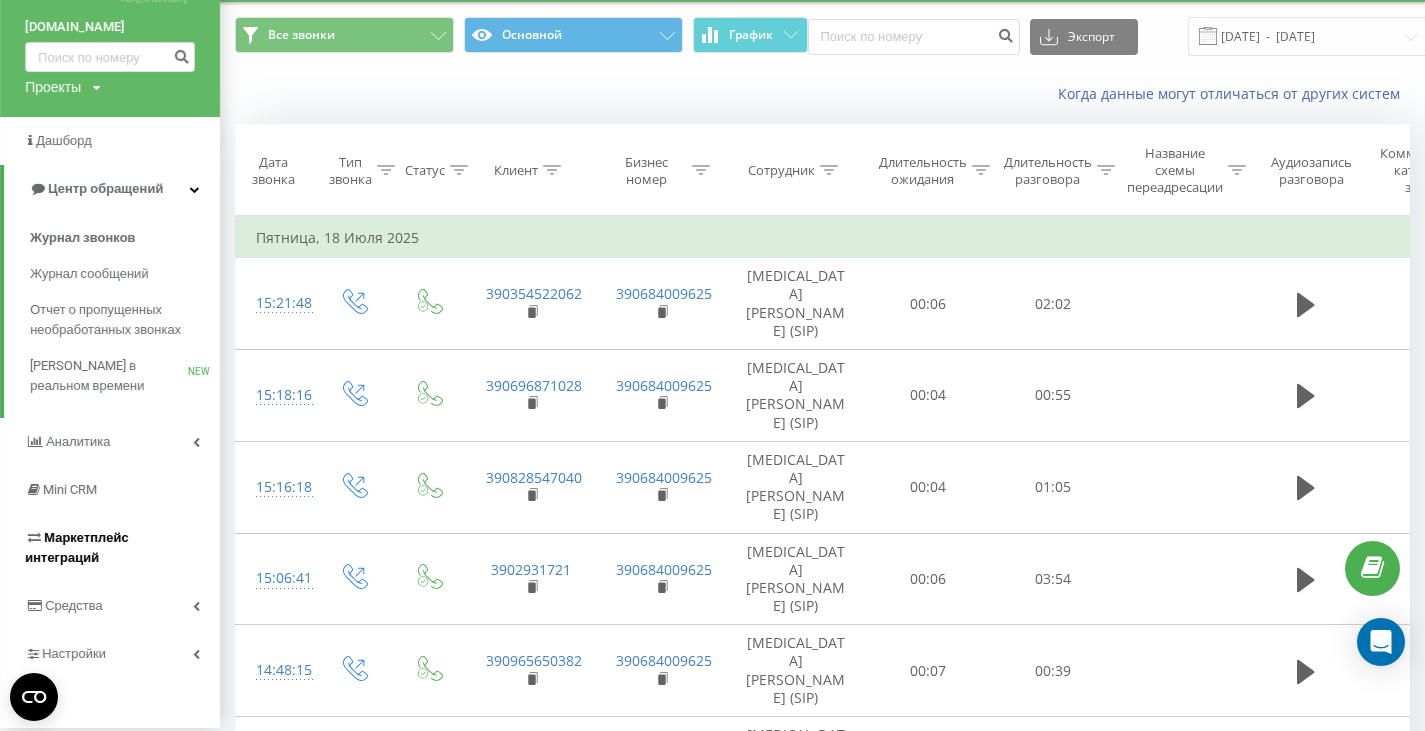 scroll, scrollTop: 76, scrollLeft: 0, axis: vertical 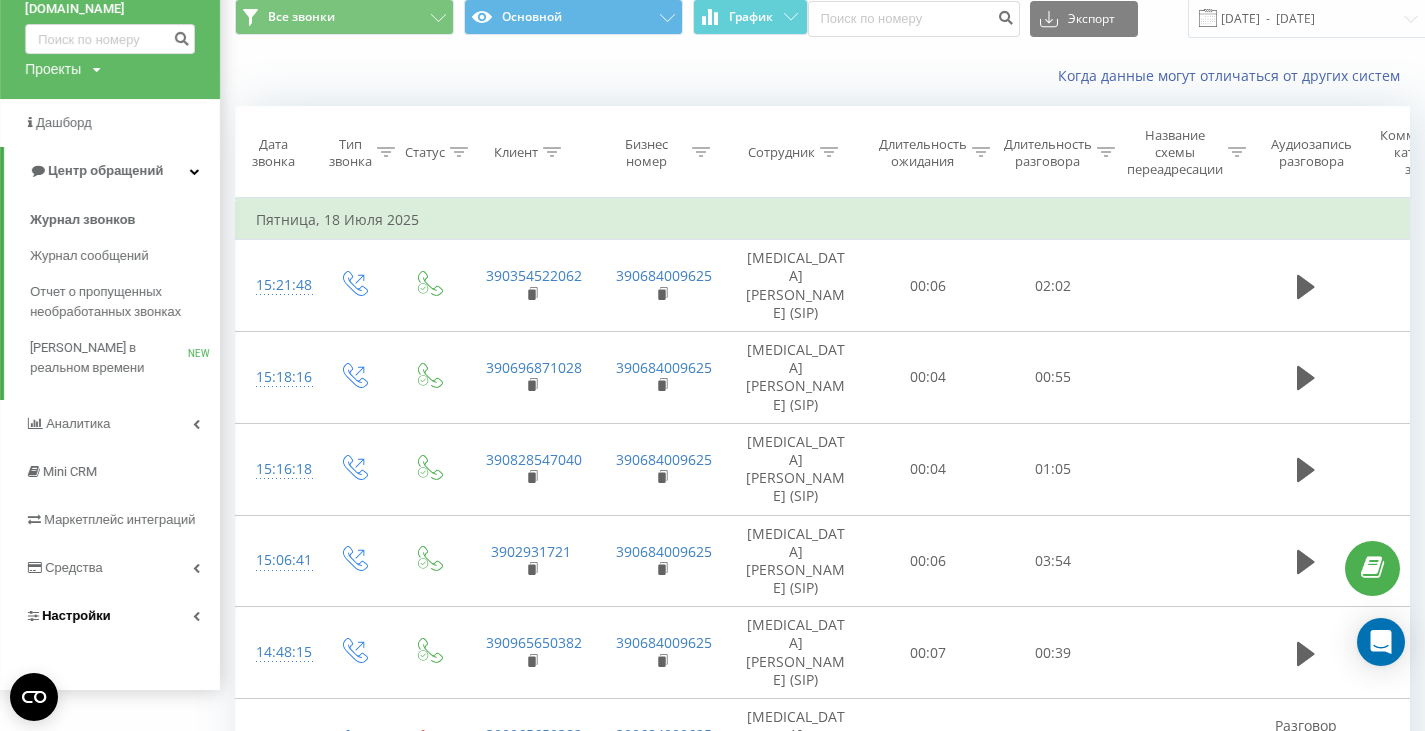 click on "Настройки" at bounding box center [110, 616] 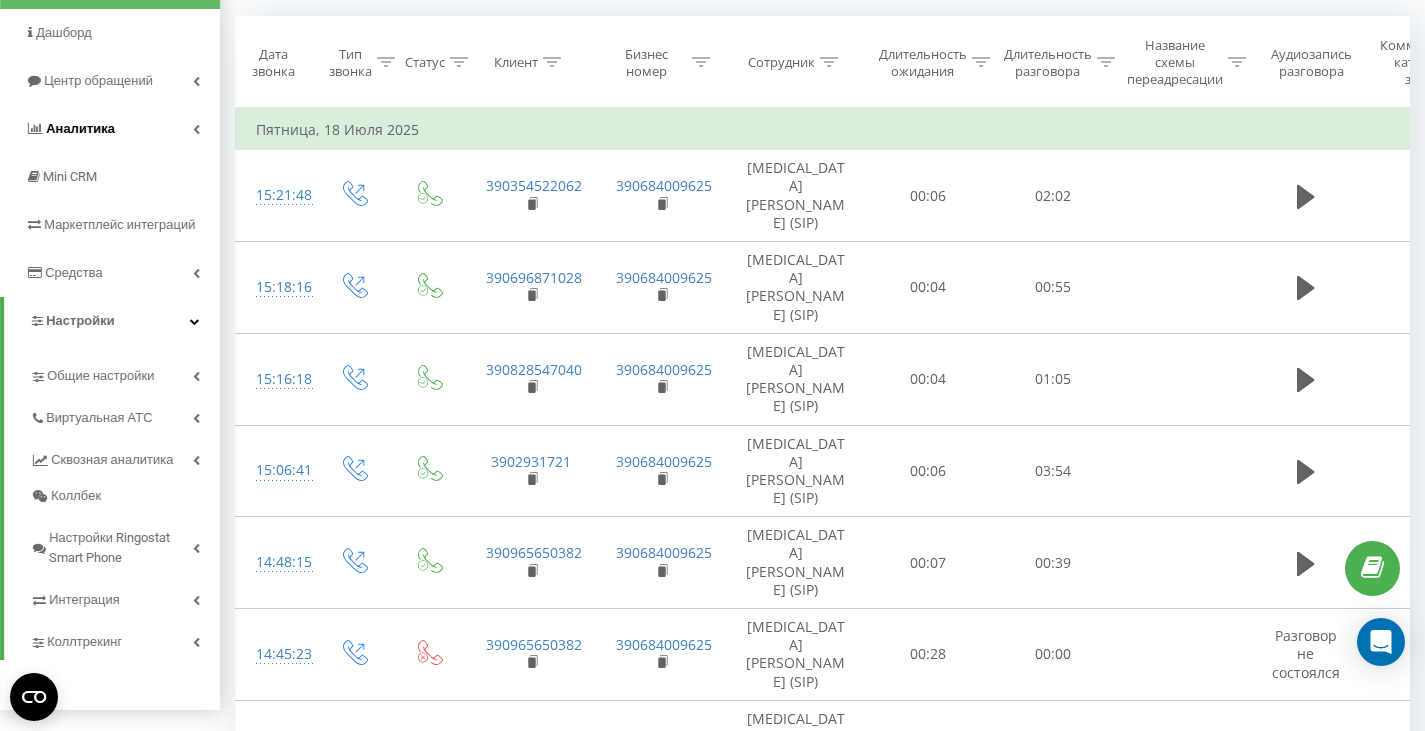 scroll, scrollTop: 144, scrollLeft: 0, axis: vertical 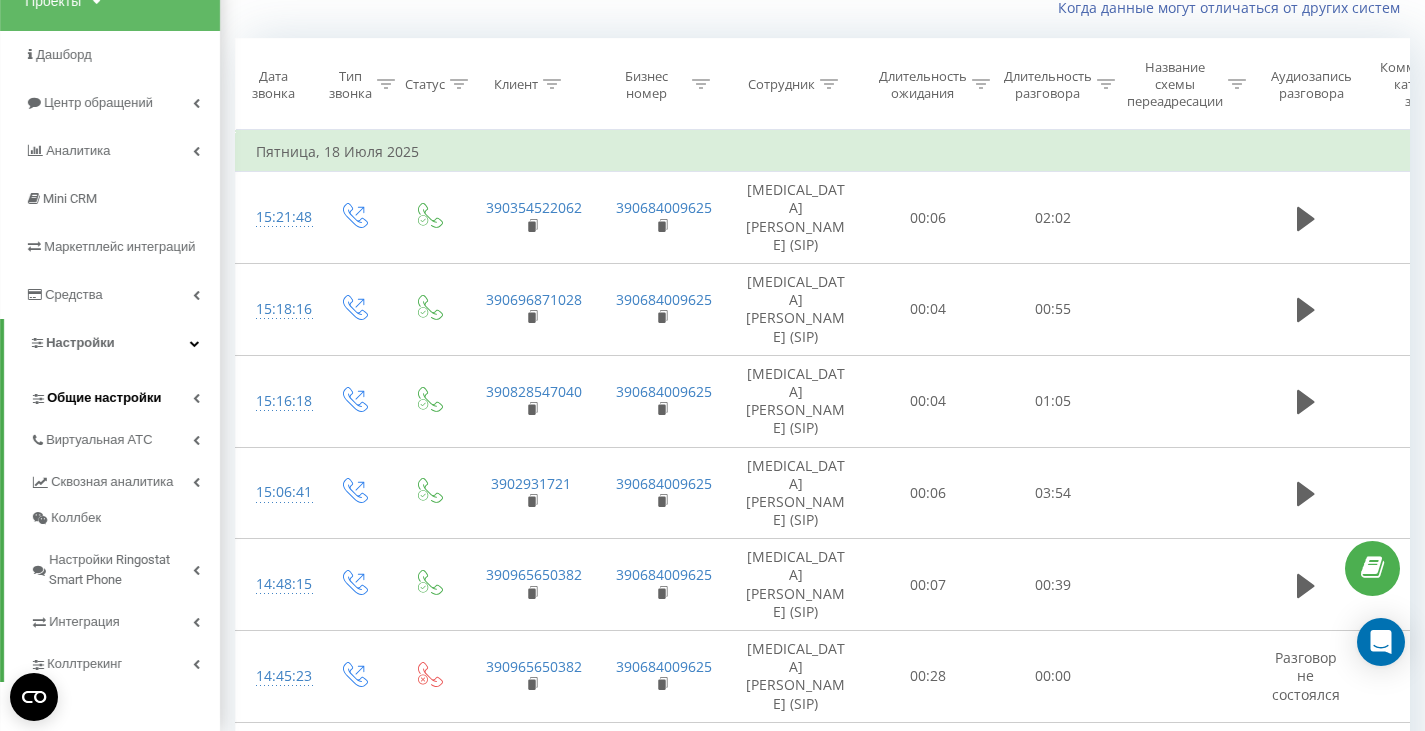 click on "Общие настройки" at bounding box center [104, 398] 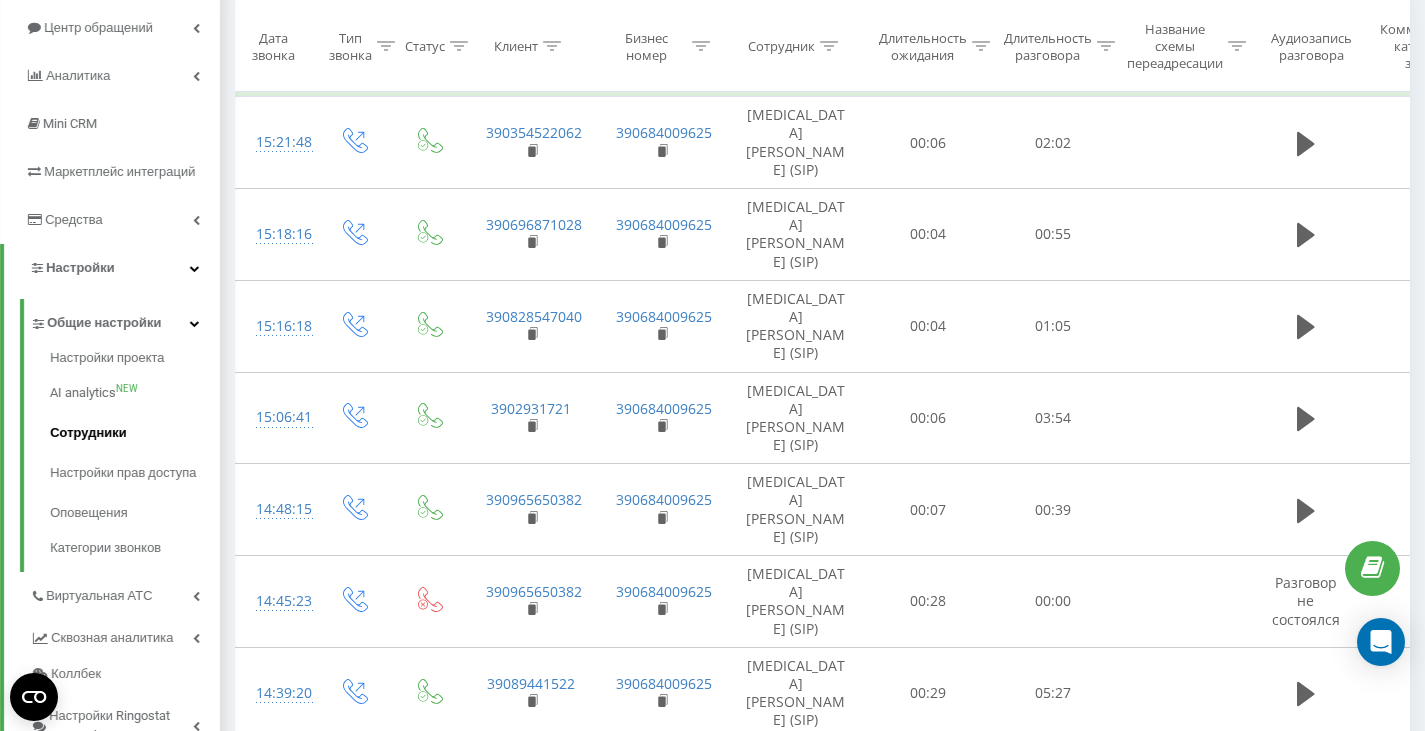 scroll, scrollTop: 240, scrollLeft: 0, axis: vertical 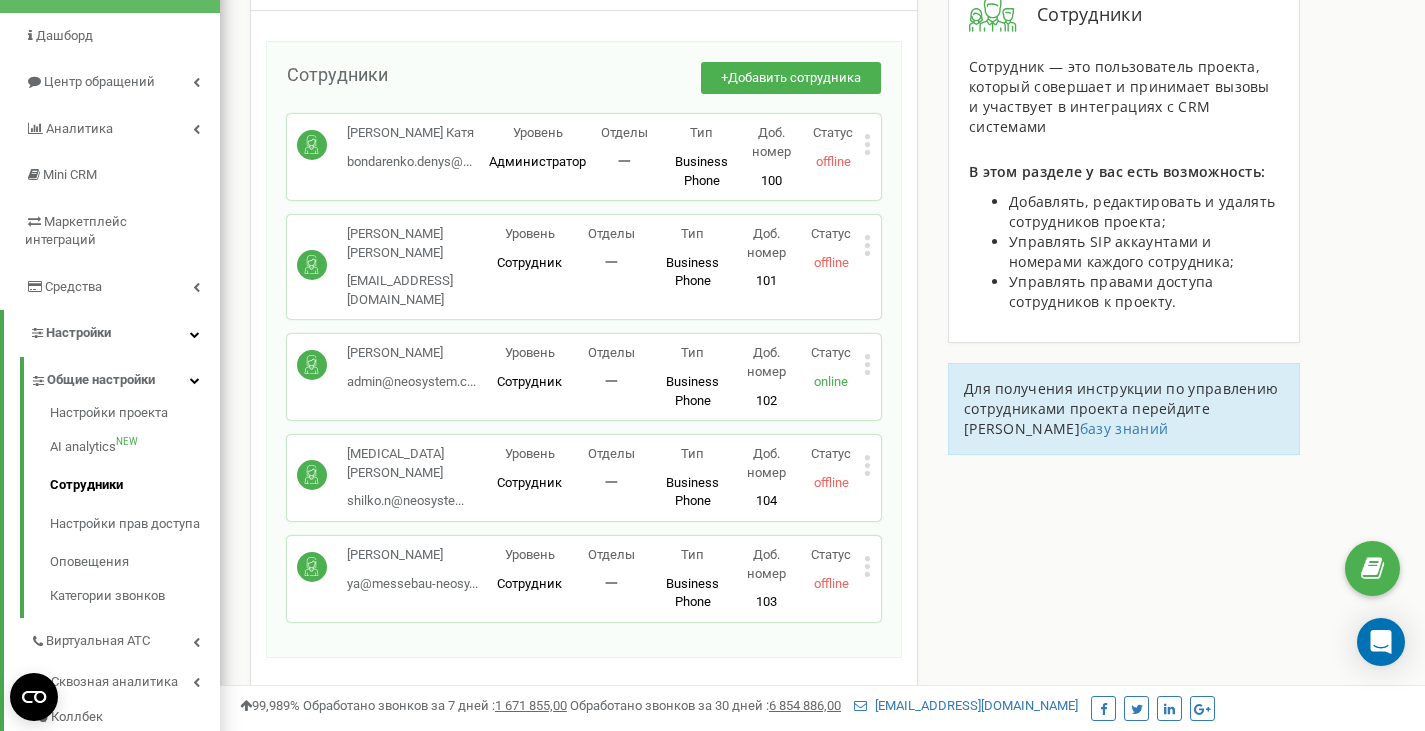 click 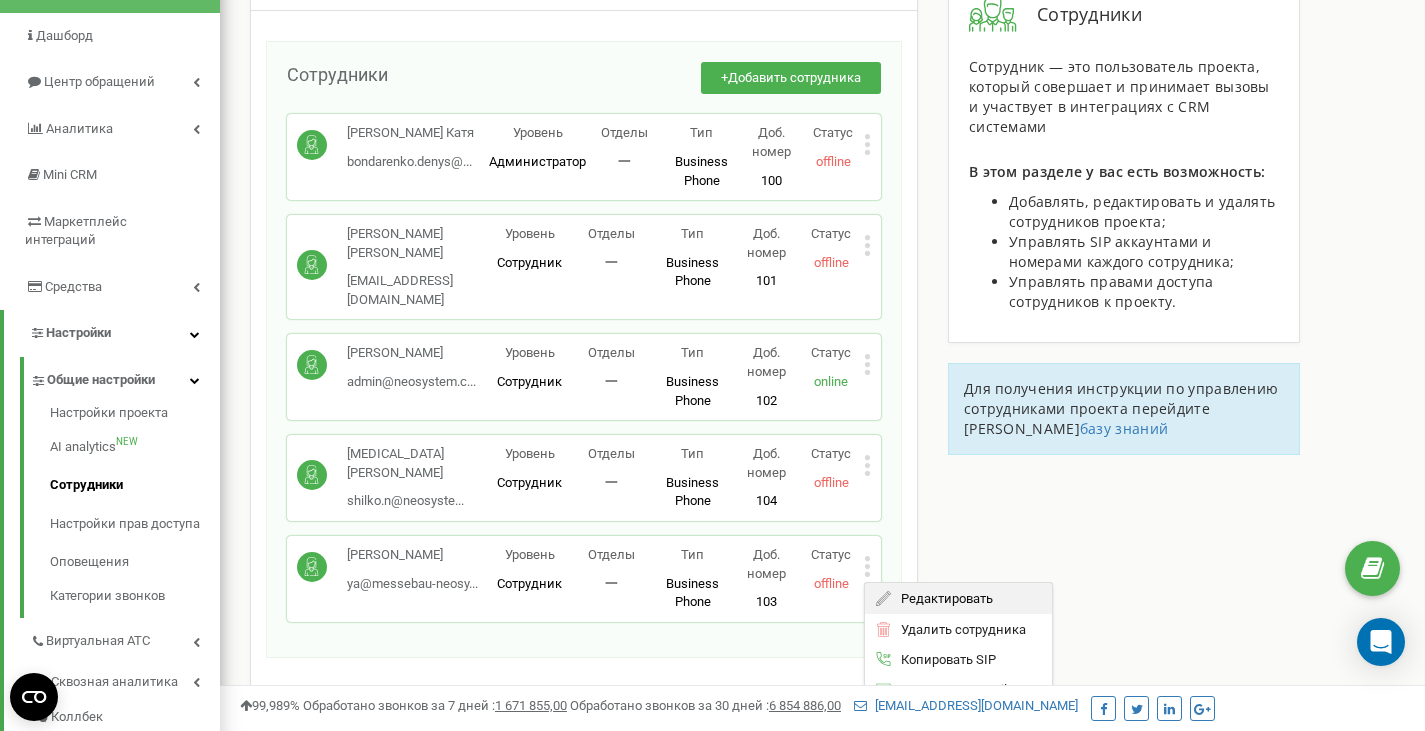 click on "Редактировать" at bounding box center (942, 598) 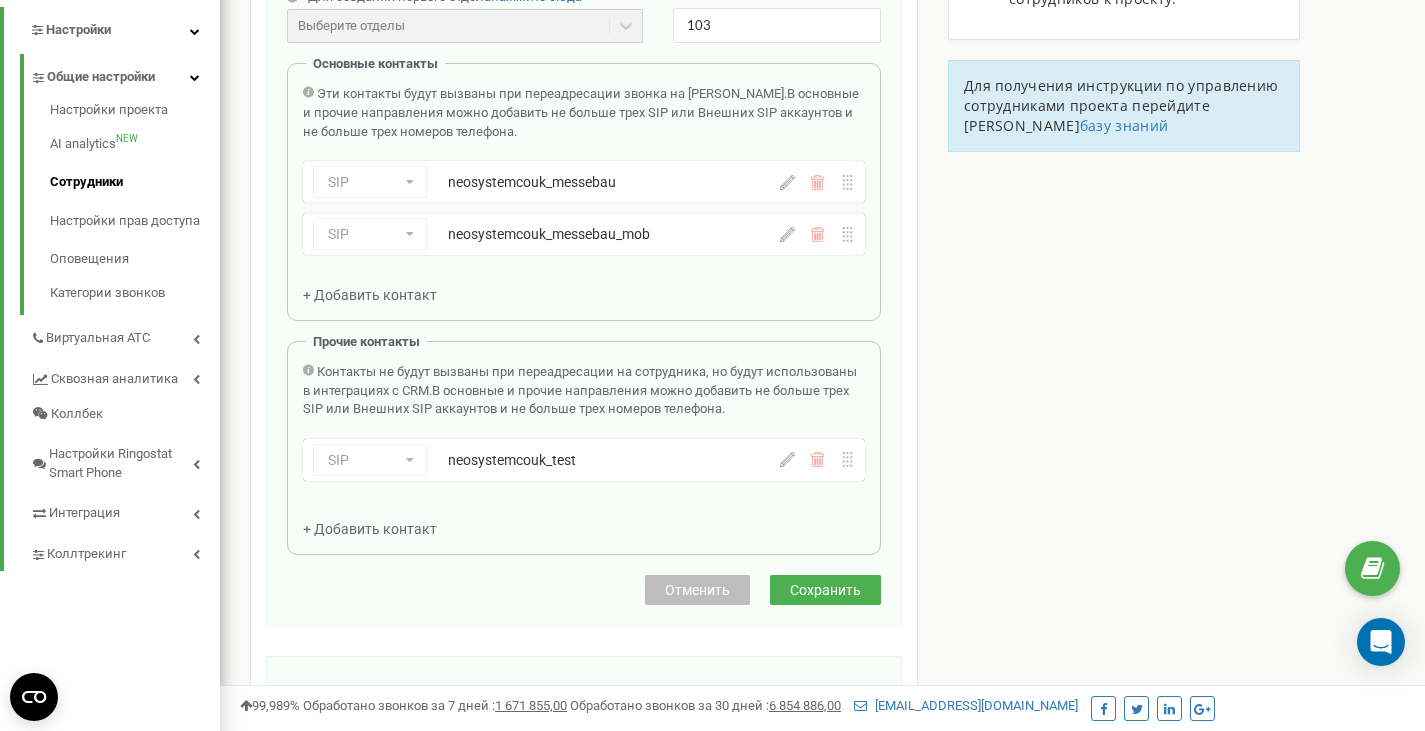 scroll, scrollTop: 580, scrollLeft: 0, axis: vertical 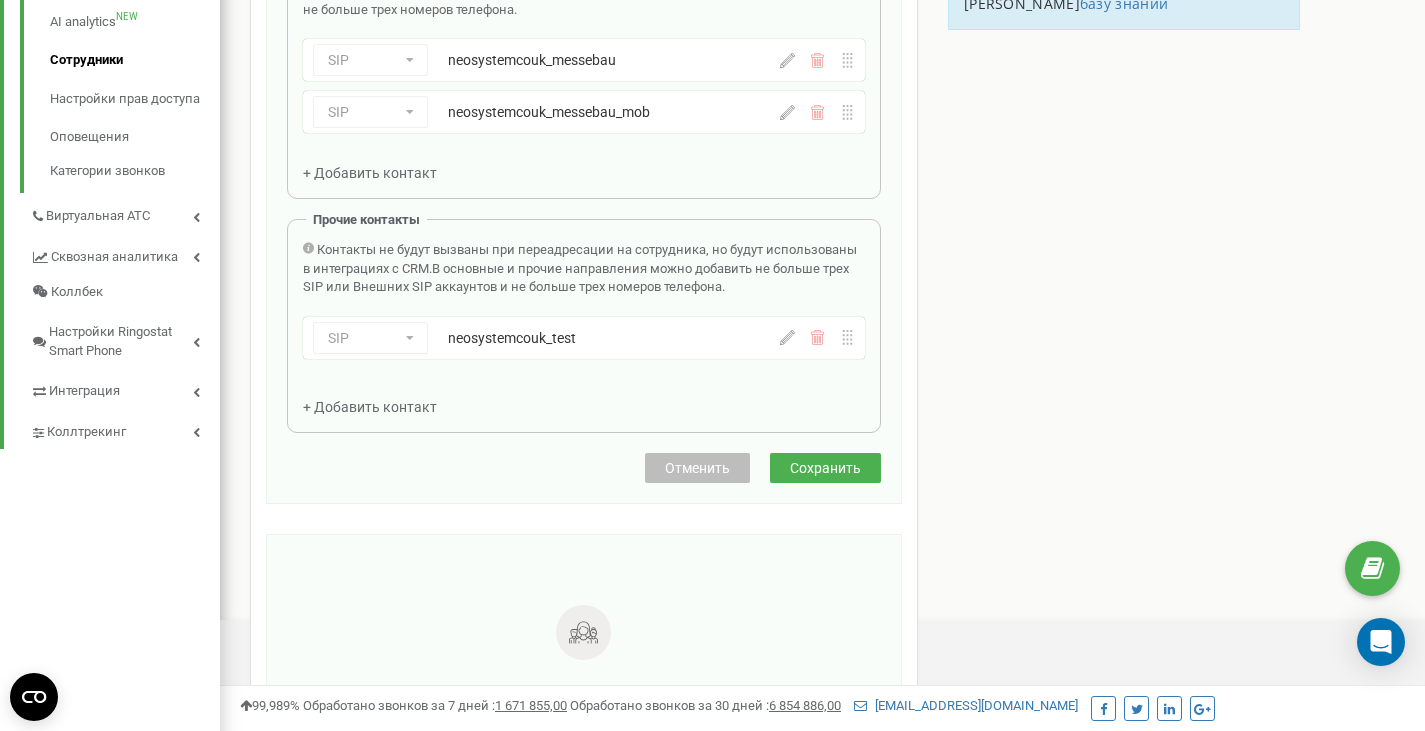 click on "Отменить" at bounding box center [697, 468] 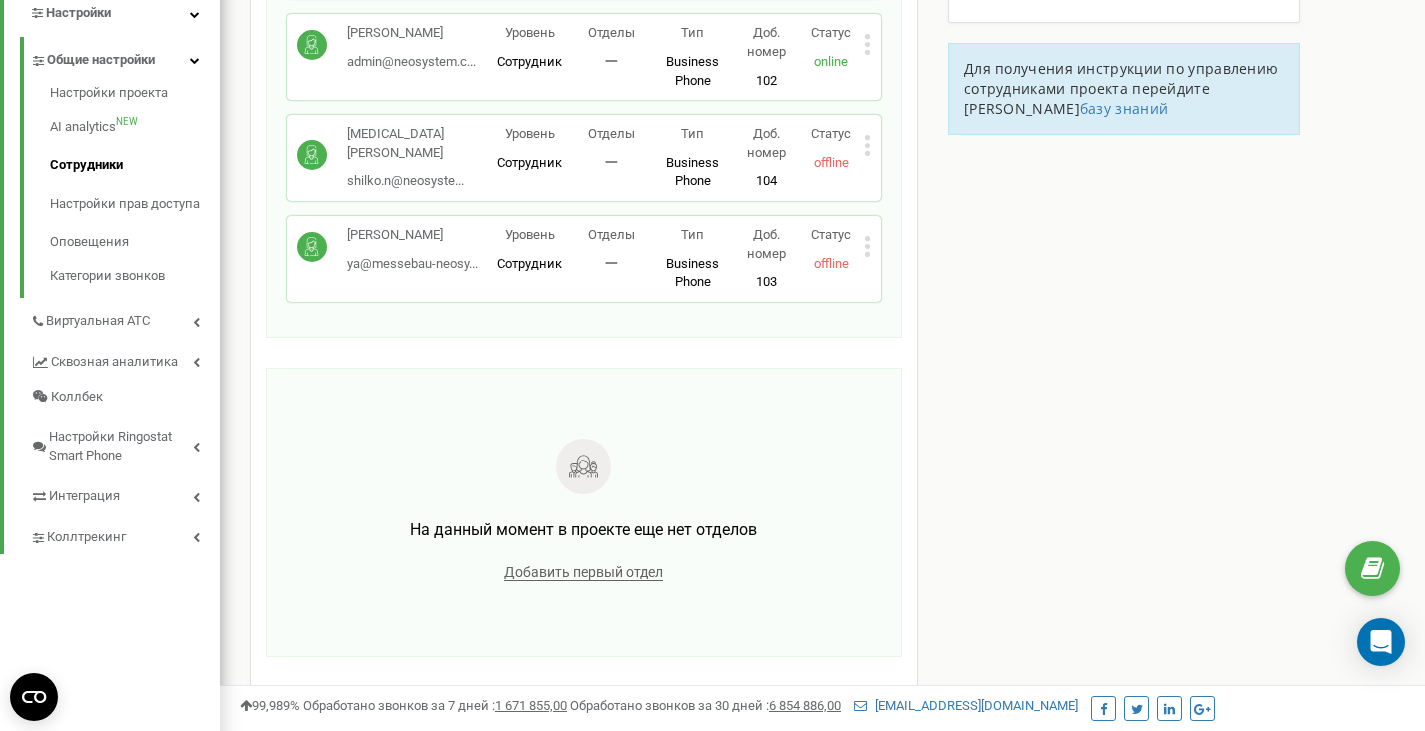 scroll, scrollTop: 0, scrollLeft: 0, axis: both 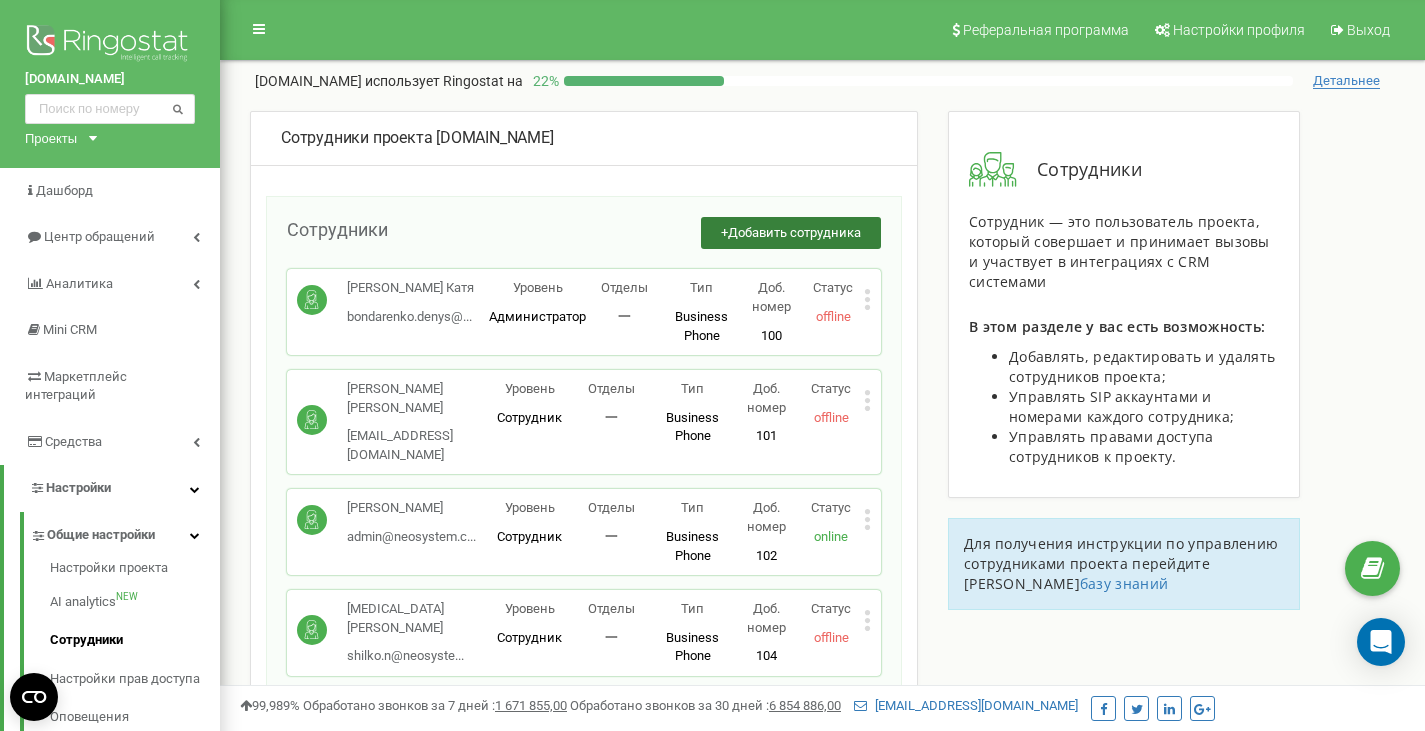 click on "Добавить сотрудника" at bounding box center (794, 232) 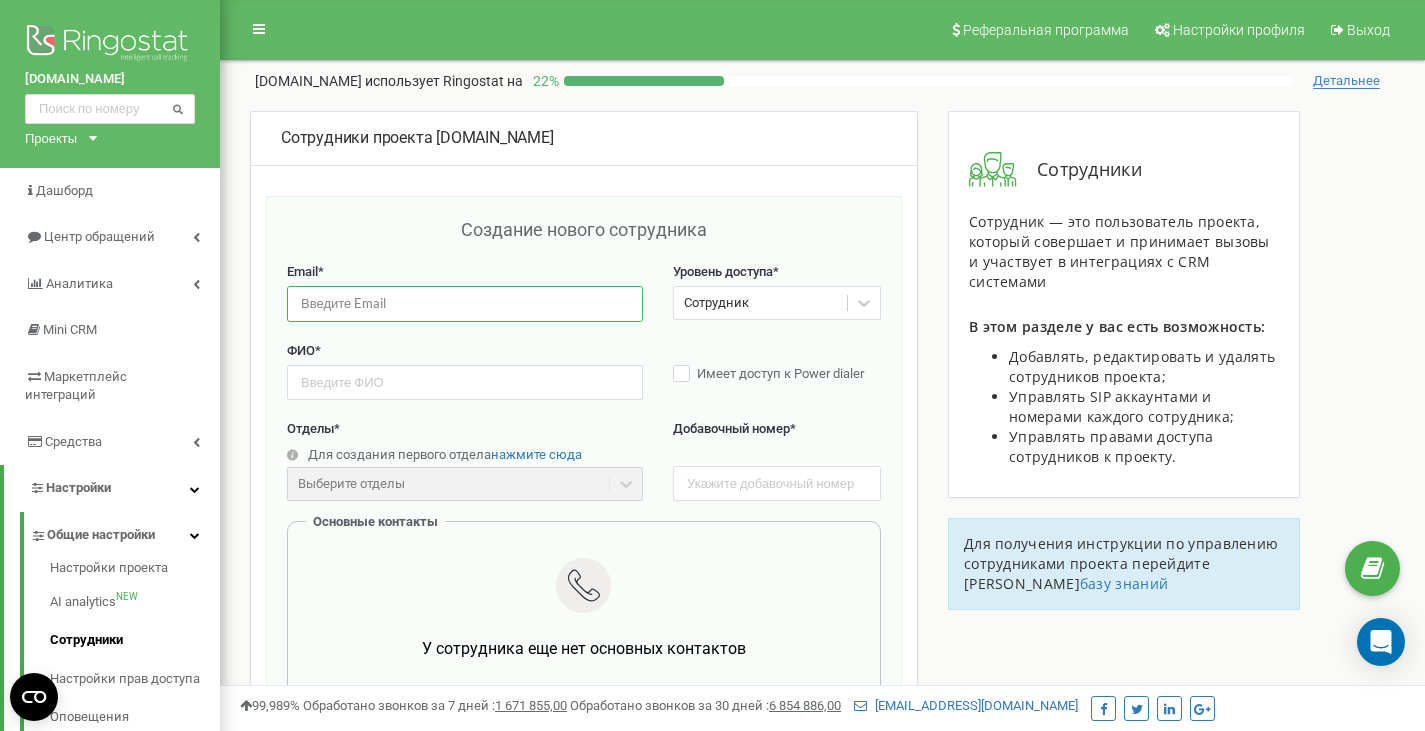 click at bounding box center [465, 303] 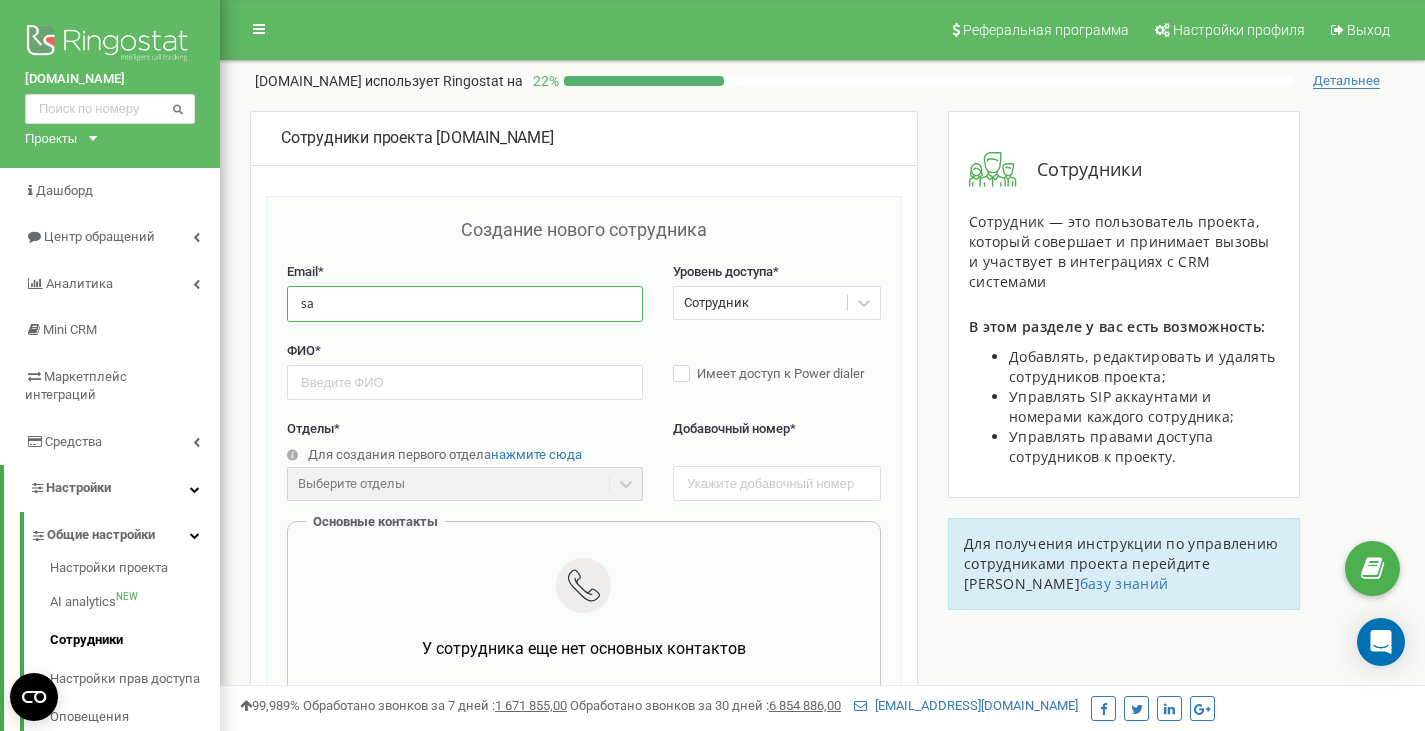 type on "s" 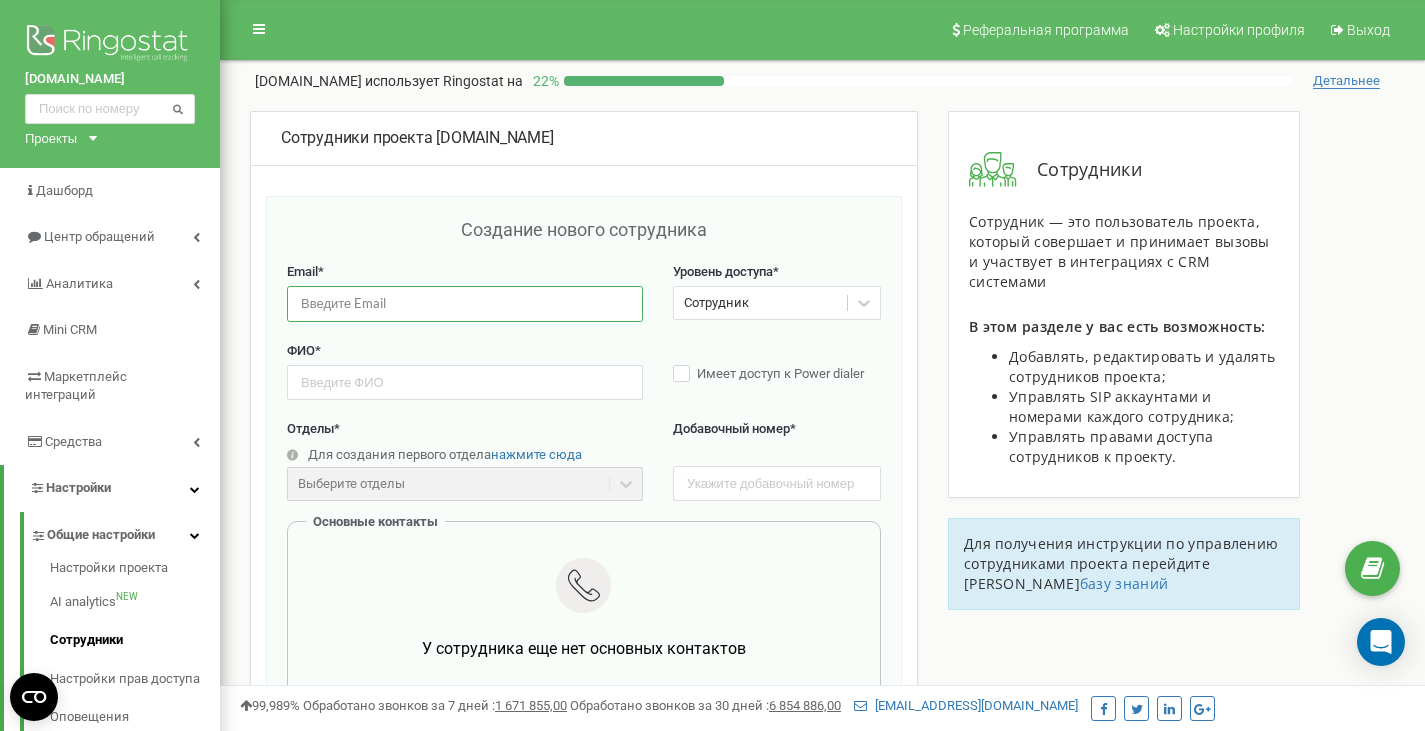 paste on "samuel.m@neosystem.co.uk" 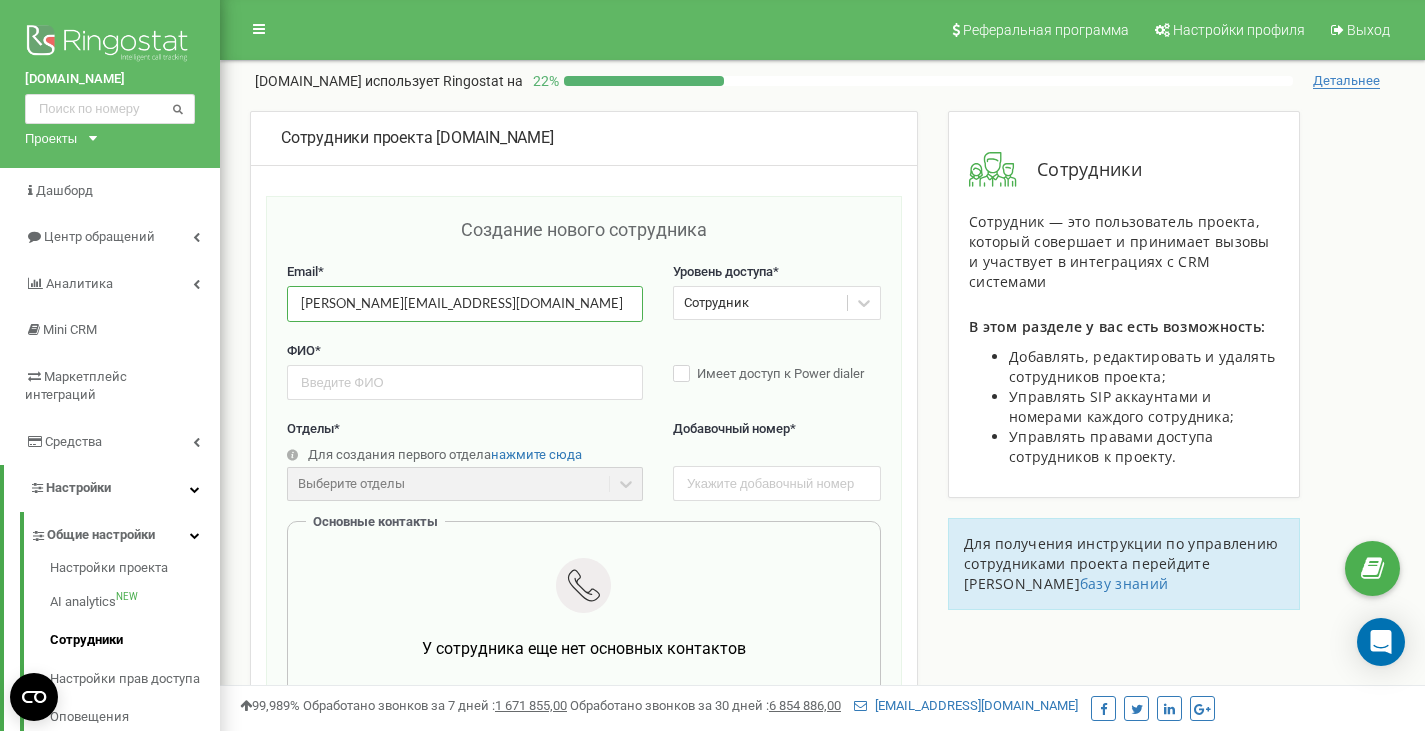 type on "samuel.m@neosystem.co.uk" 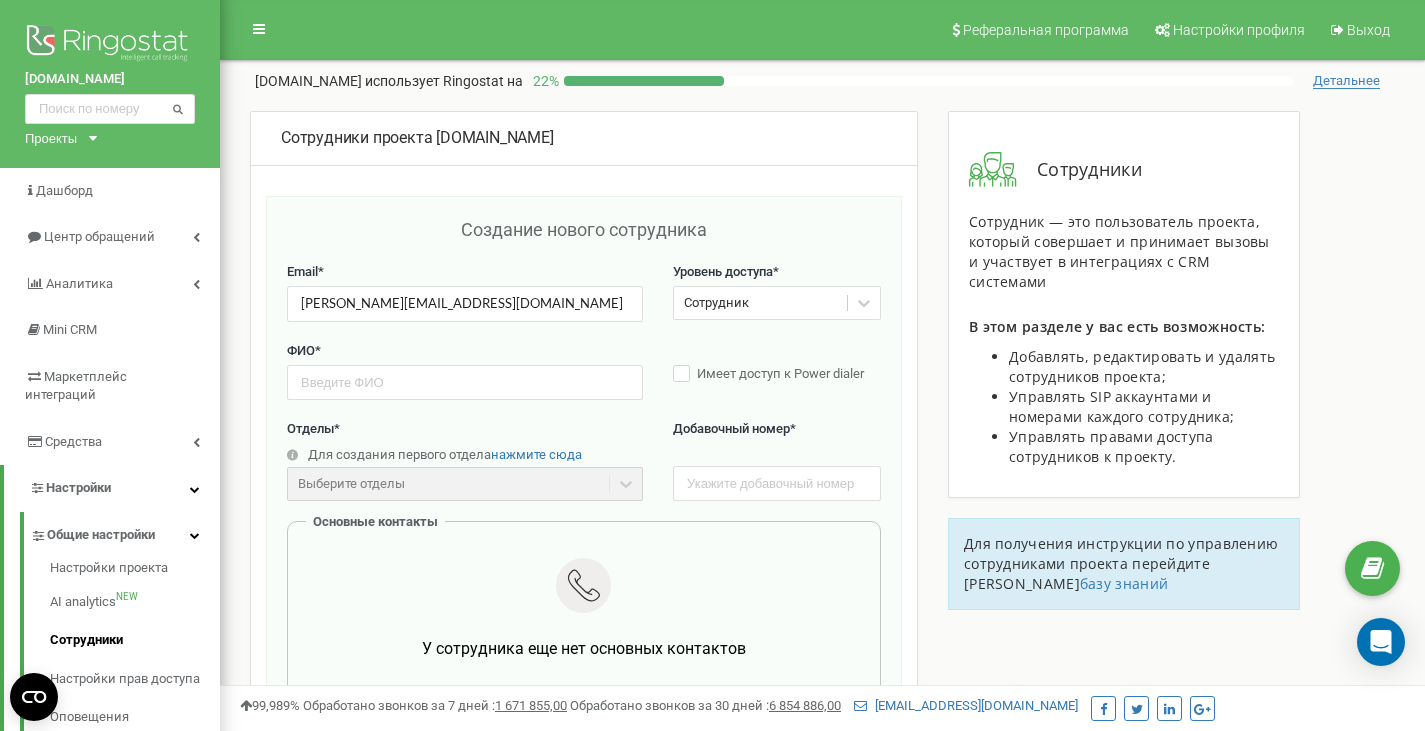 click on "Сотрудник" at bounding box center [760, 303] 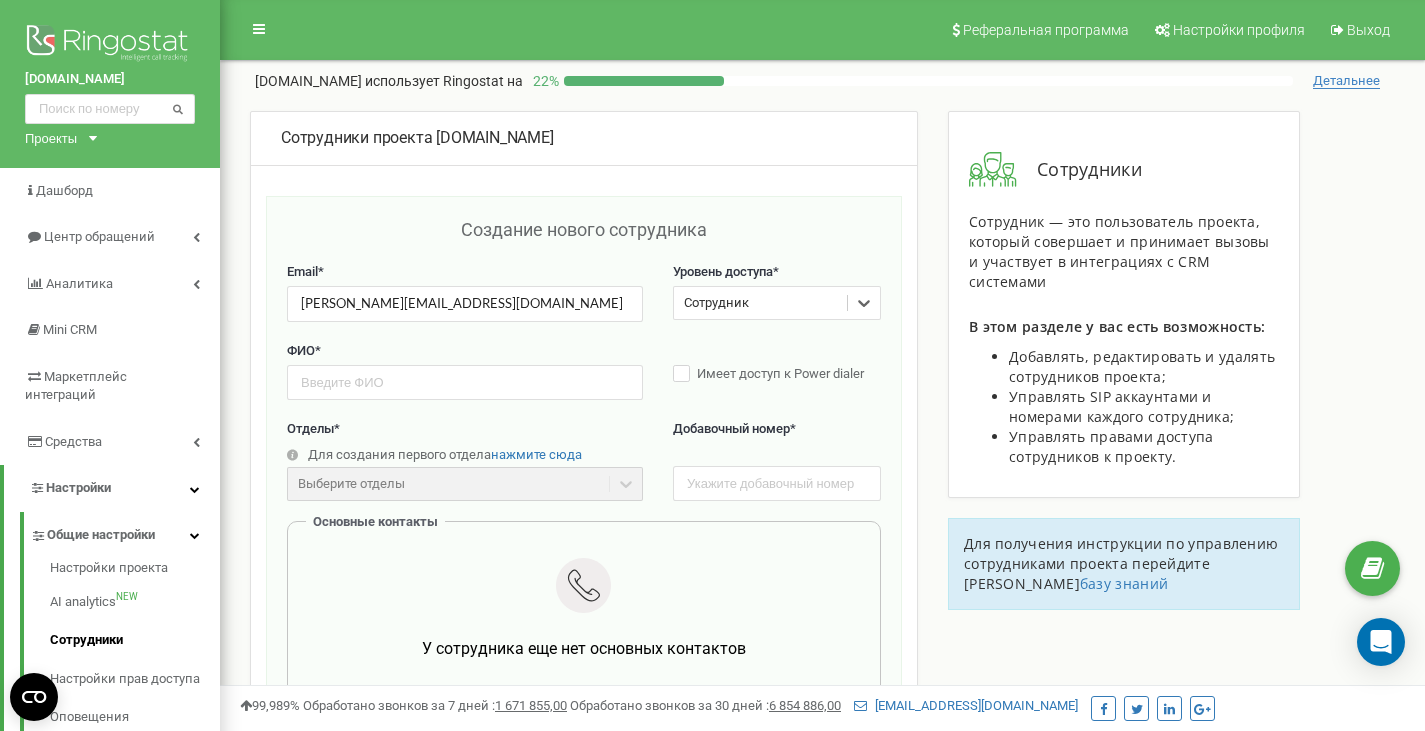 click on "Сотрудник" at bounding box center [760, 303] 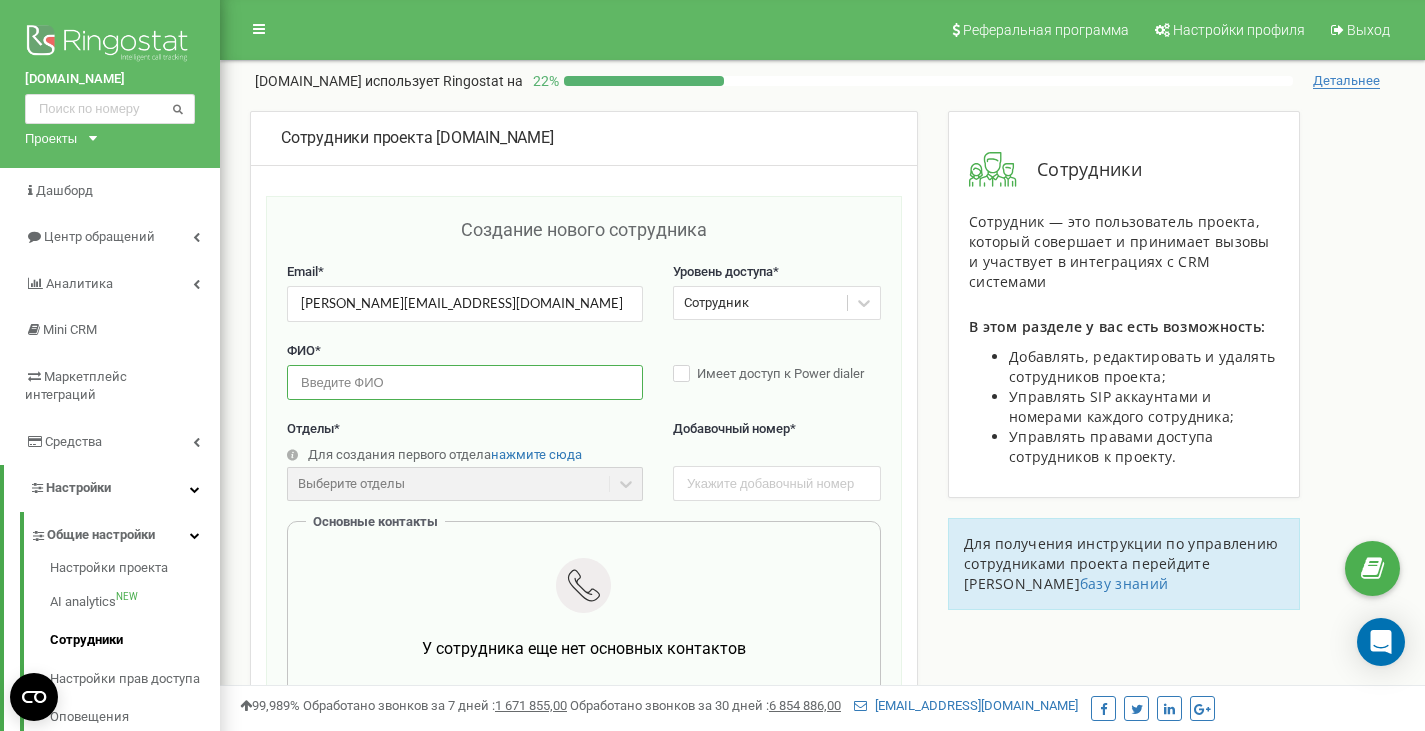 click at bounding box center (465, 382) 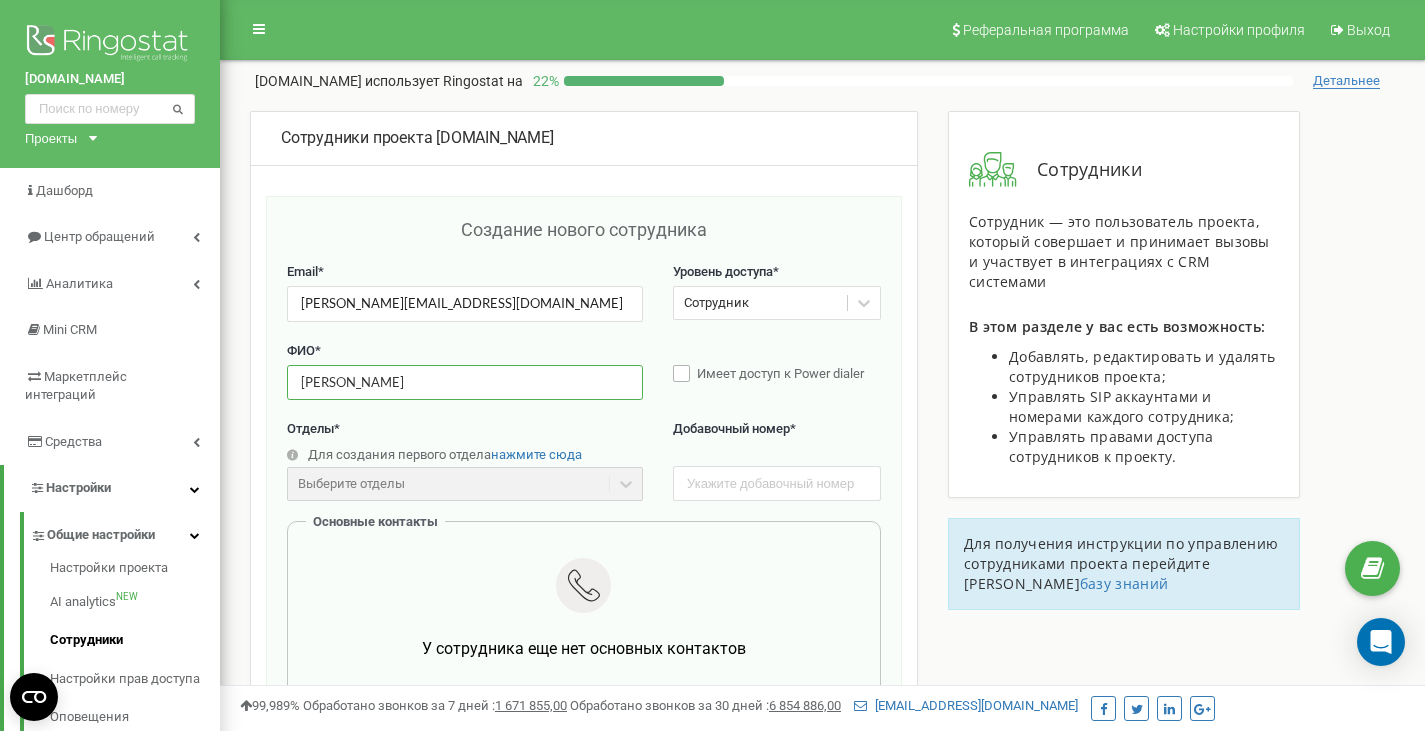 click on "Имеет доступ к Power dialer" at bounding box center (777, 375) 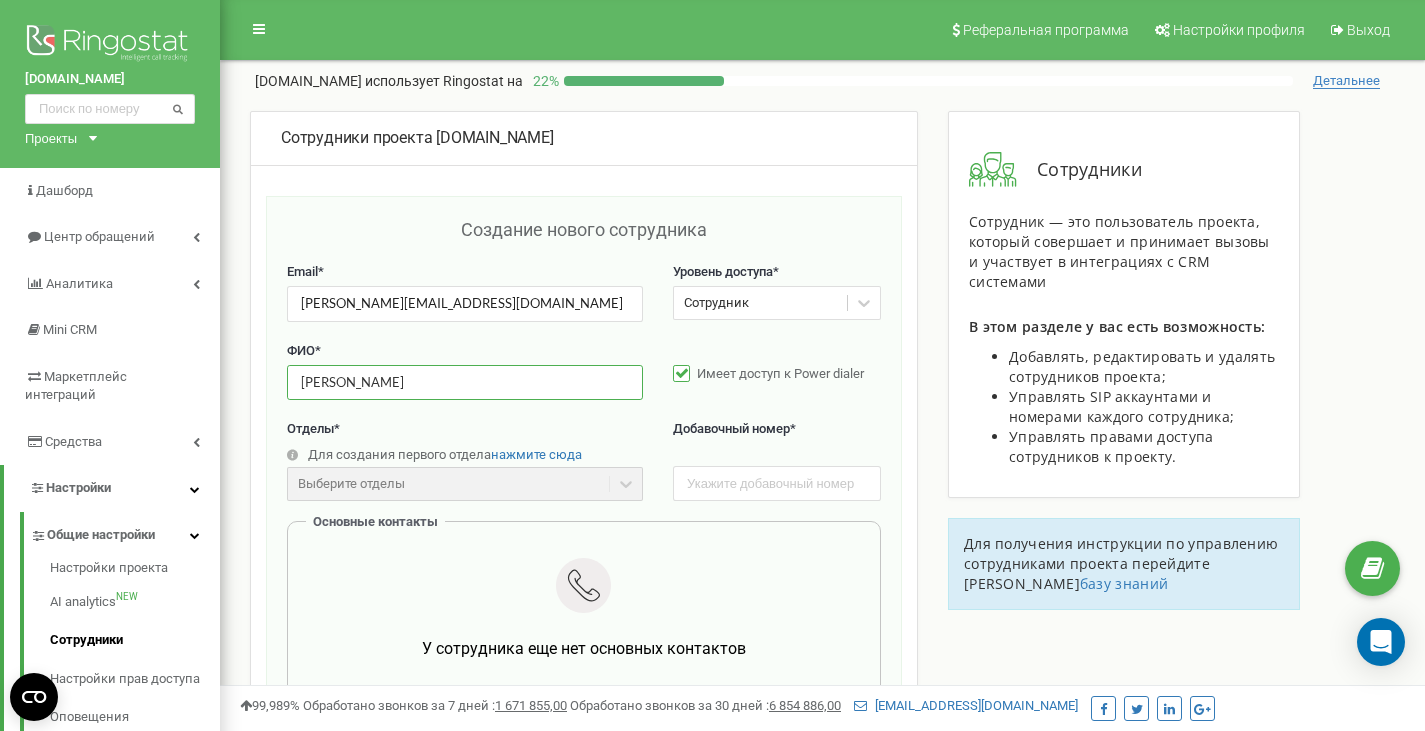 click on "Имеет доступ к Power dialer" at bounding box center (777, 375) 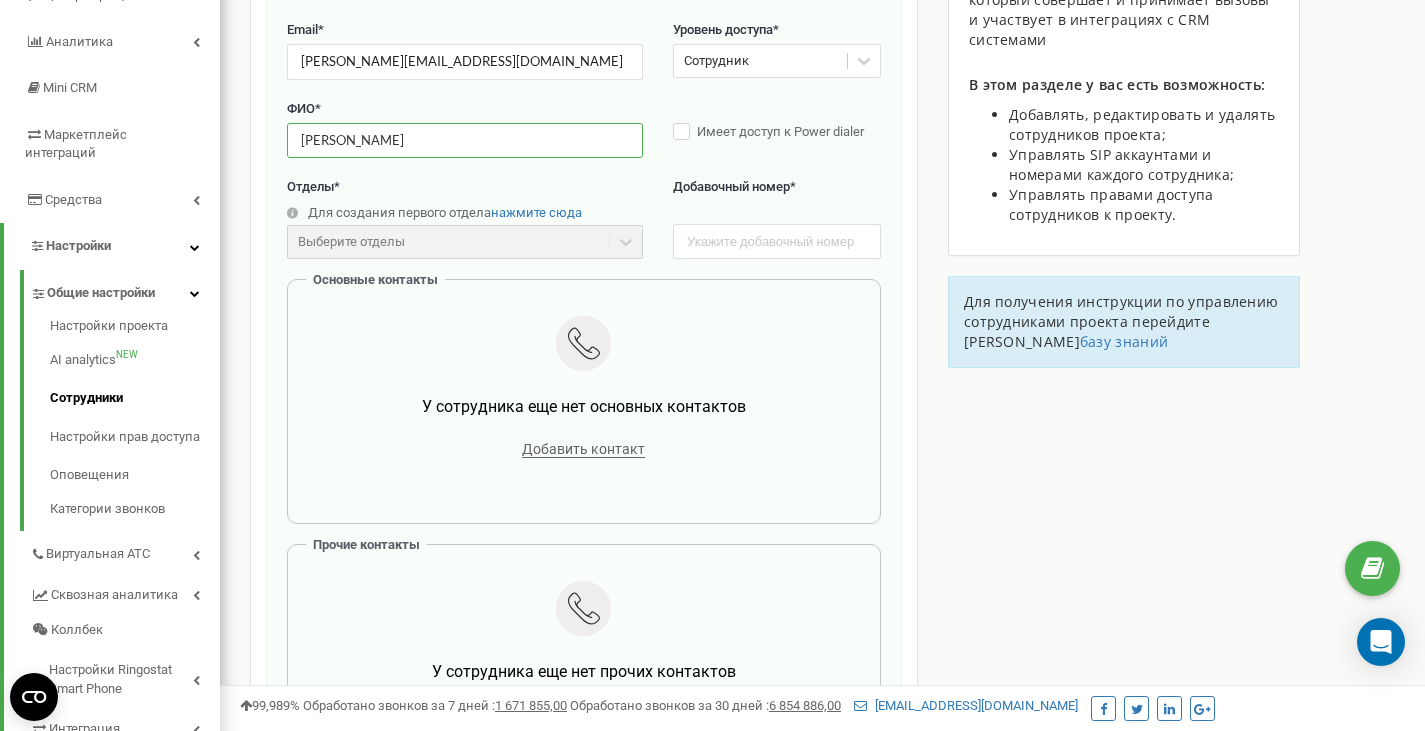 scroll, scrollTop: 258, scrollLeft: 0, axis: vertical 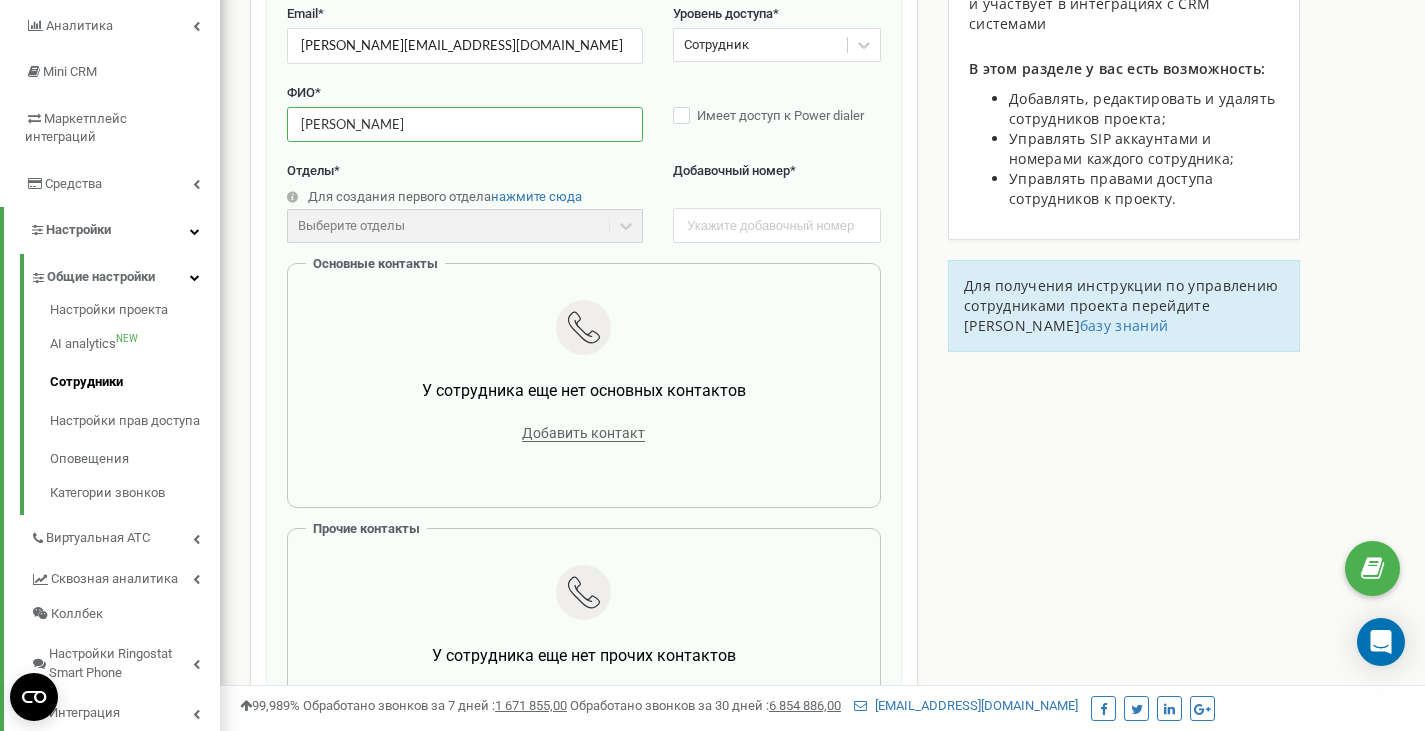 type on "Samuel Nwoke" 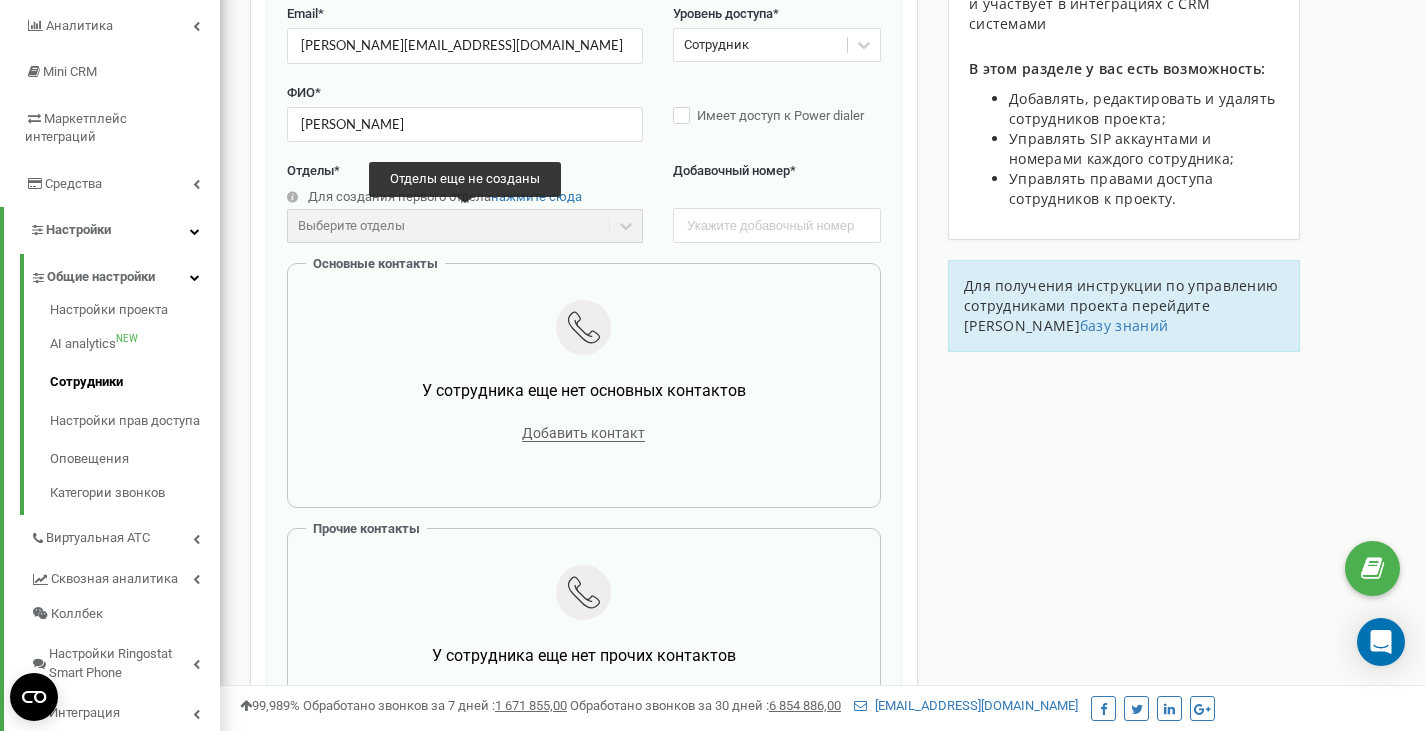 click on "Выберите отделы" at bounding box center (465, 226) 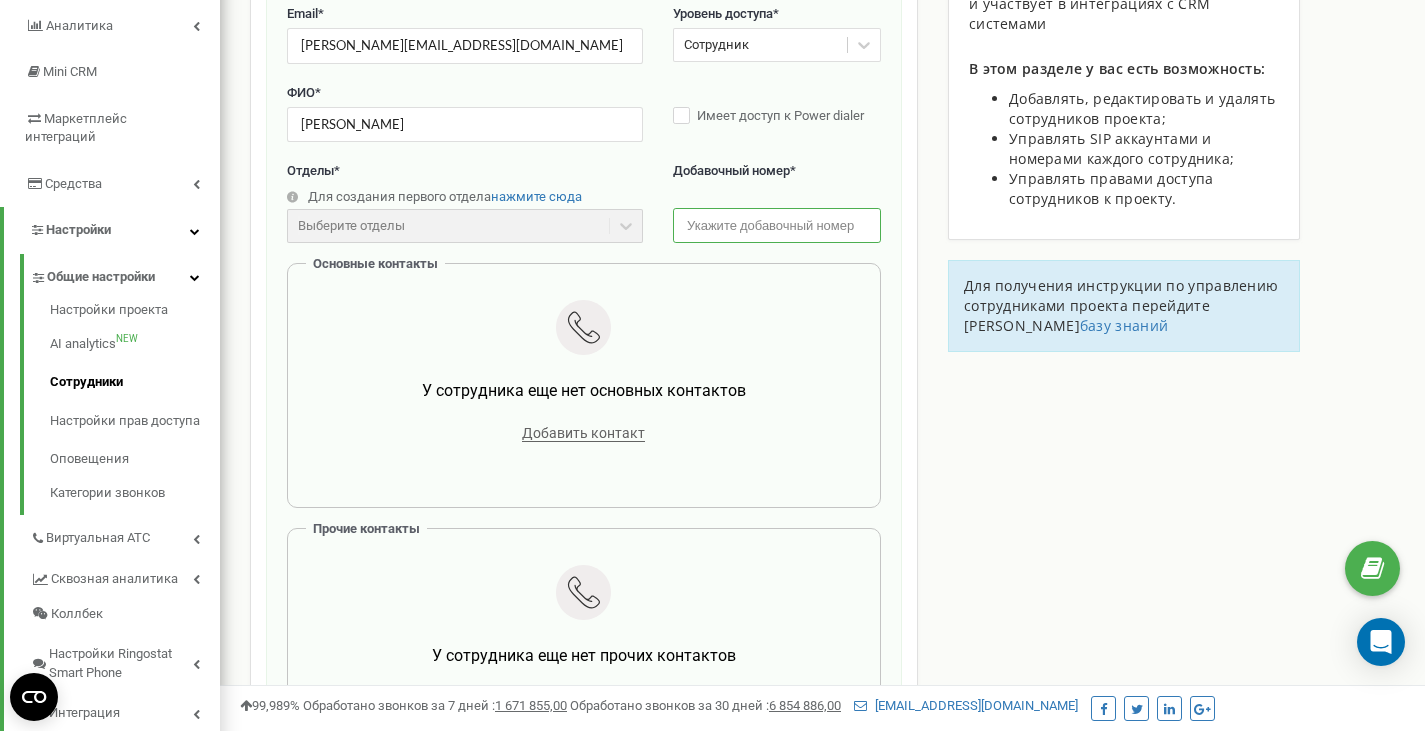 click at bounding box center [777, 225] 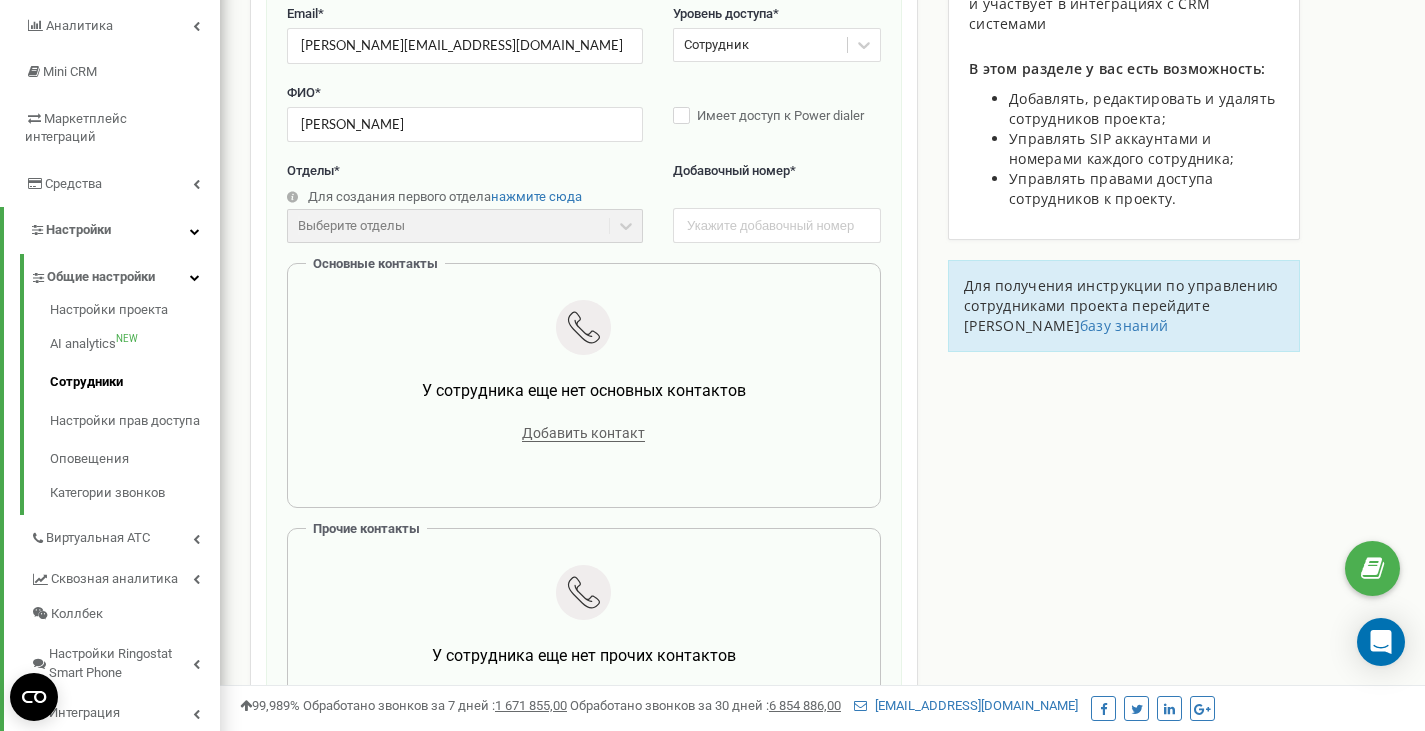 click on "Добавочный номер *" at bounding box center (777, 182) 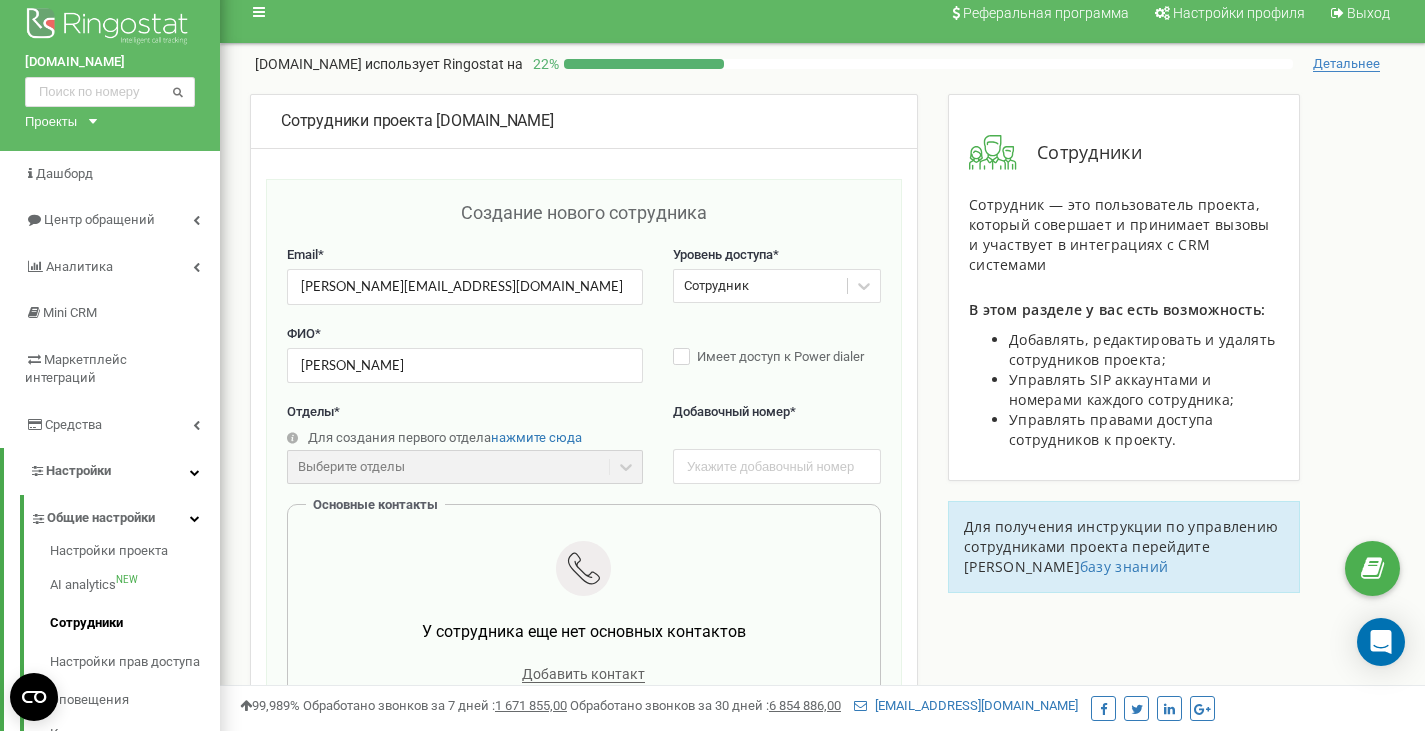 scroll, scrollTop: 45, scrollLeft: 0, axis: vertical 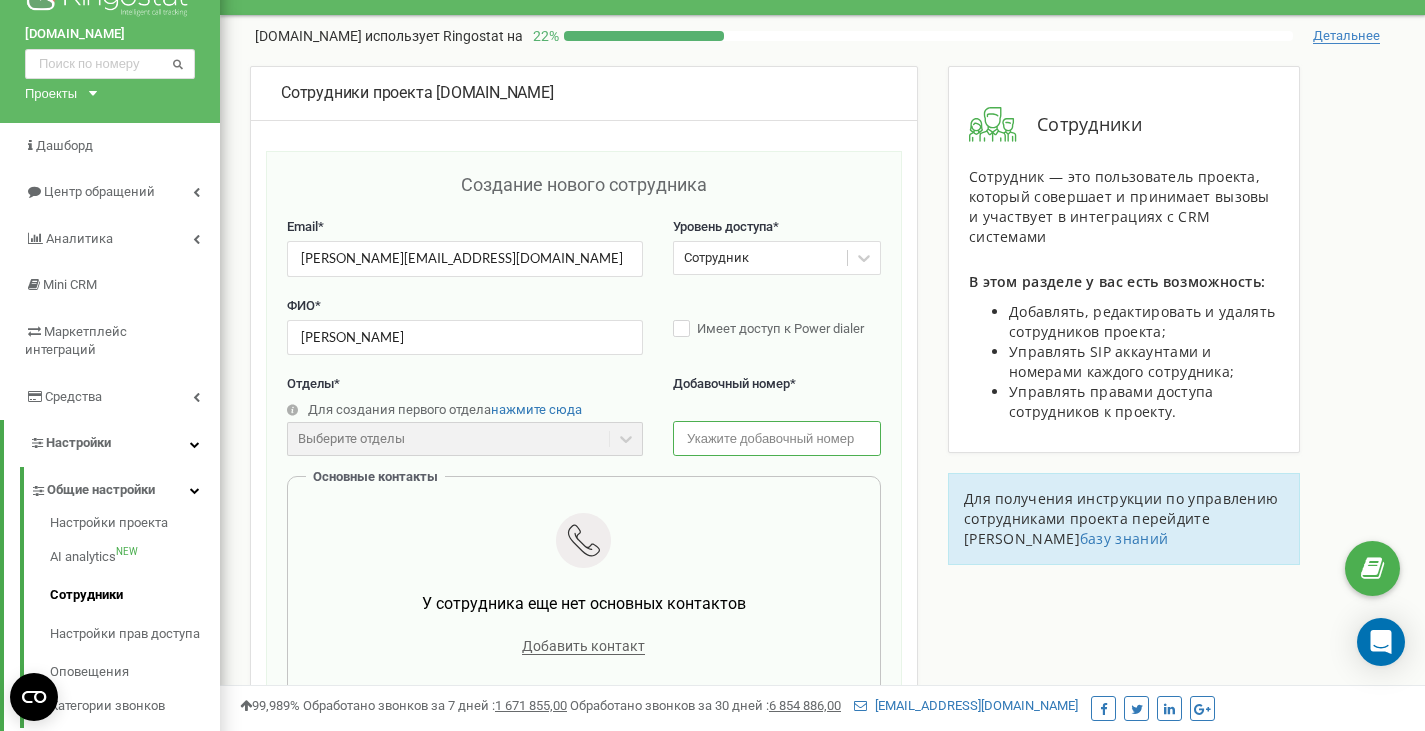 click at bounding box center [777, 438] 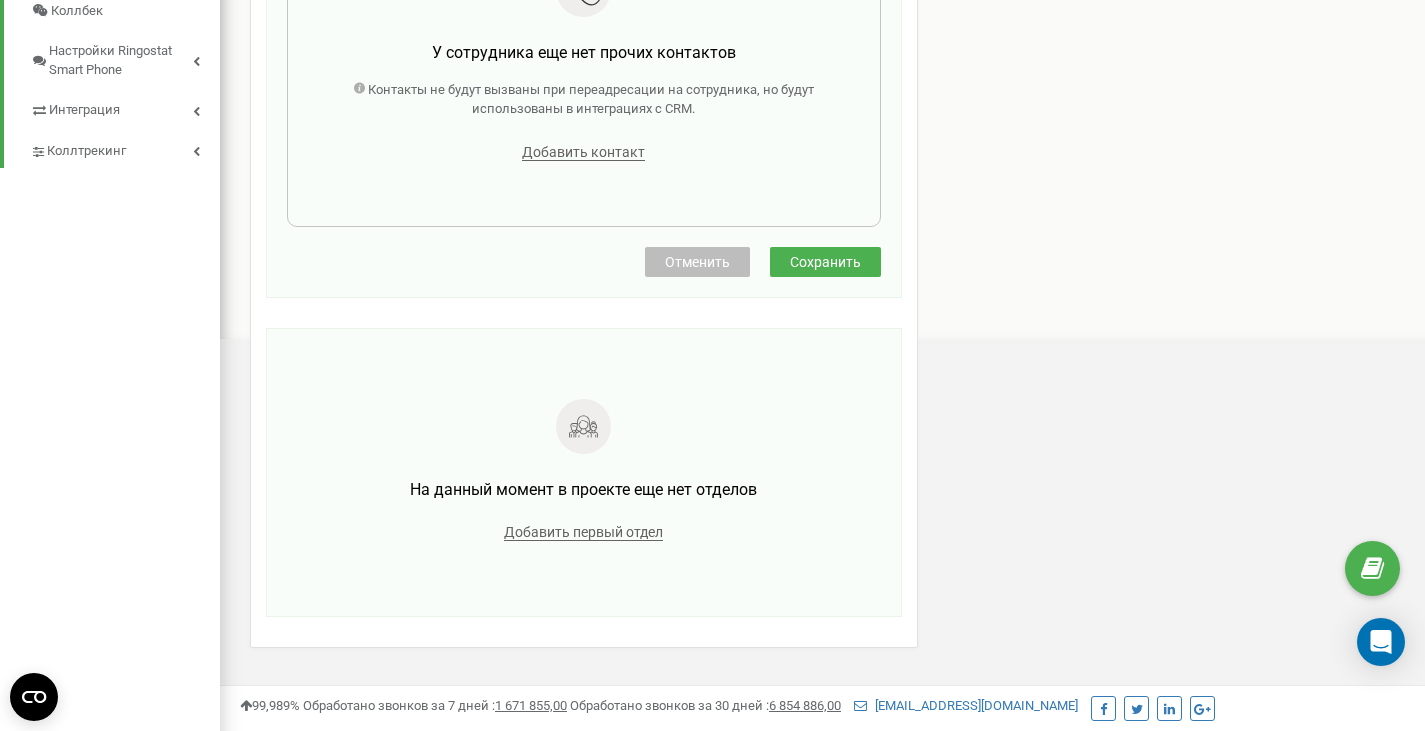 scroll, scrollTop: 909, scrollLeft: 0, axis: vertical 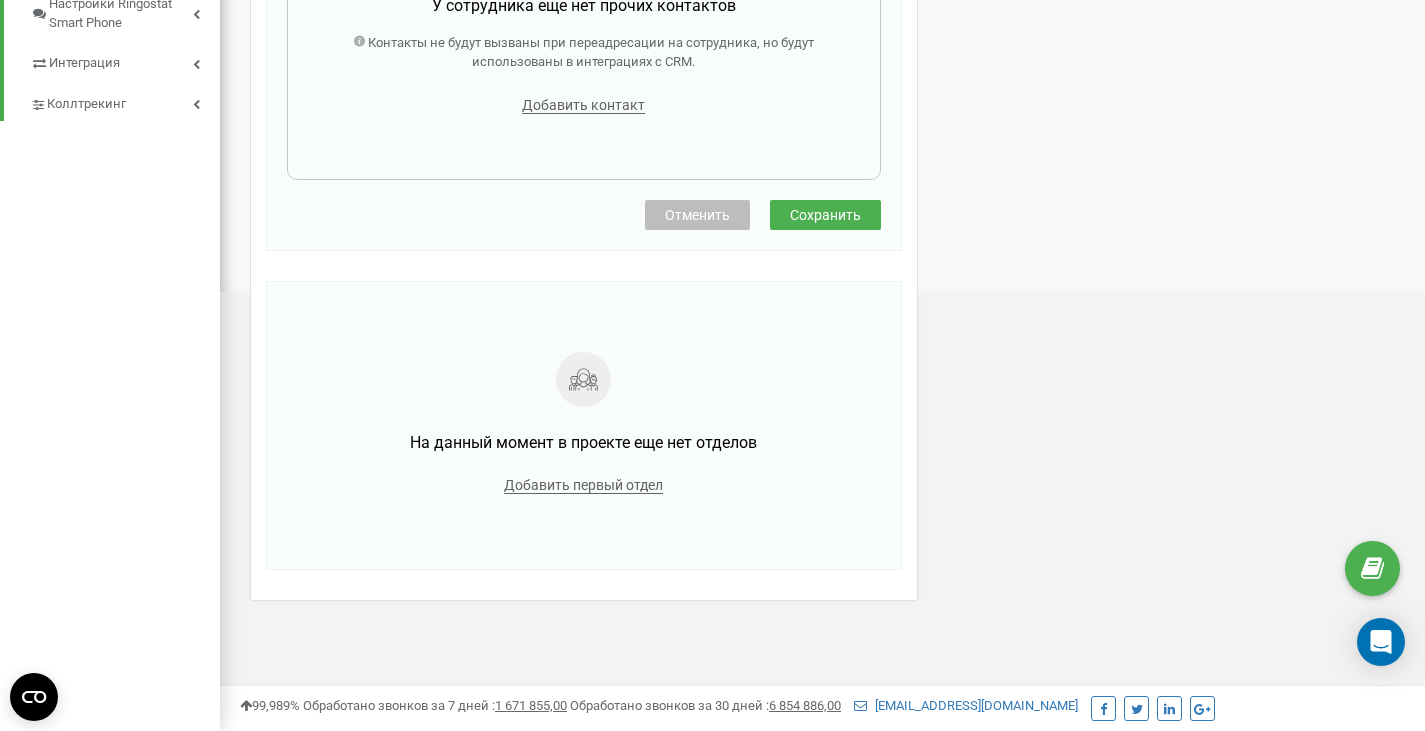 type on "105" 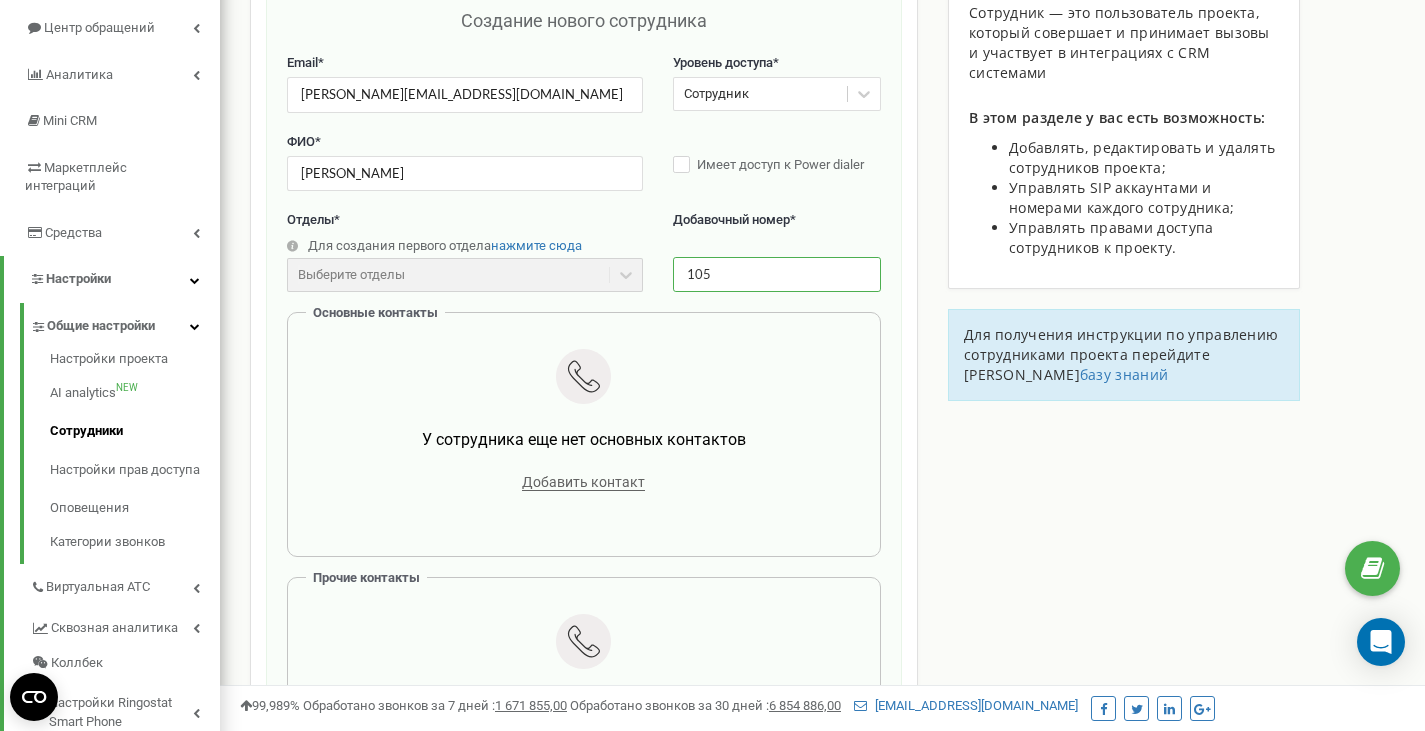 scroll, scrollTop: 0, scrollLeft: 0, axis: both 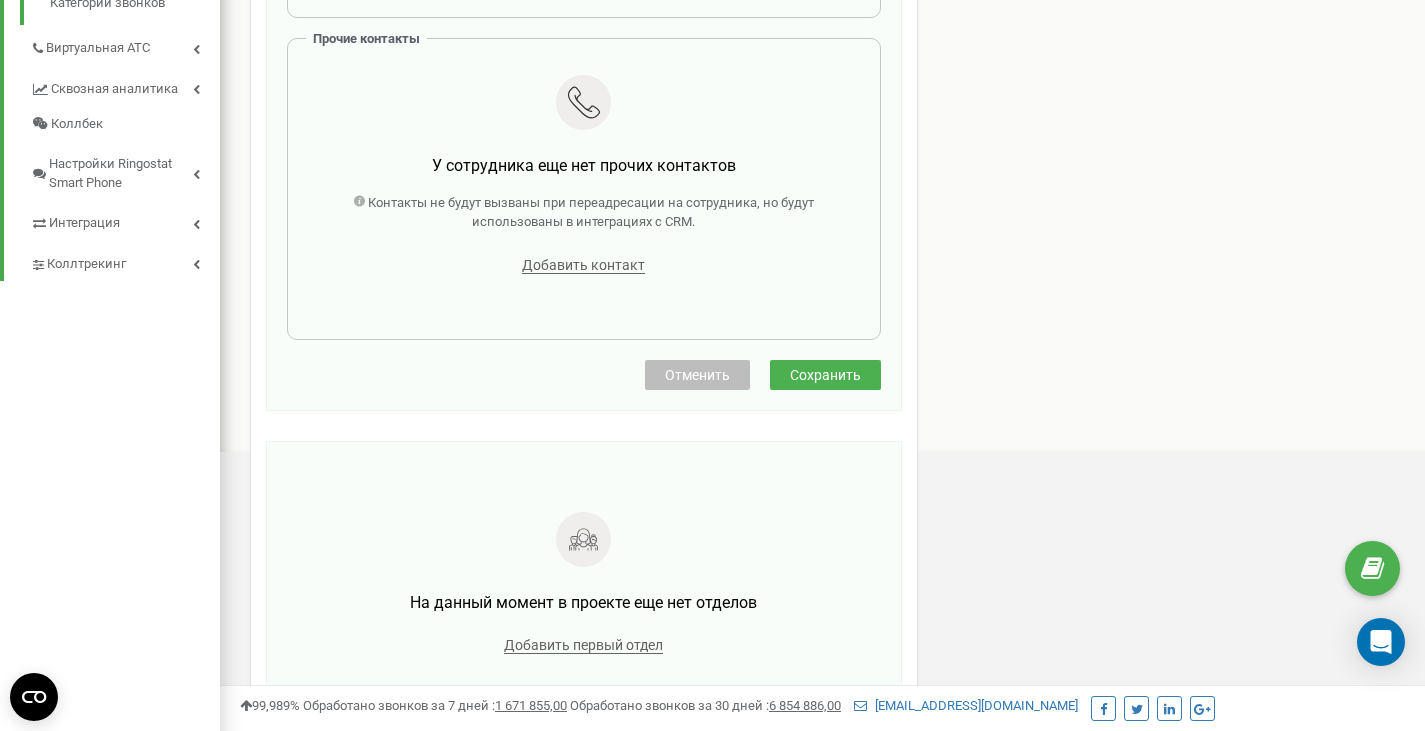 click on "Сохранить" at bounding box center (825, 375) 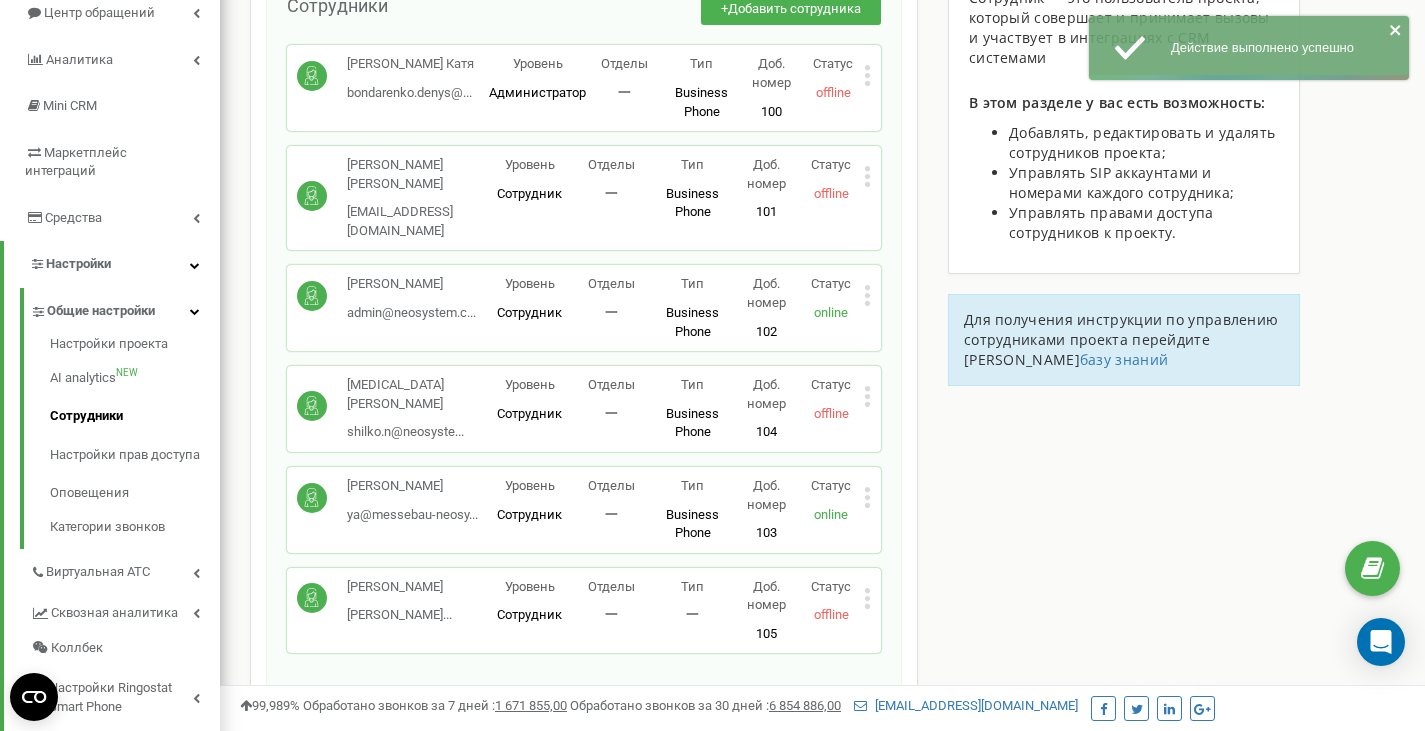 scroll, scrollTop: 355, scrollLeft: 0, axis: vertical 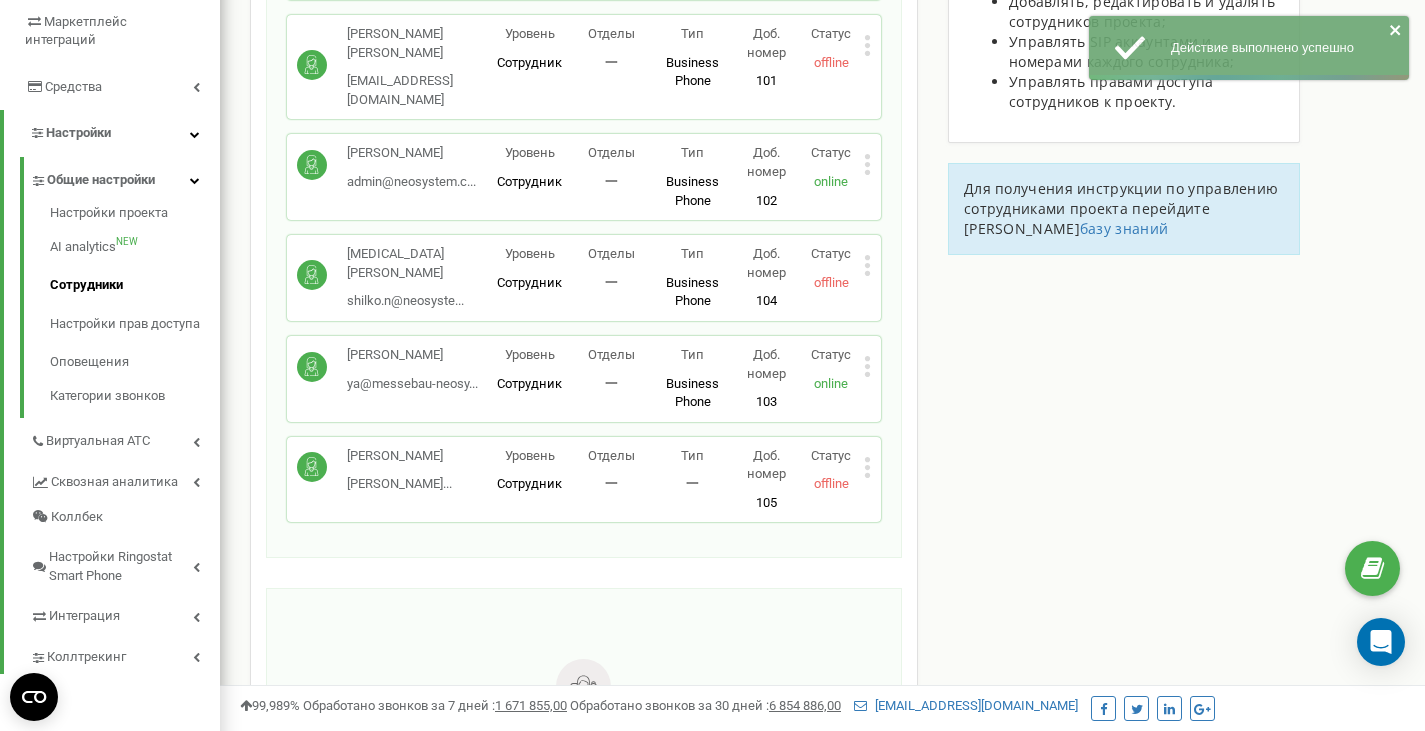 click 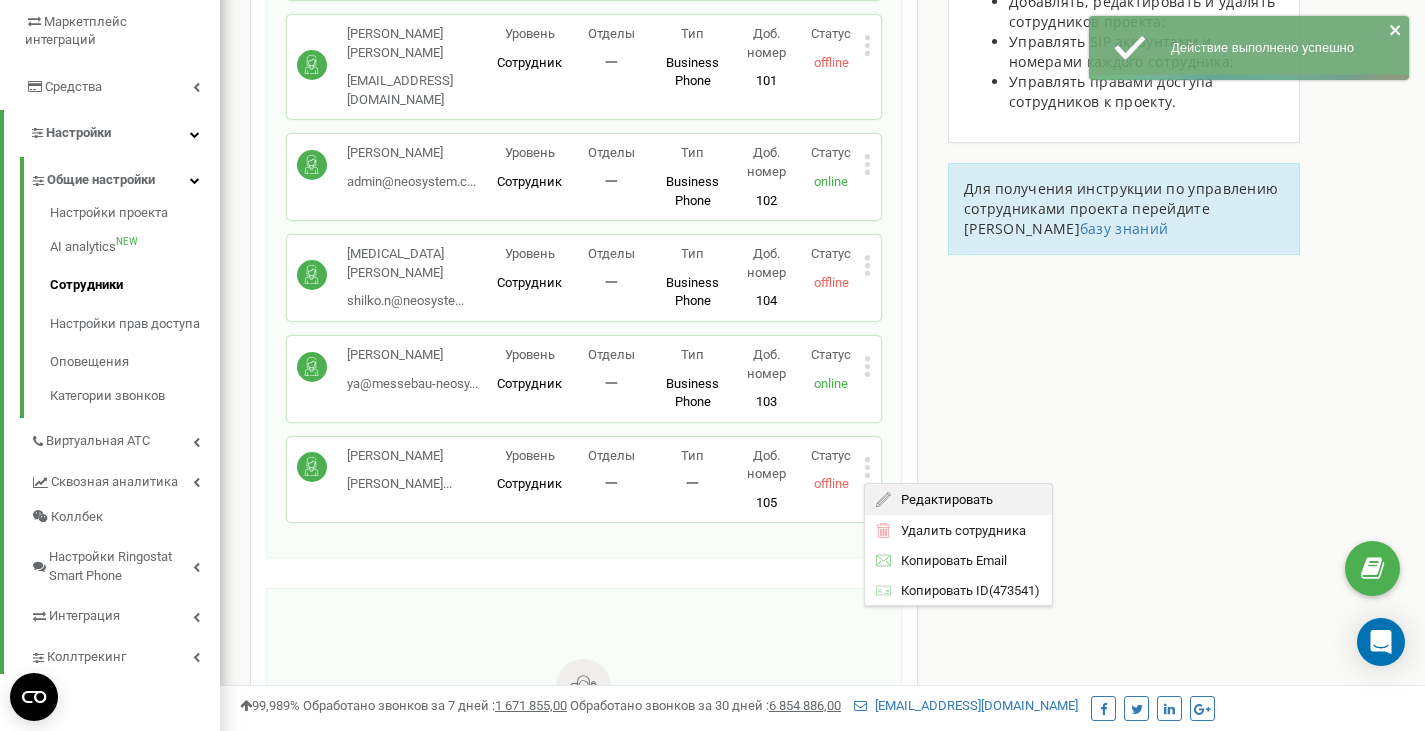 click on "Редактировать" at bounding box center [942, 499] 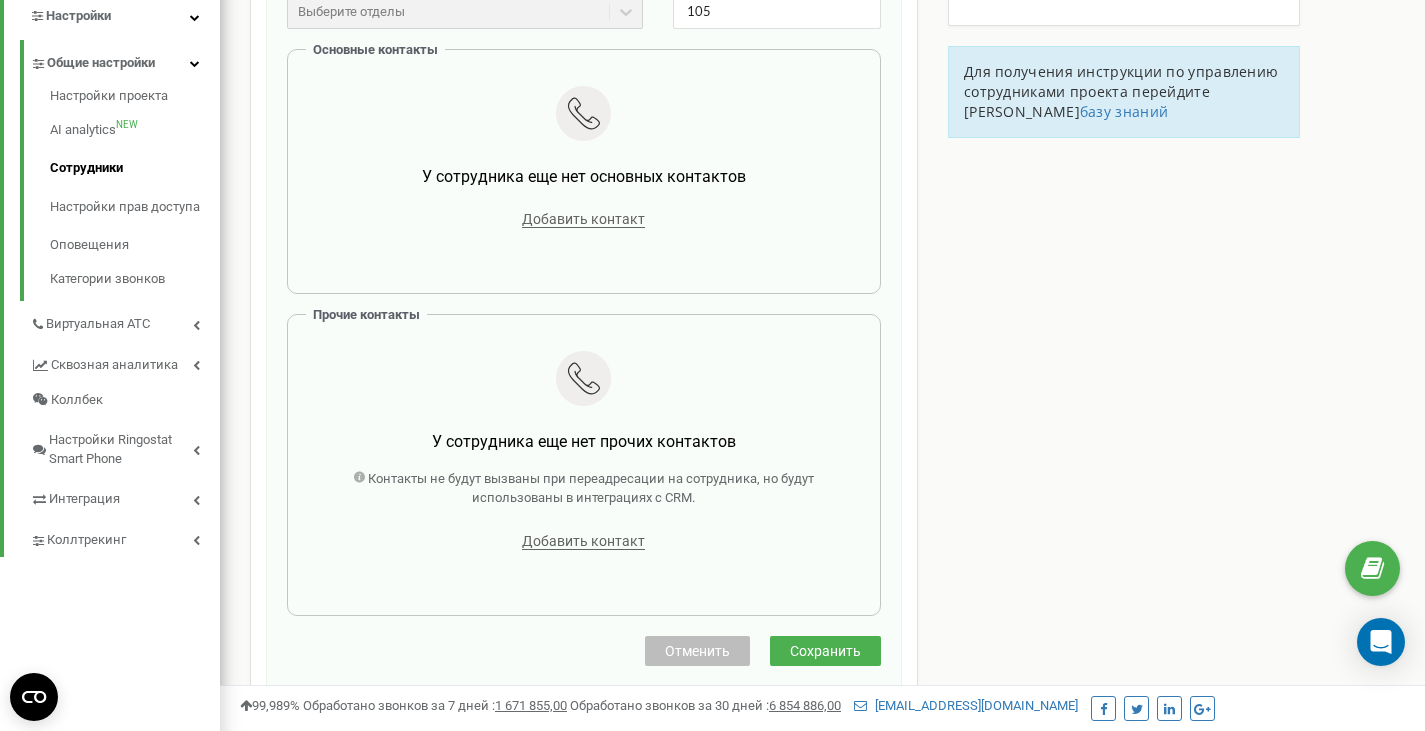 scroll, scrollTop: 460, scrollLeft: 0, axis: vertical 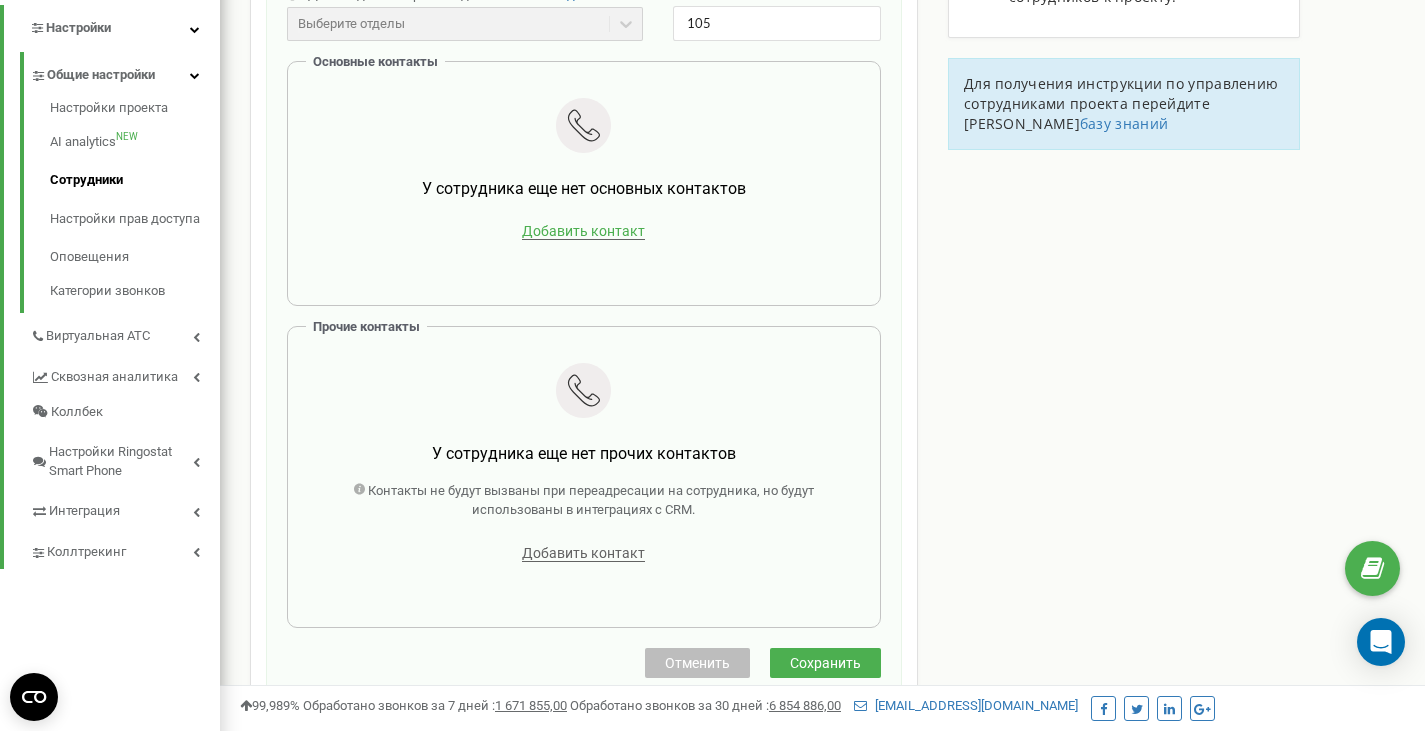 click on "Добавить контакт" at bounding box center [583, 231] 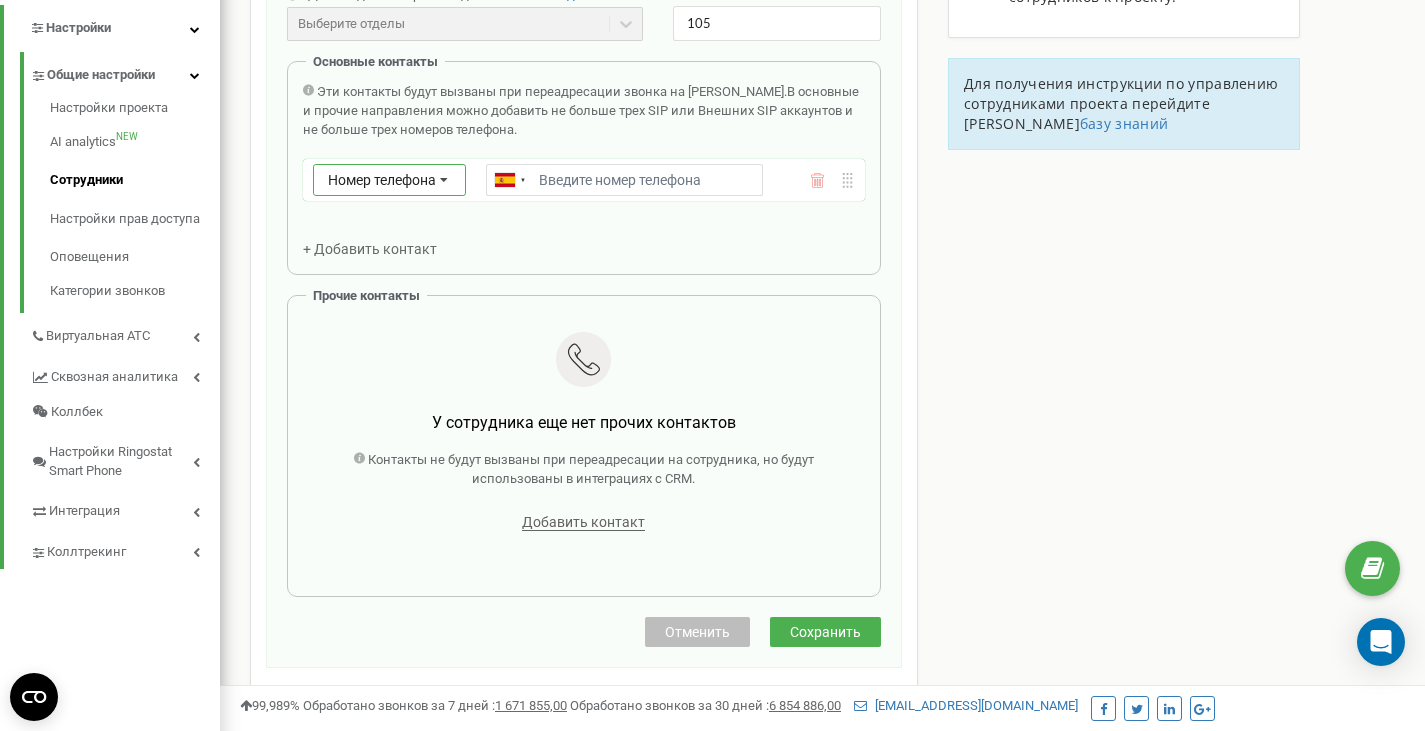click on "Номер телефона Номер телефона SIP Внешний SIP" at bounding box center [389, 180] 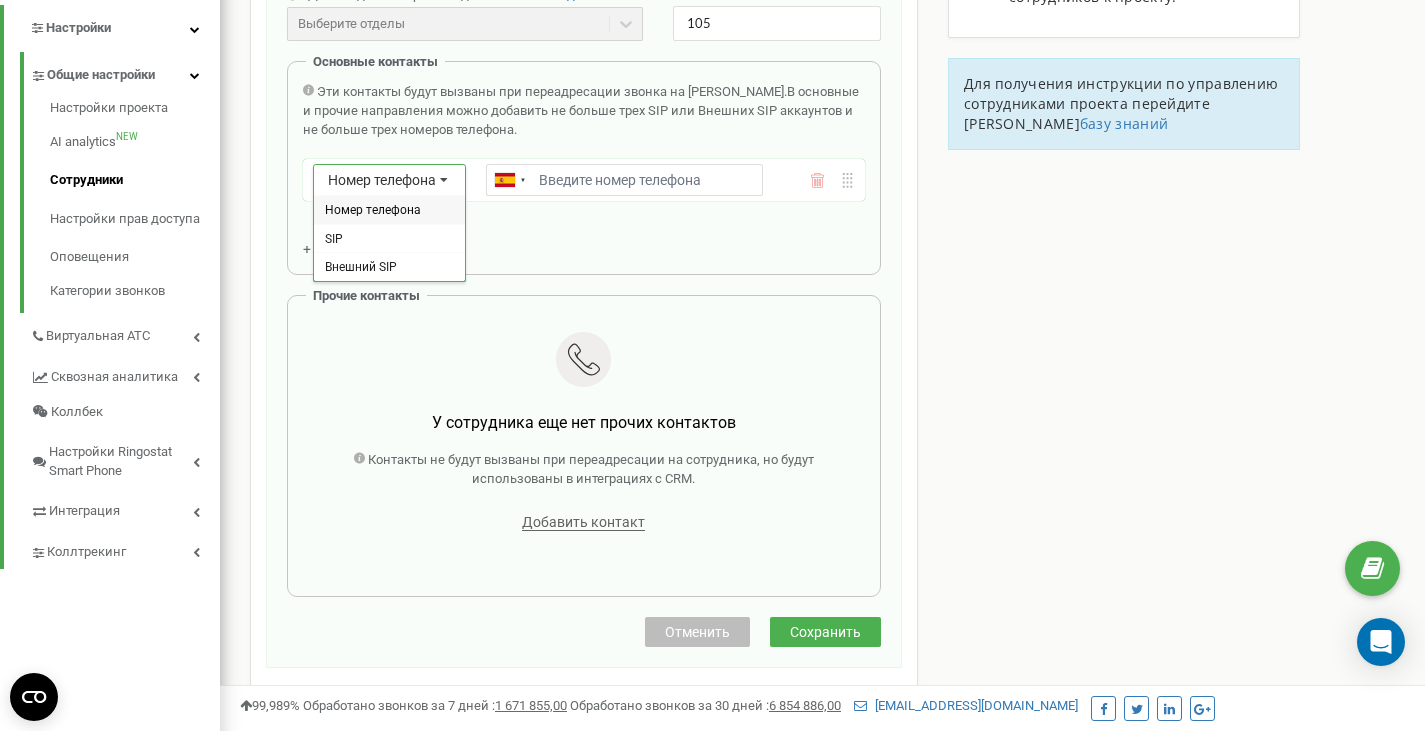 click on "Редактирование сотрудника Email * samuel.m@neosystem.co.uk Email недоступен для редактирования. Вы можете создать нового сотрудника и перепривязать к нему SIP аккаунты в разделе "SIP аккаунты". Уровень доступа * Сотрудник ФИО * Samuel Nwoke   Имеет доступ к Power dialer Отделы * Для создания первого отдела   нажмите сюда Выберите отделы Отделы еще не созданы Добавочный номер * 105 Основные контакты Эти контакты будут вызваны при переадресации звонка на Сотрудника.  В основные и прочие направления можно добавить не больше трех SIP или Внешних SIP аккаунтов и не больше трех номеров телефона. SIP" at bounding box center (584, 202) 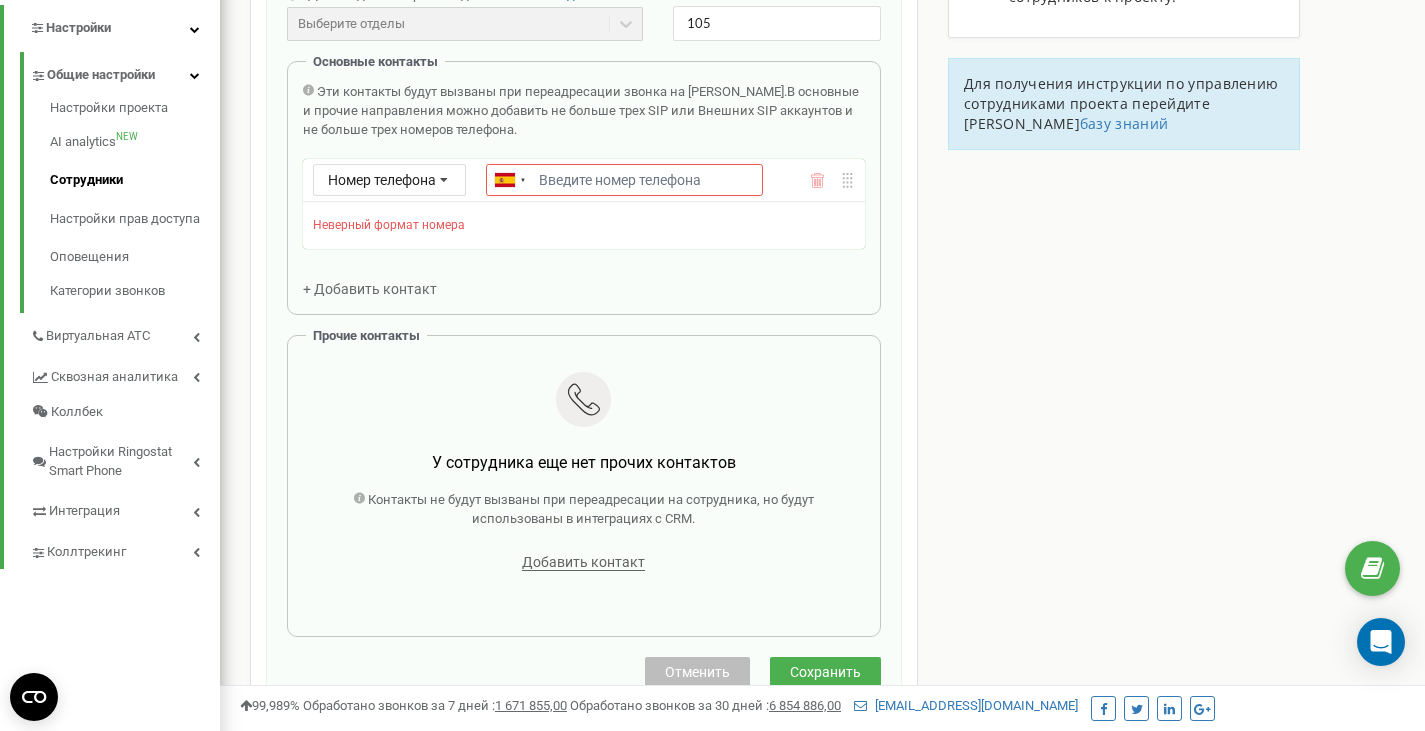 click on "Отменить" at bounding box center (697, 672) 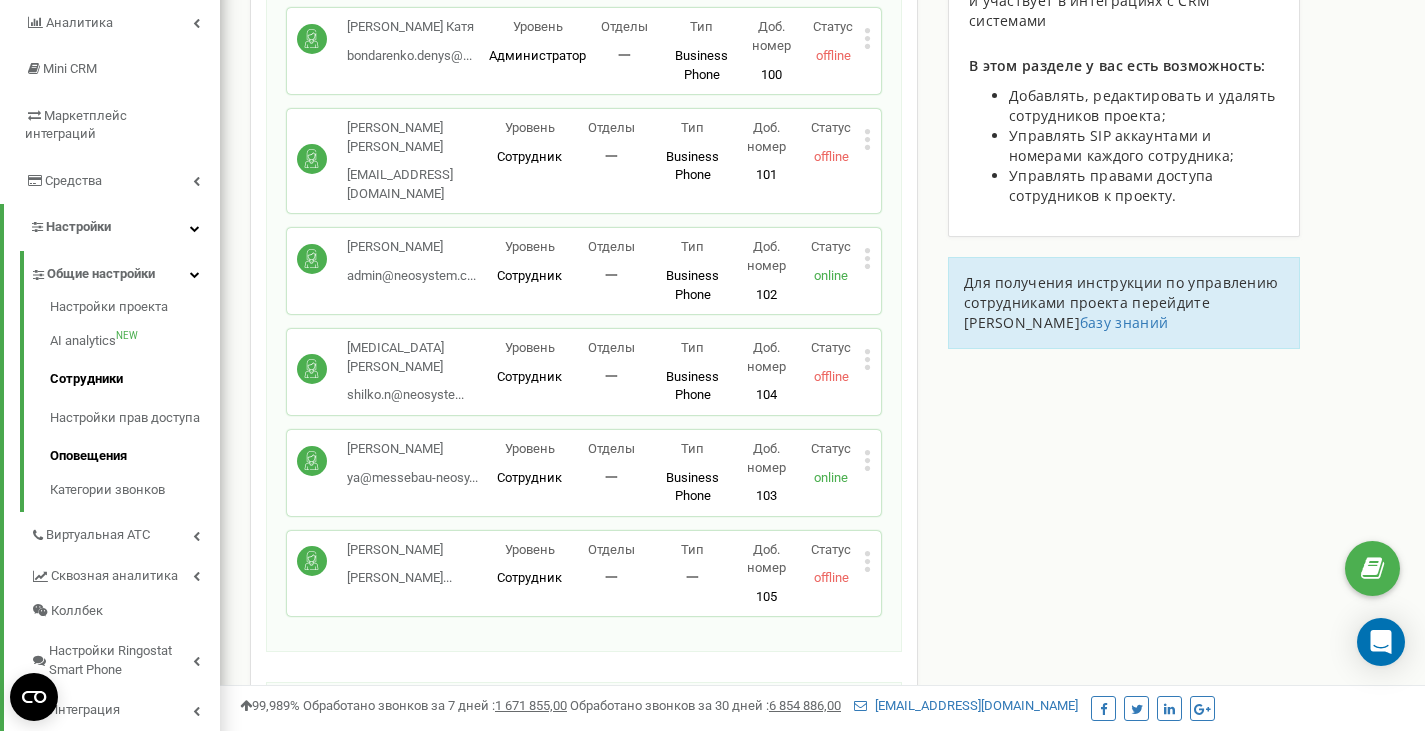 scroll, scrollTop: 288, scrollLeft: 0, axis: vertical 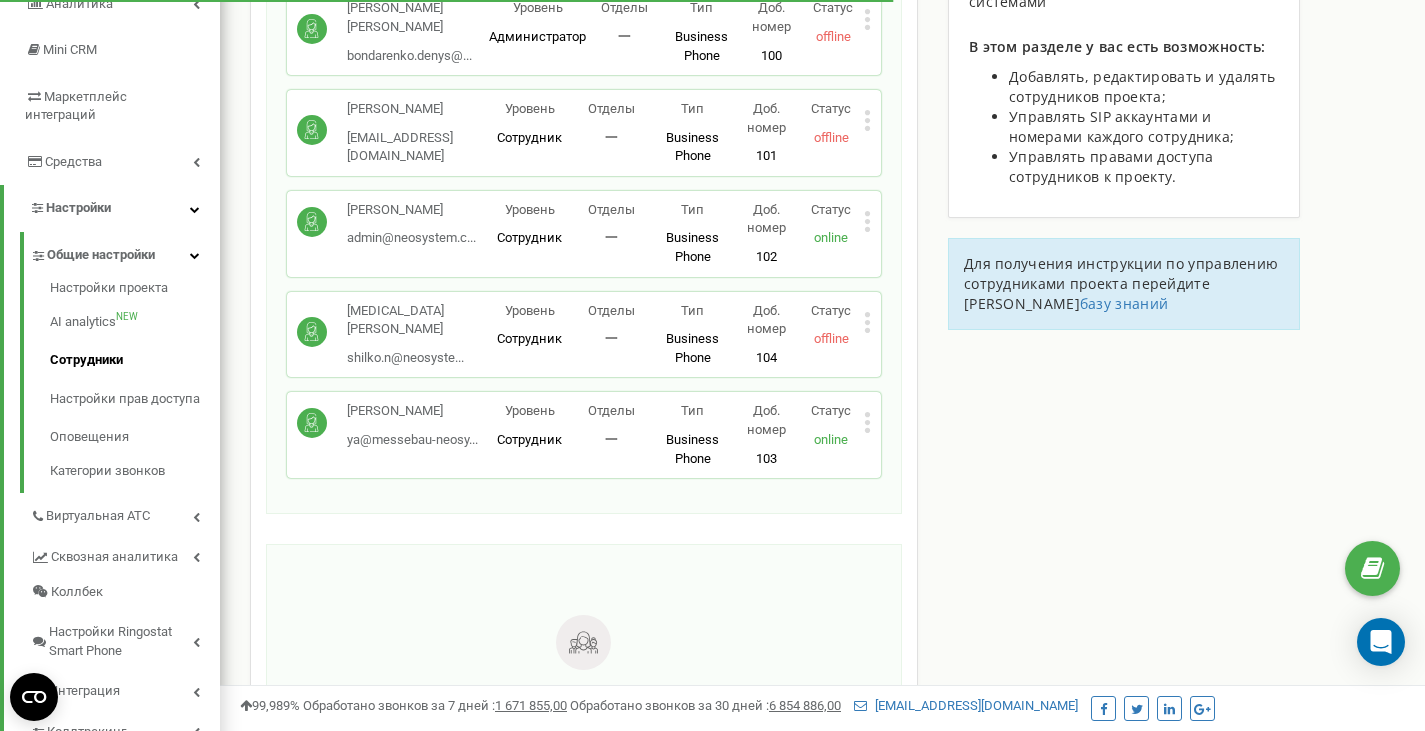 click 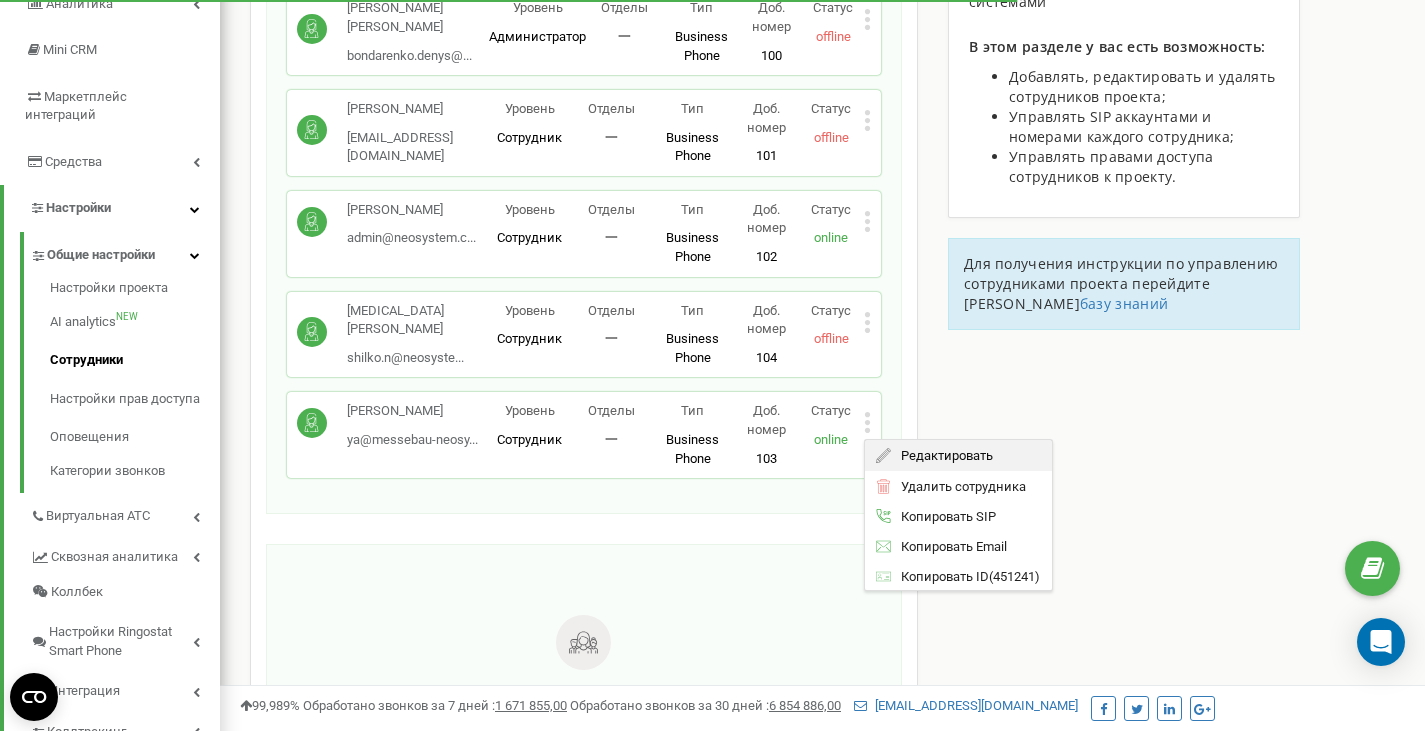 click on "Редактировать" at bounding box center (942, 455) 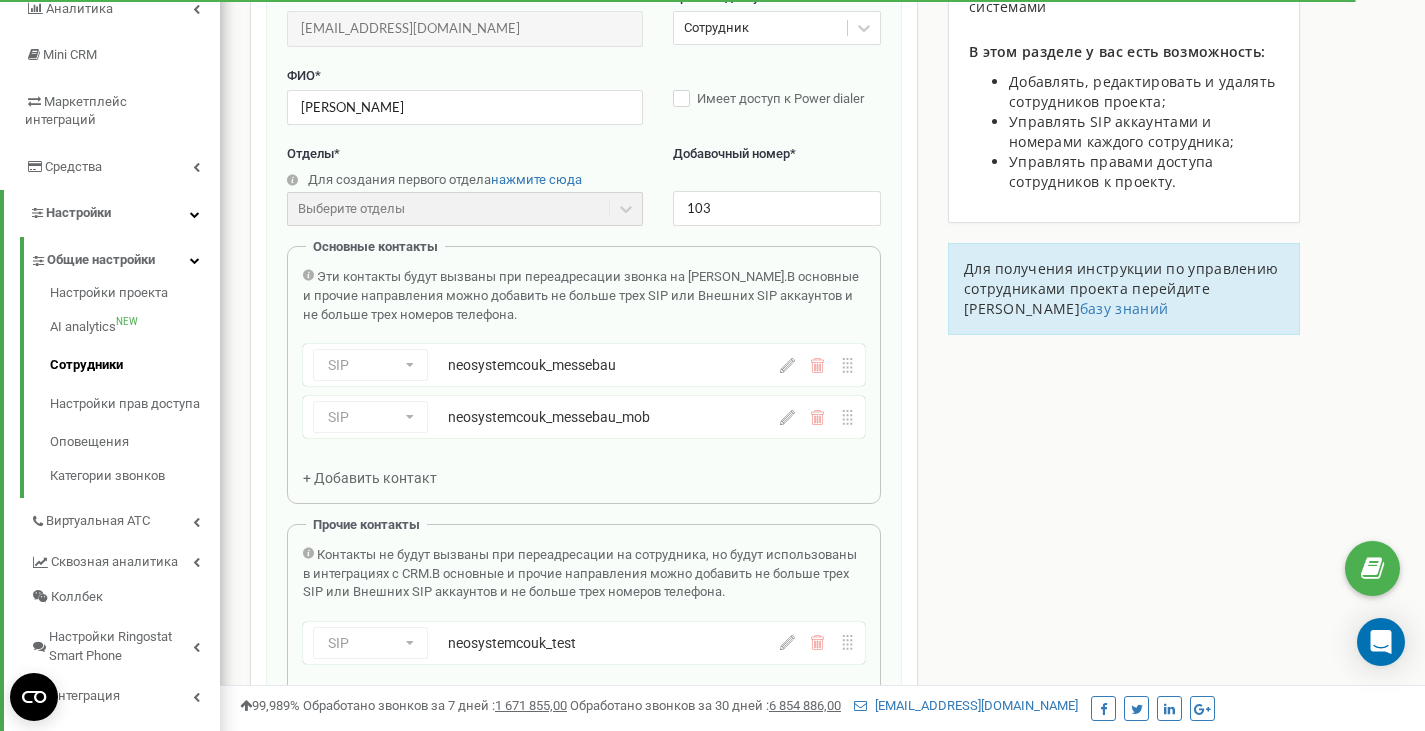 scroll, scrollTop: 398, scrollLeft: 0, axis: vertical 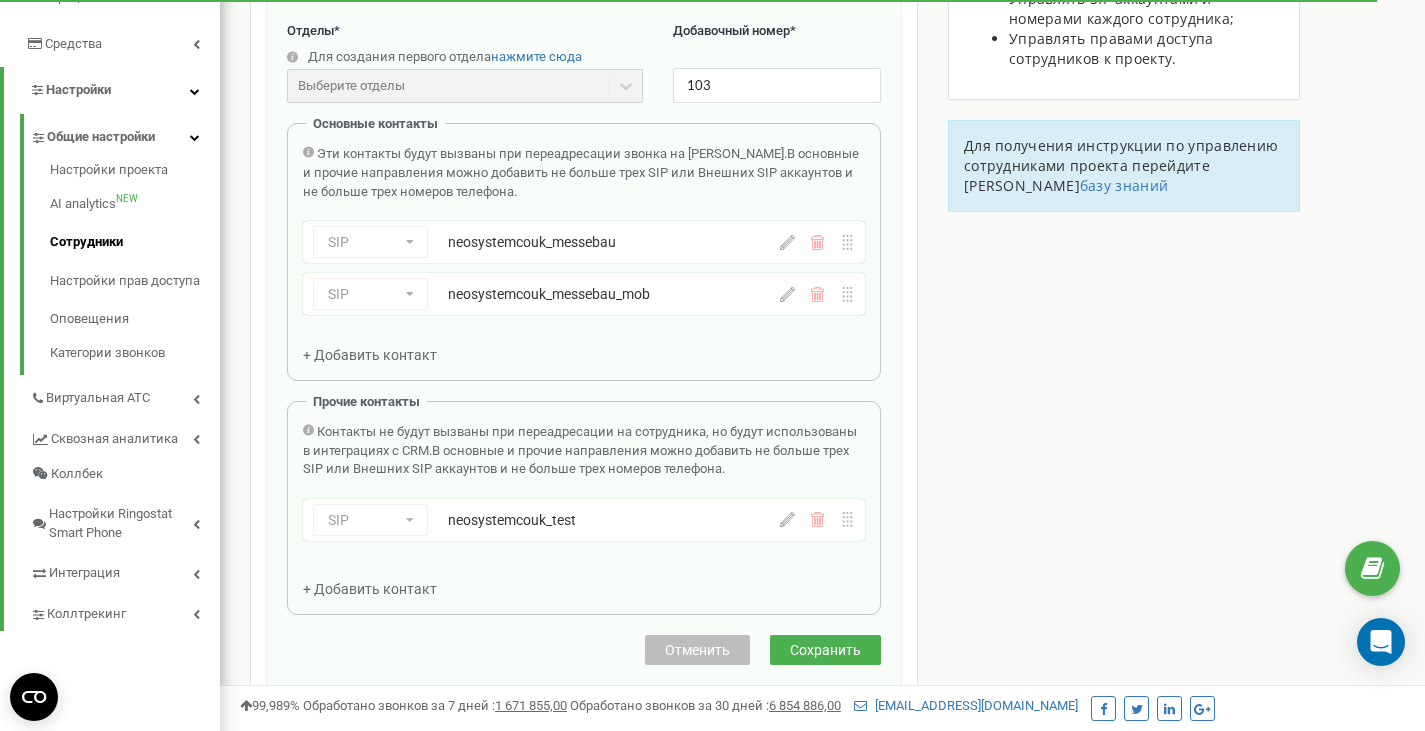 click on "Отменить" at bounding box center [697, 650] 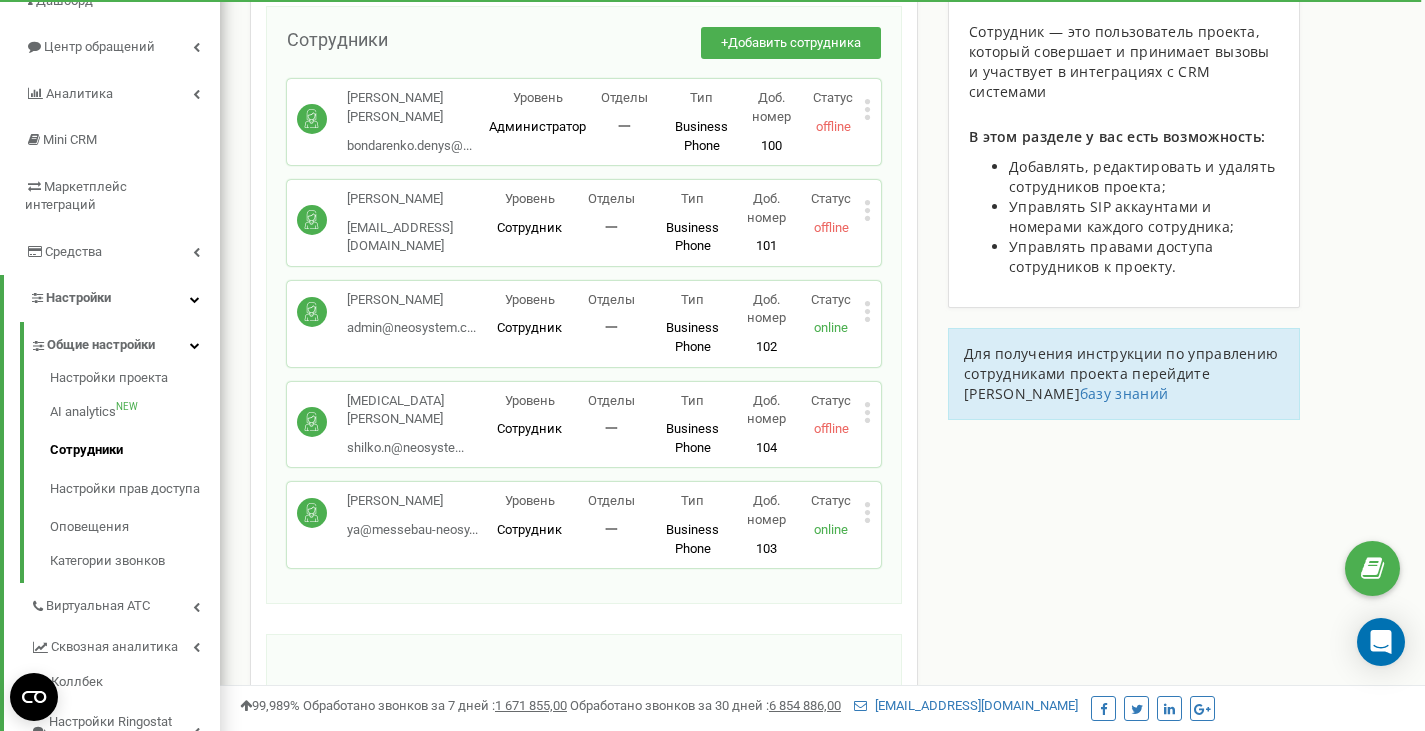 scroll, scrollTop: 189, scrollLeft: 0, axis: vertical 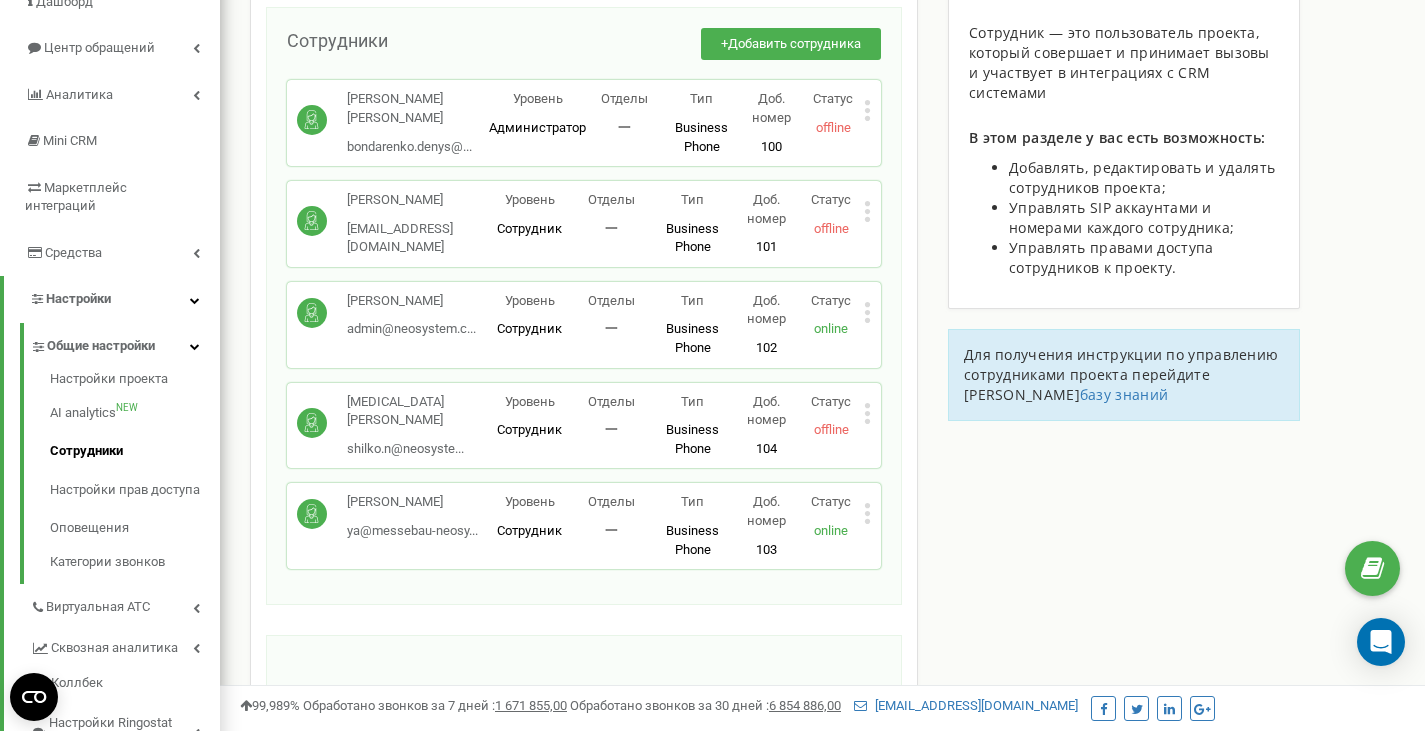 click 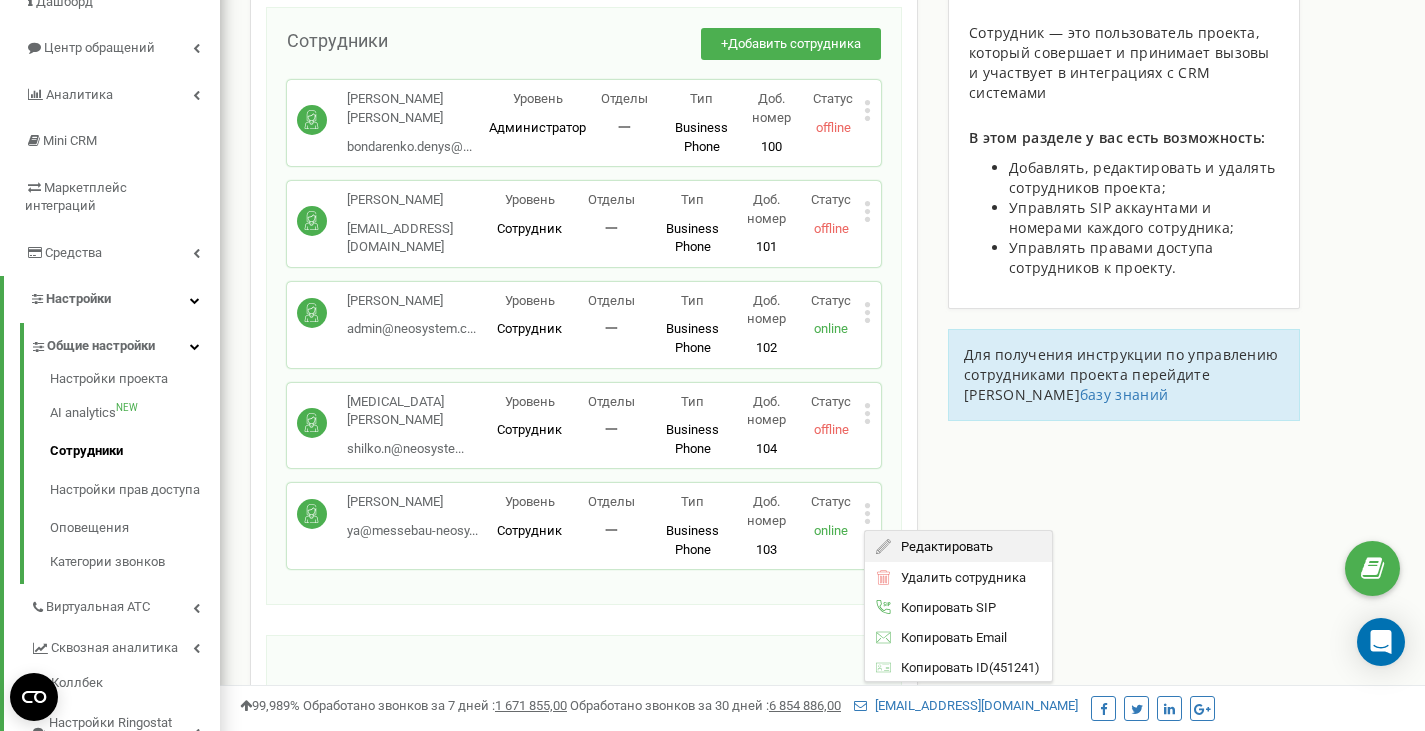 click on "Редактировать" at bounding box center [942, 546] 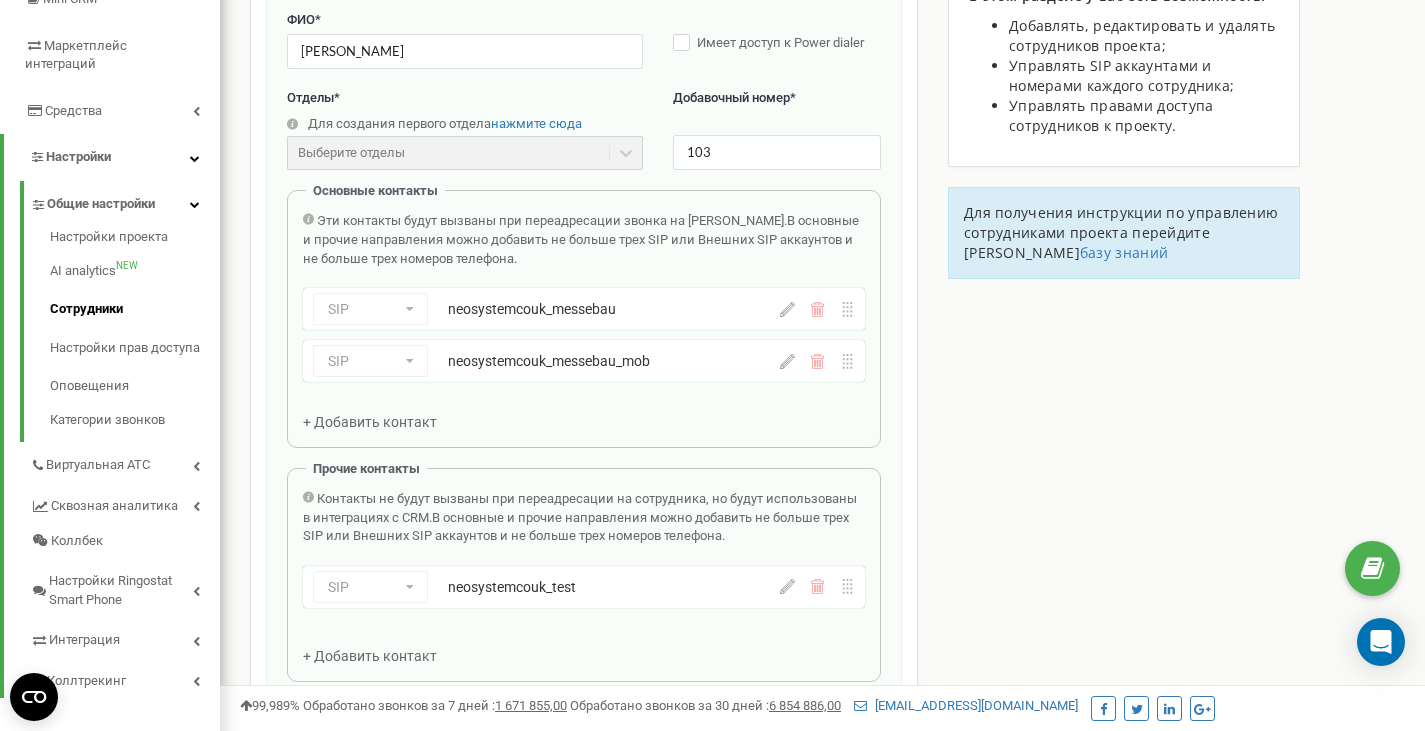 scroll, scrollTop: 180, scrollLeft: 0, axis: vertical 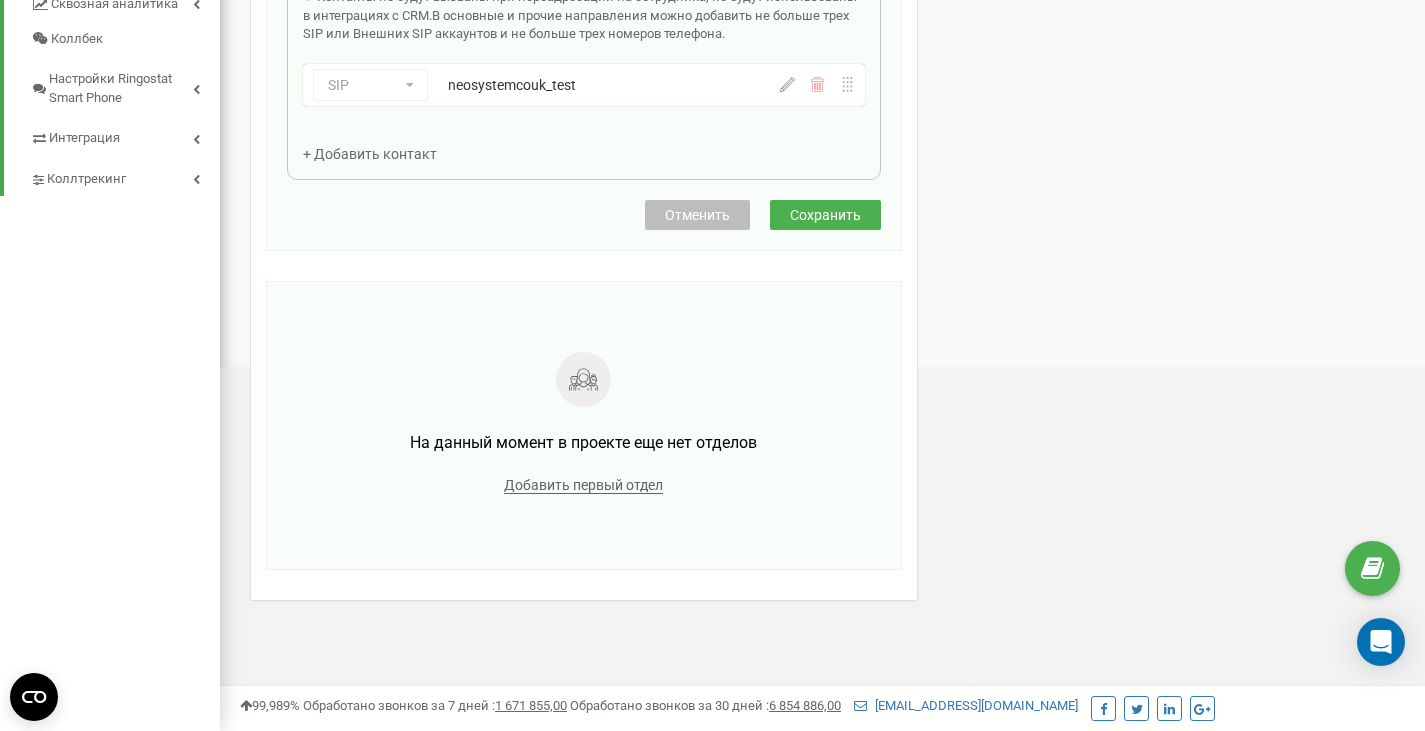 click on "Отменить" at bounding box center (697, 215) 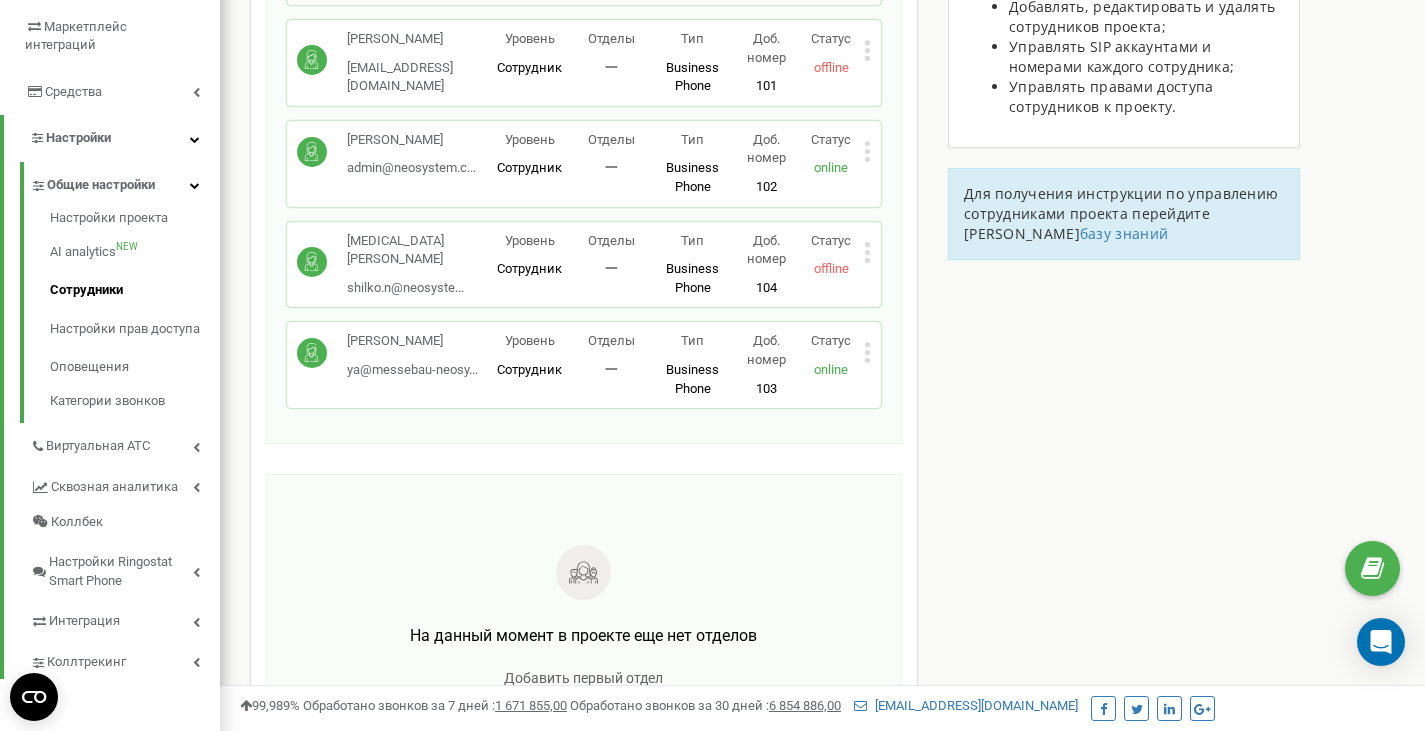 scroll, scrollTop: 232, scrollLeft: 0, axis: vertical 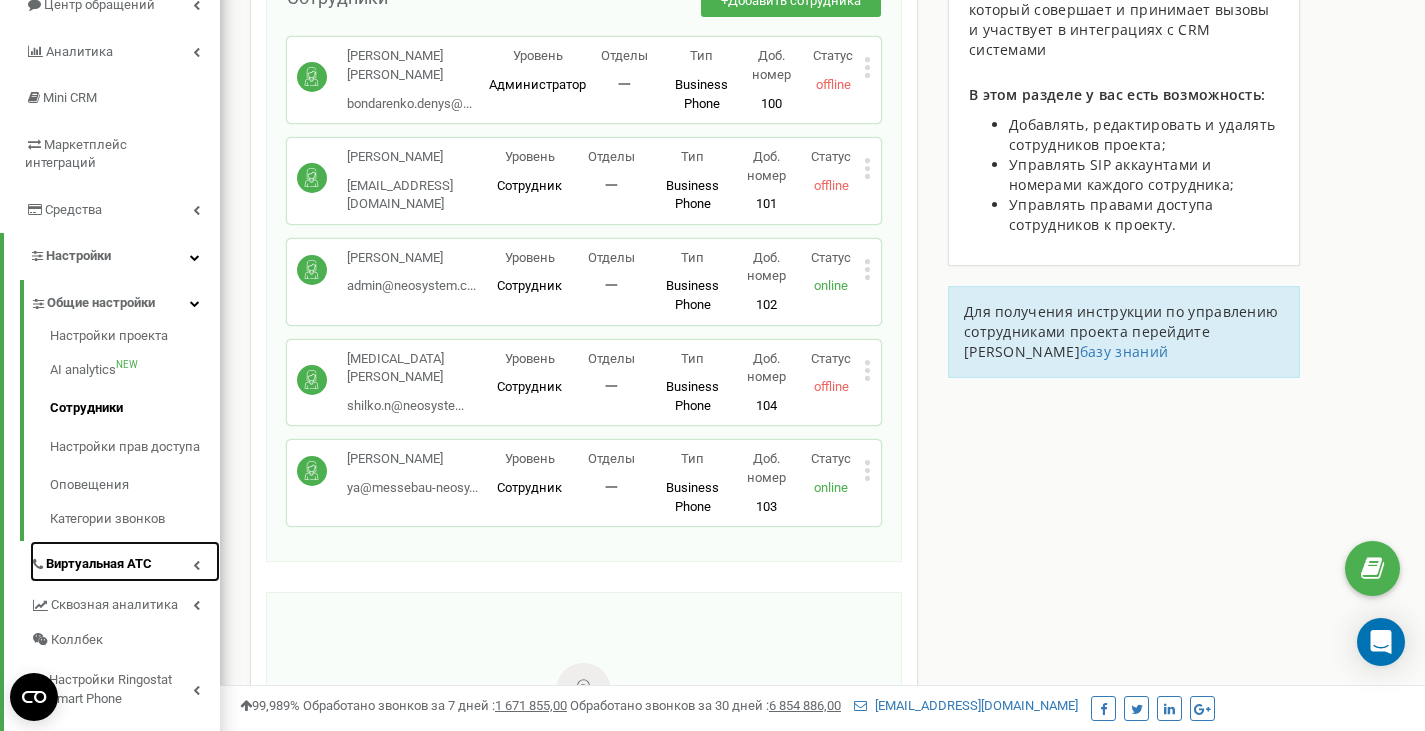 click on "Виртуальная АТС" at bounding box center [99, 564] 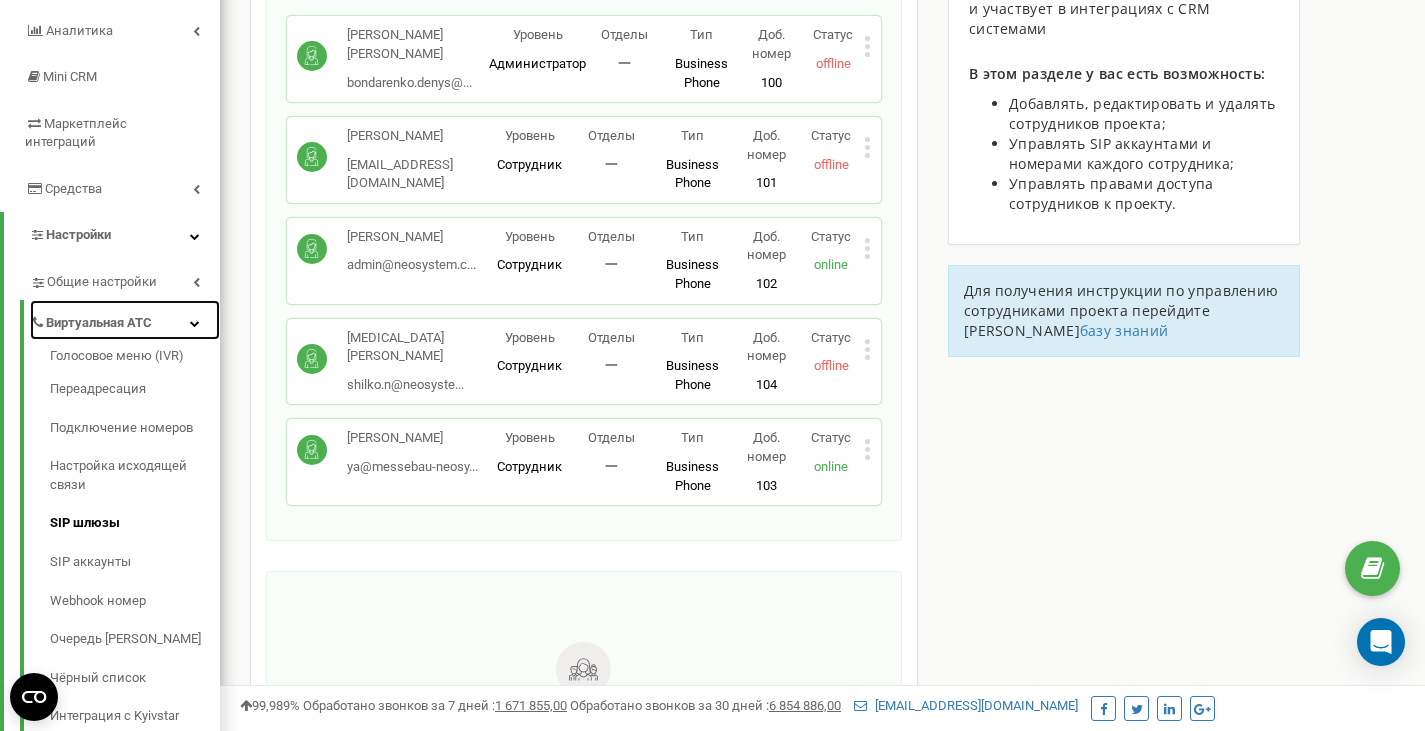 scroll, scrollTop: 257, scrollLeft: 0, axis: vertical 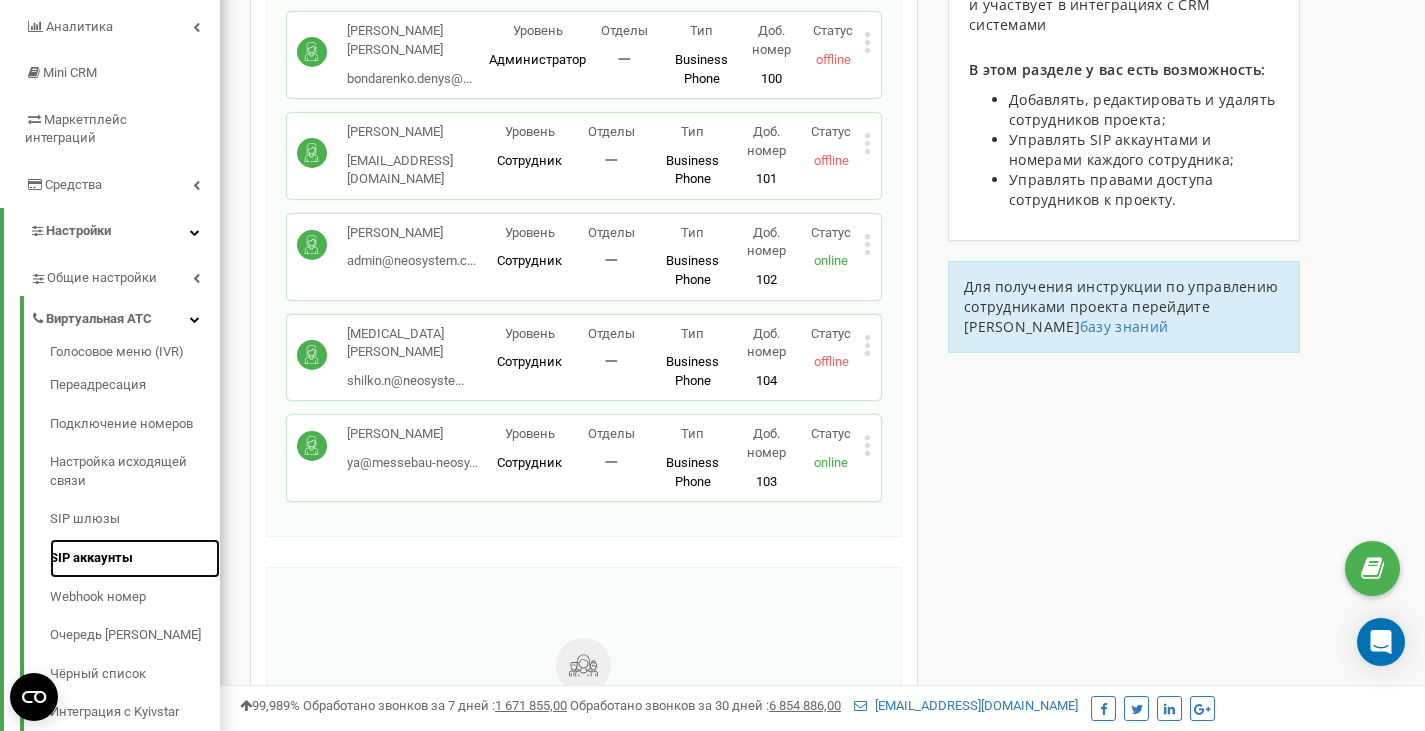 click on "SIP аккаунты" at bounding box center [135, 558] 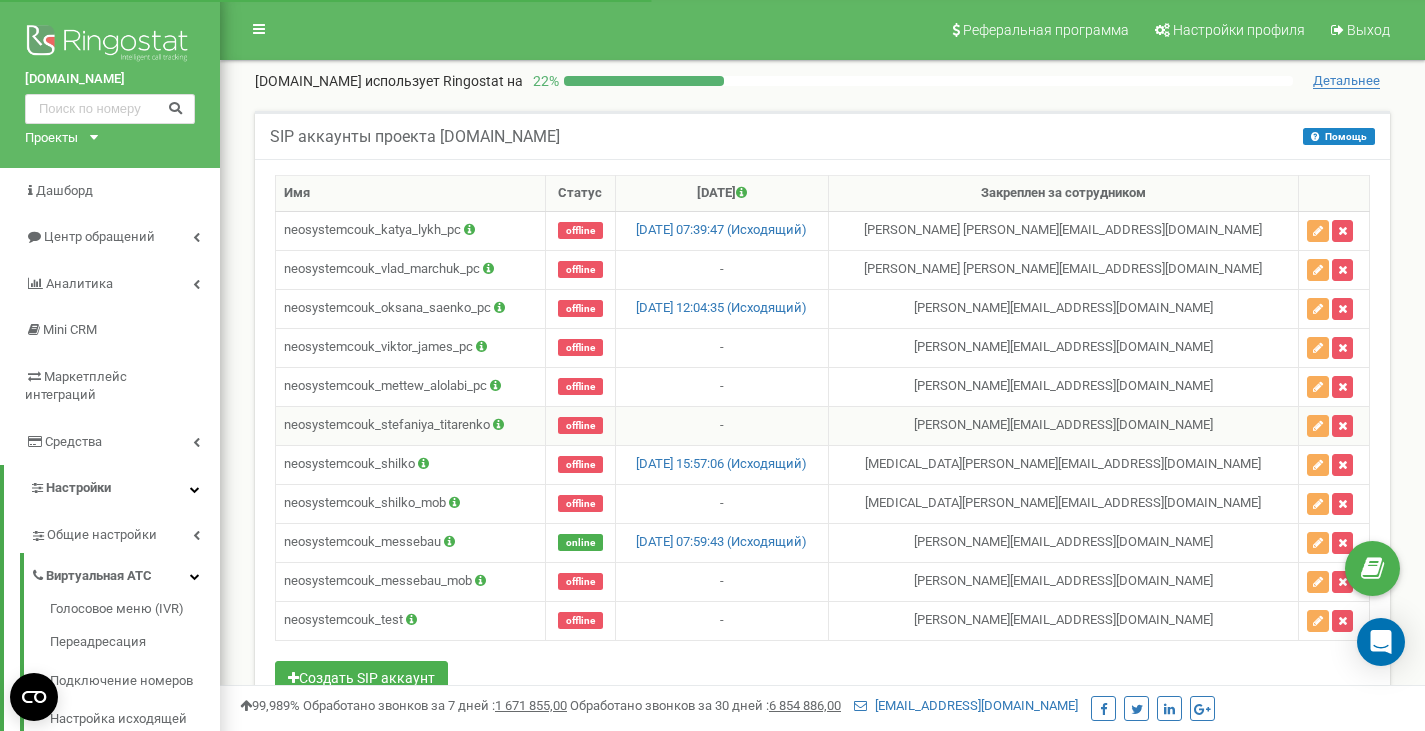 scroll, scrollTop: 0, scrollLeft: 0, axis: both 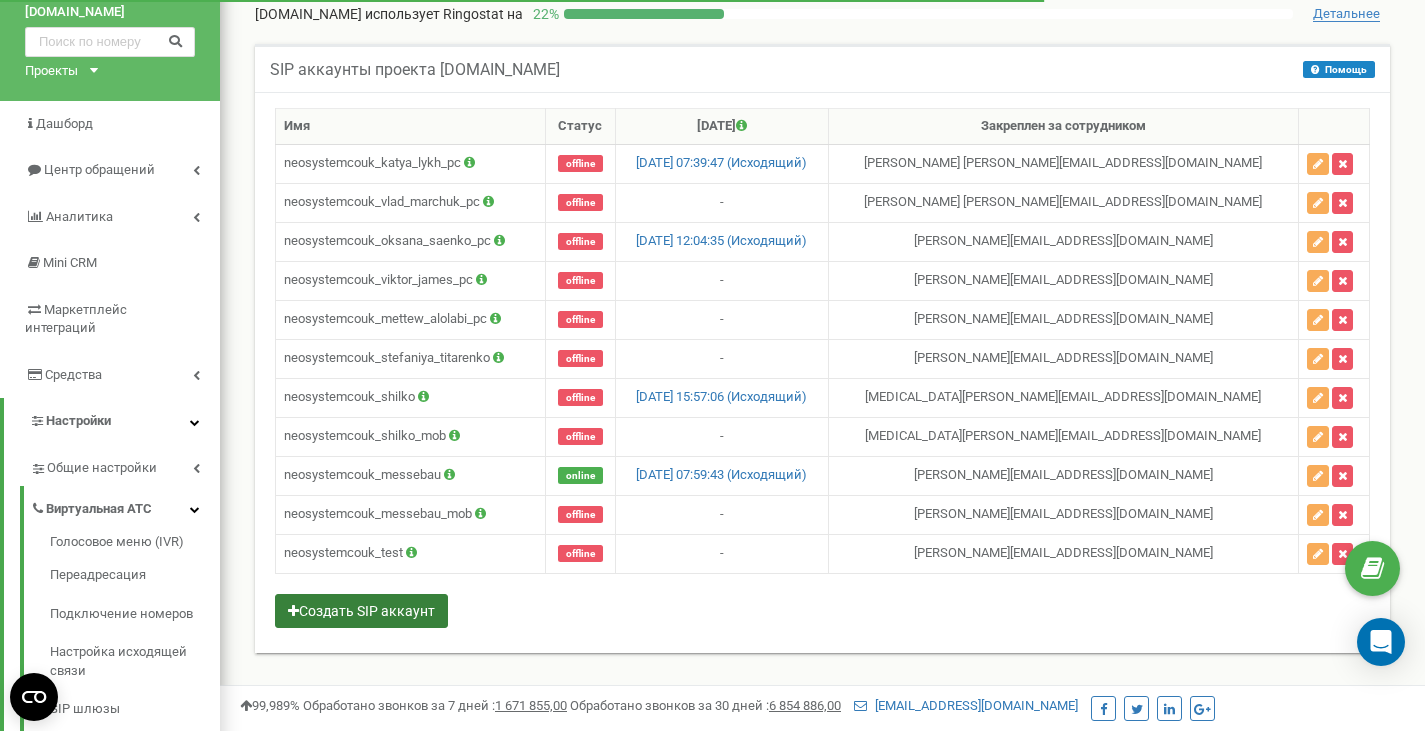 click on "Создать SIP аккаунт" at bounding box center (361, 611) 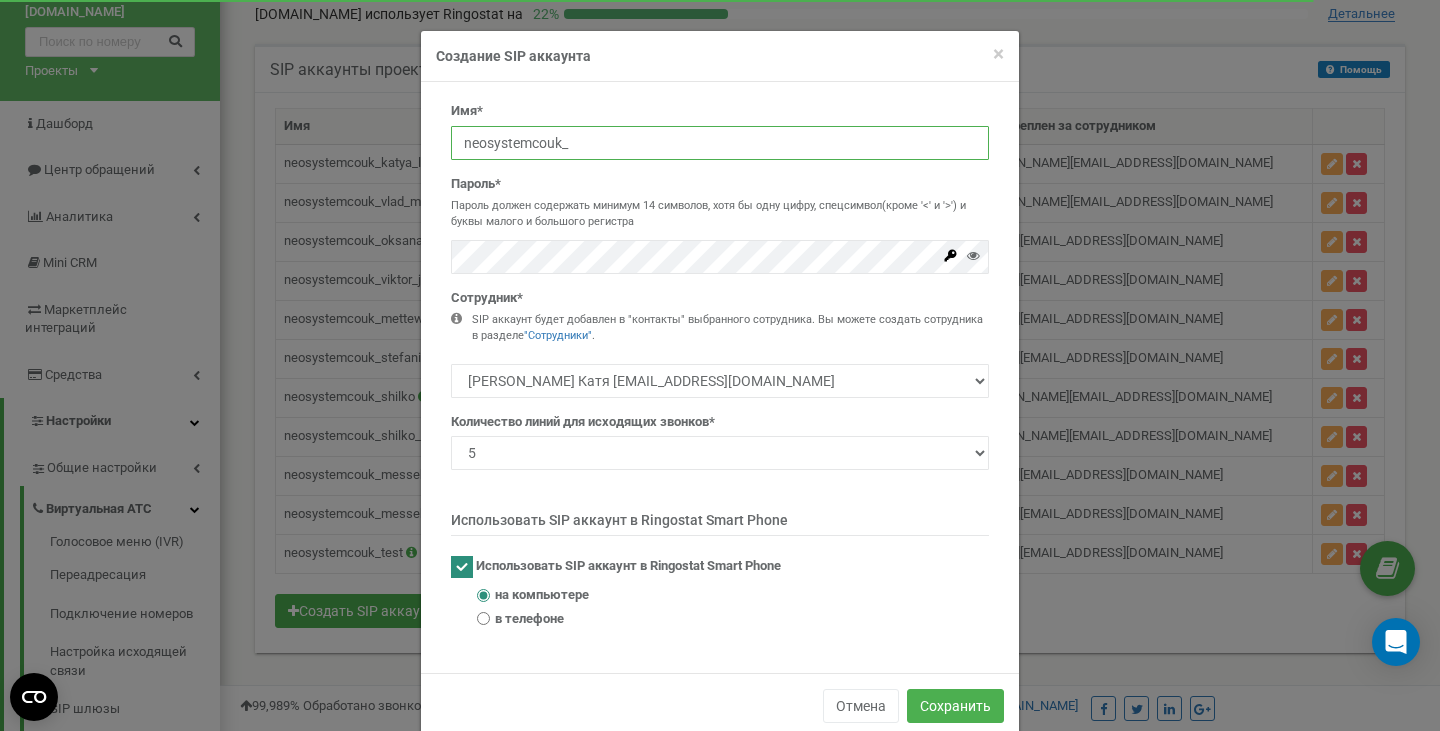 click on "neosystemcouk_" at bounding box center (720, 143) 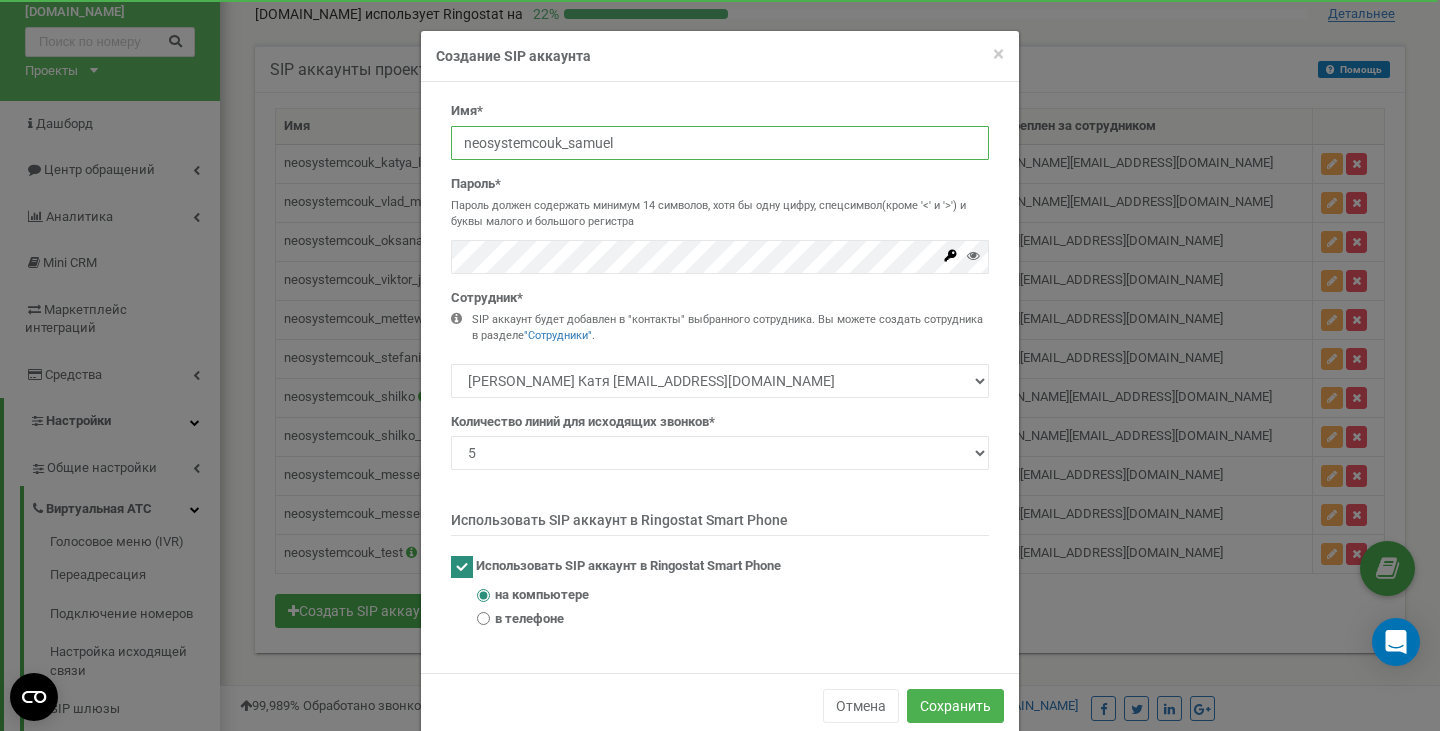 type on "neosystemcouk_samuel" 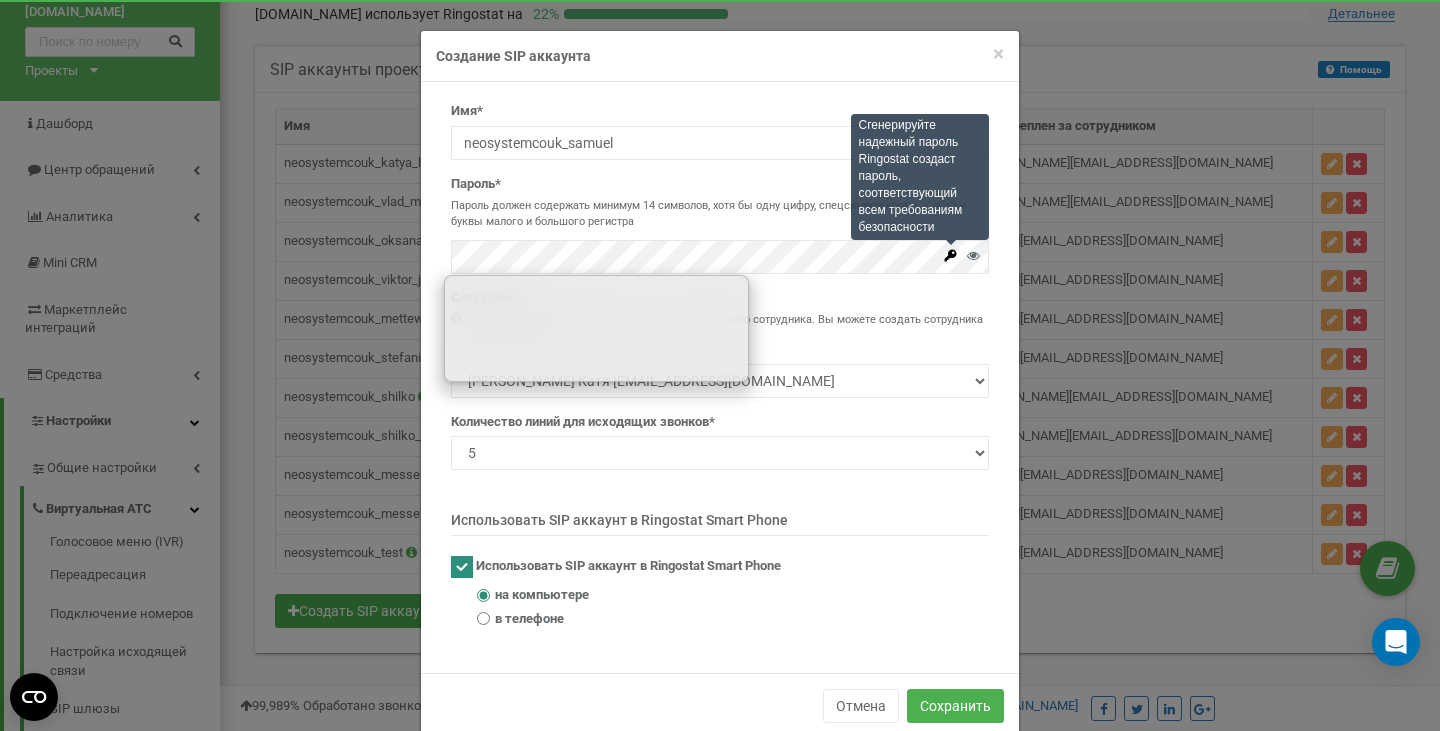 click on "Сгенерируйте надежный пароль
Ringostat создаст пароль, соответствующий всем требованиям безопасности" at bounding box center [720, 257] 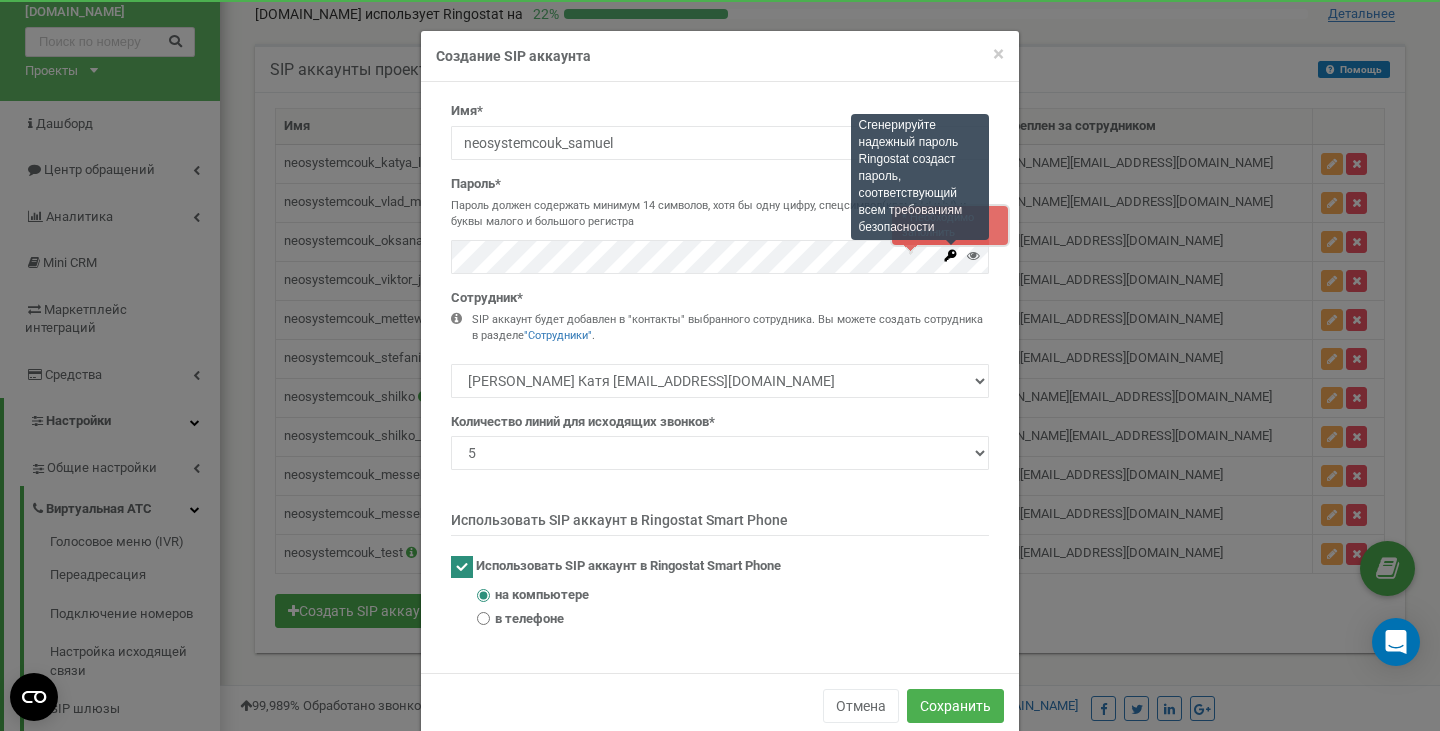 click 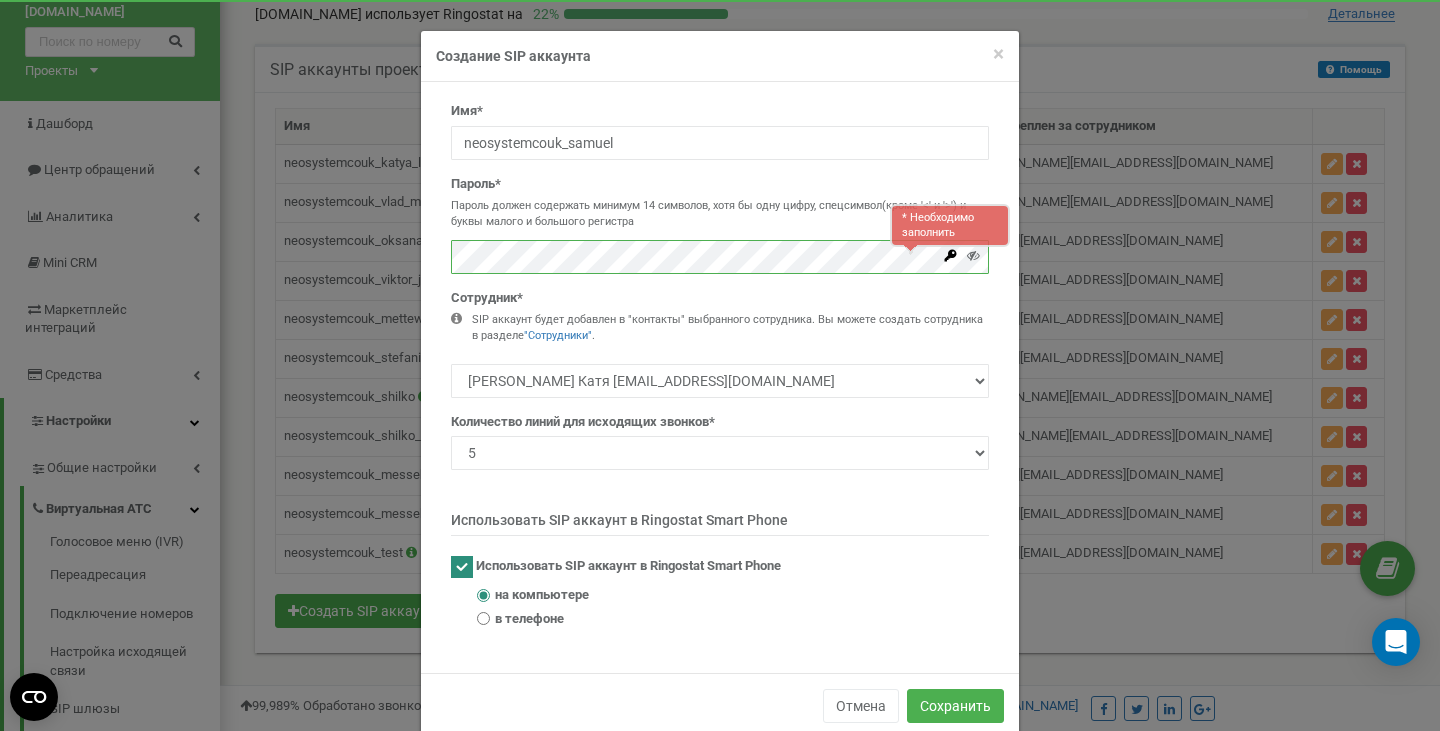 click on "Имя*
neosystemcouk_samuel
Пароль*
Пароль должен содержать минимум 14 символов, хотя бы одну цифру, спецсимвол(кроме '<' и '>') и буквы малого и большого регистра
* Необходимо заполнить" at bounding box center (720, 377) 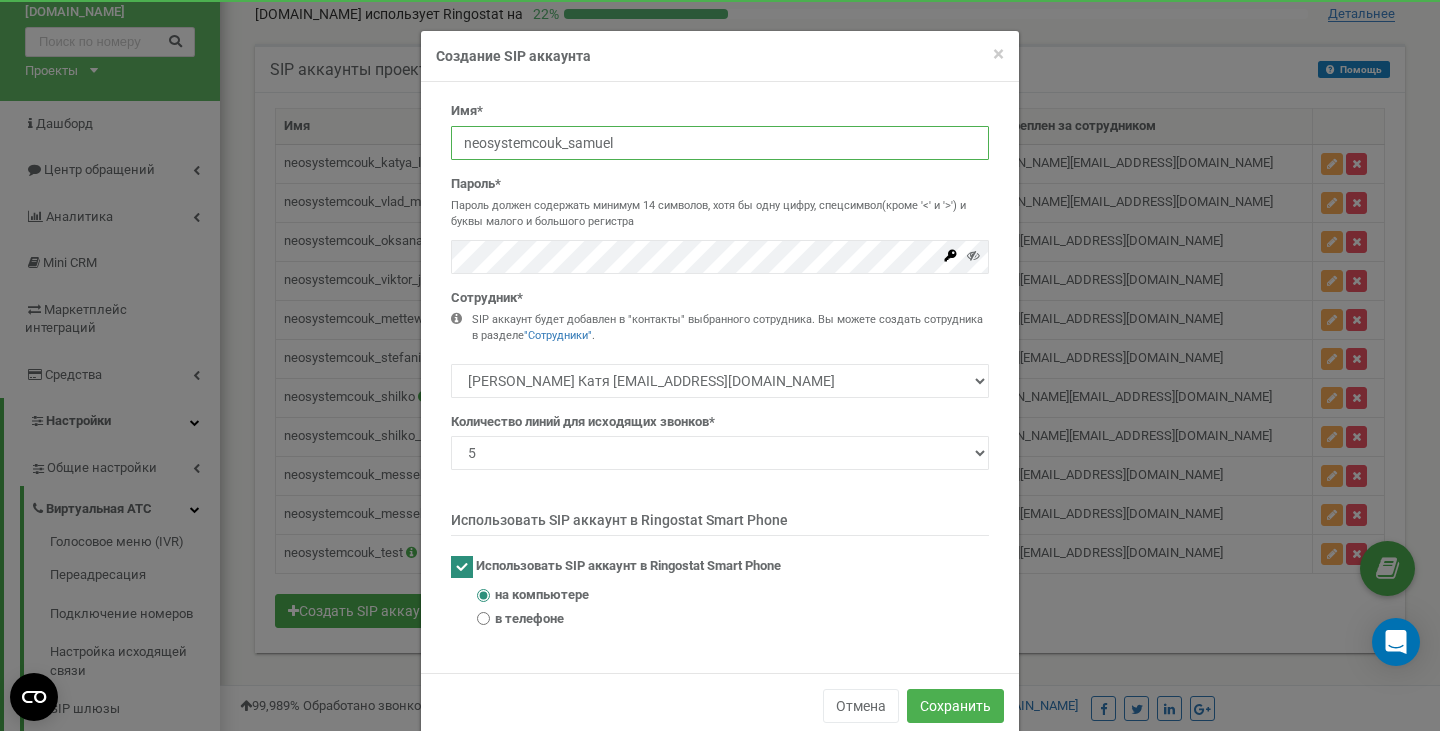 drag, startPoint x: 623, startPoint y: 141, endPoint x: 447, endPoint y: 147, distance: 176.10225 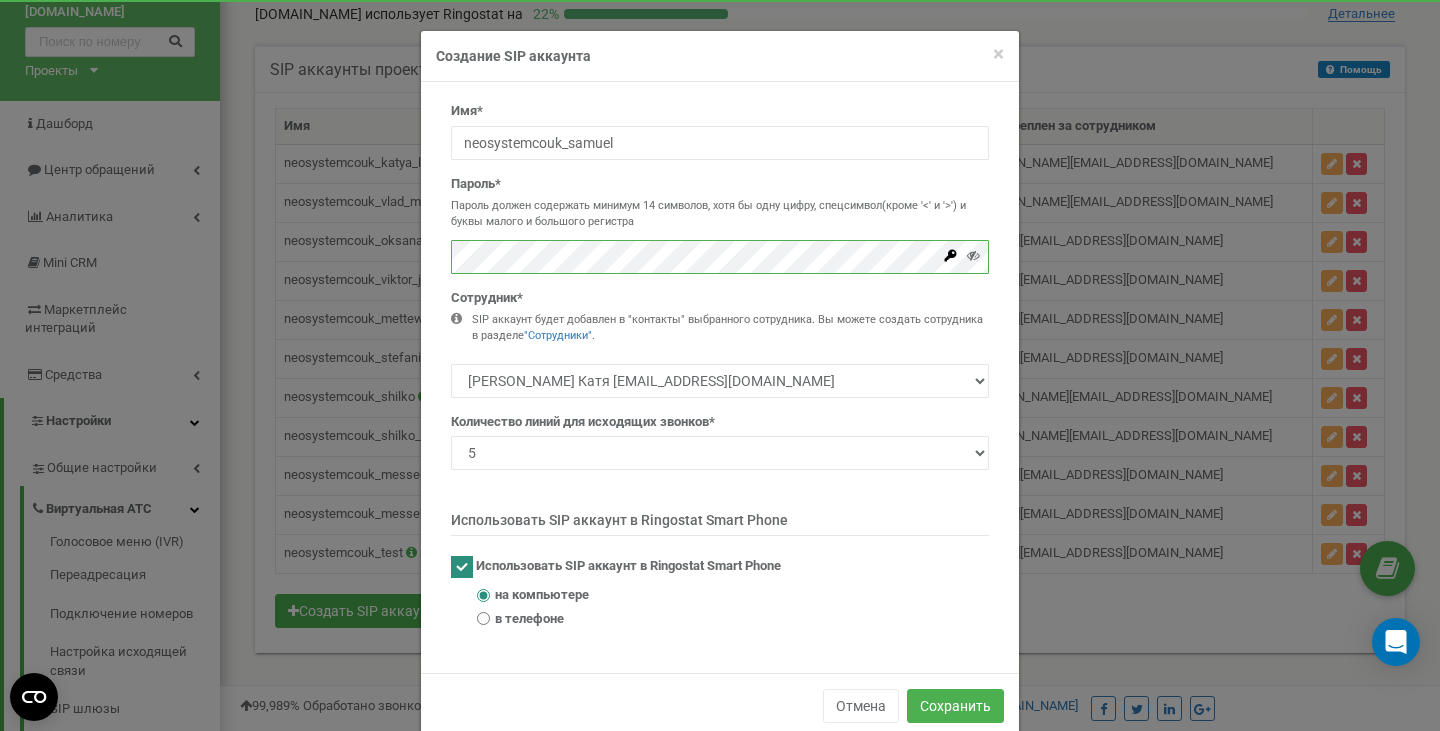 click on "× Close
Создание SIP аккаунта
Имя*
neosystemcouk_samuel
Пароль*
Пароль должен содержать минимум 14 символов, хотя бы одну цифру, спецсимвол(кроме '<' и '>') и буквы малого и большого регистра
1 2 3 4" at bounding box center (720, 365) 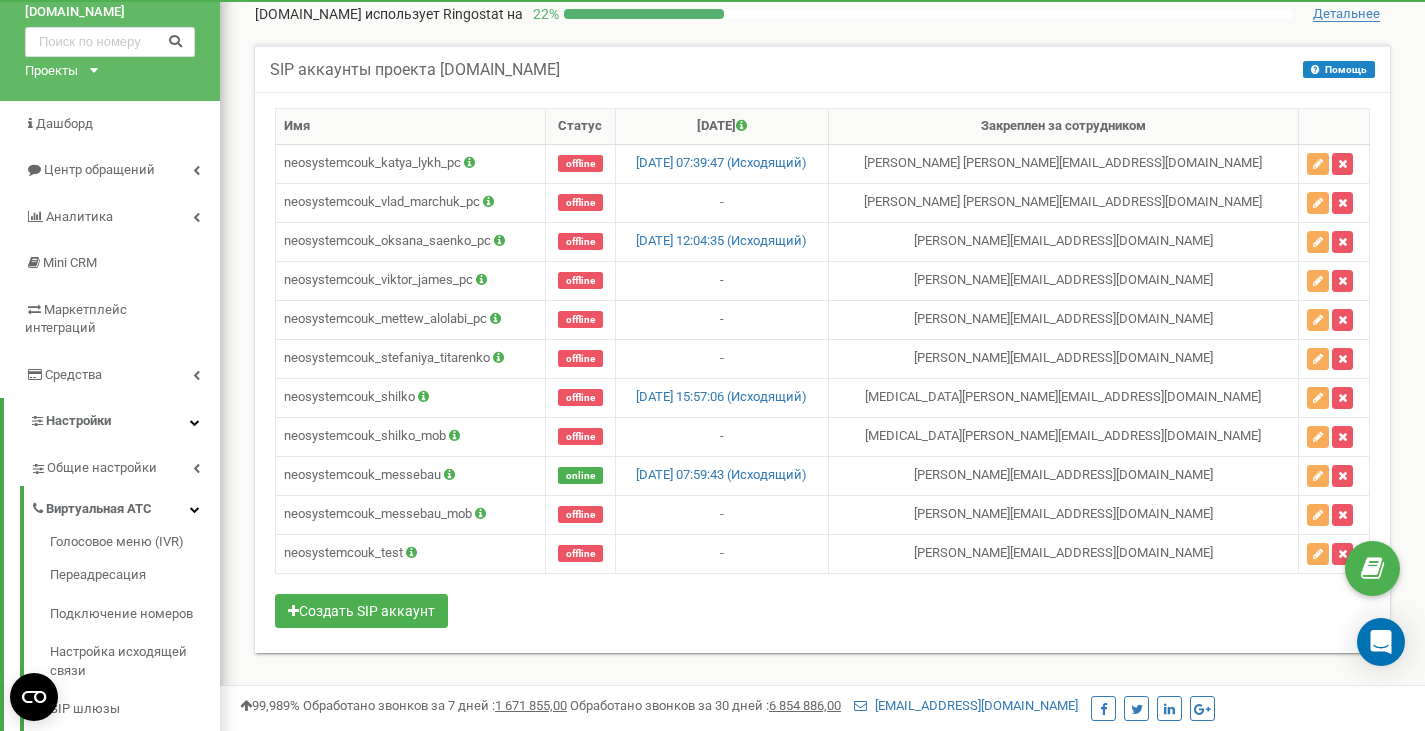 click on "Имя
Статус
Последний звонок
Закреплен за сотрудником
neosystemcouk_katya_lykh_pc
offline
21.07.2025	07:39:47 (Исходящий)
Катя Лихицкая Катя  bondarenko.denys@neosystem.ae
offline -" at bounding box center (822, 370) 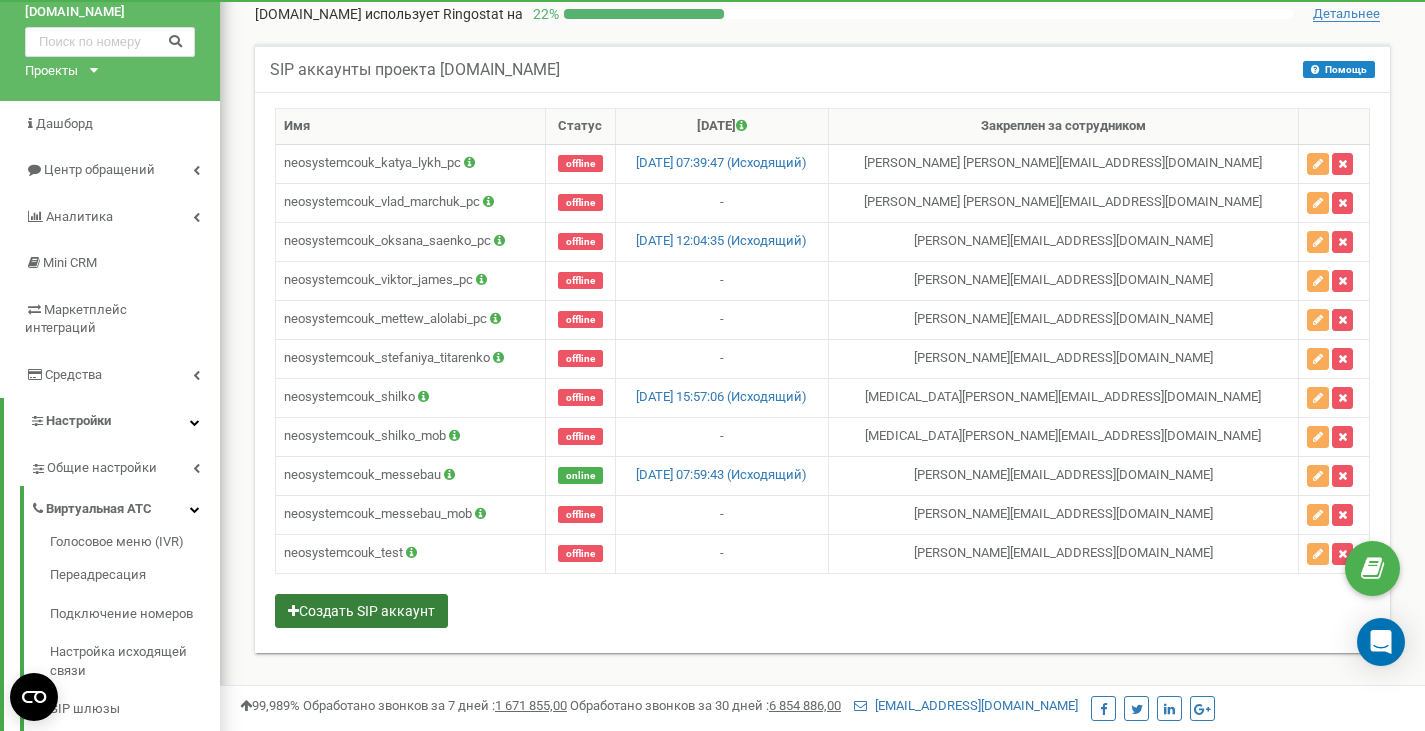 click on "Создать SIP аккаунт" at bounding box center [361, 611] 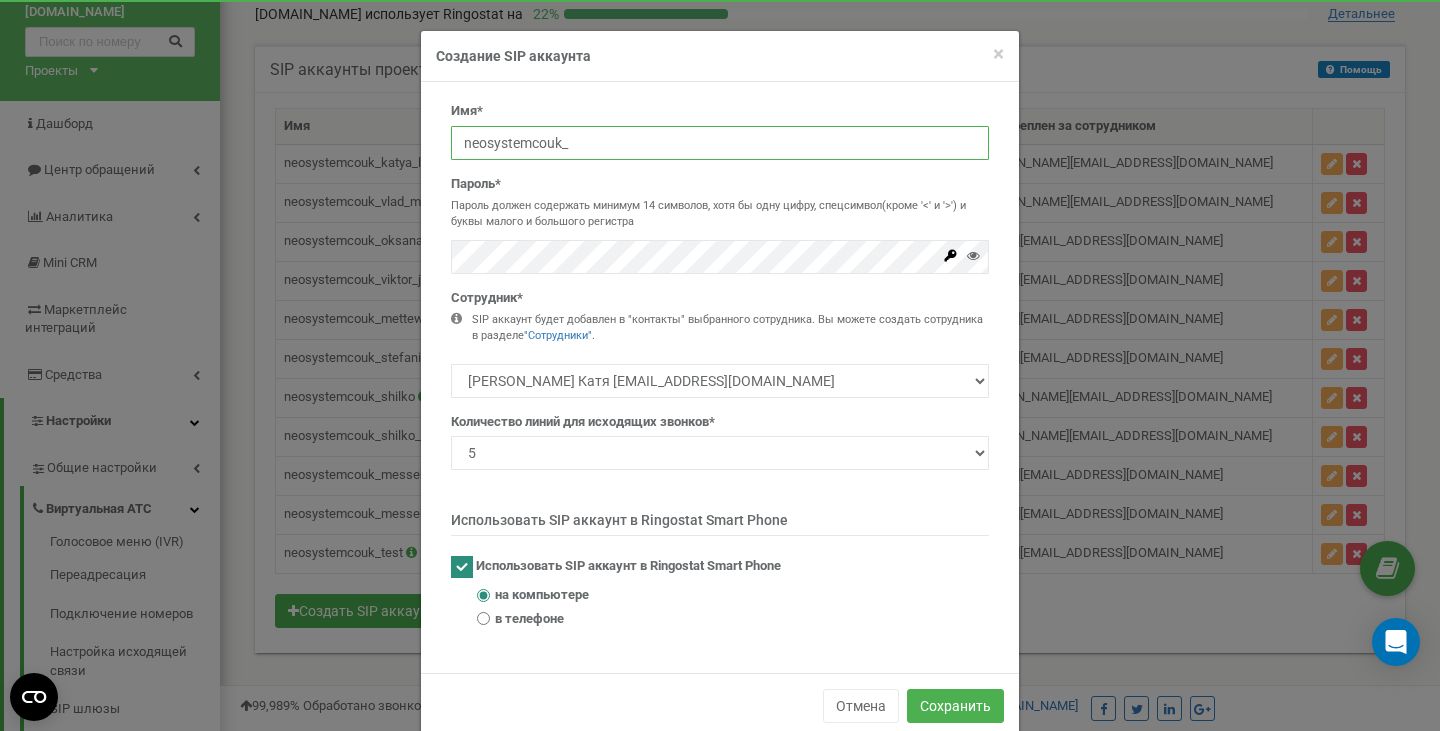 click on "neosystemcouk_" at bounding box center (720, 143) 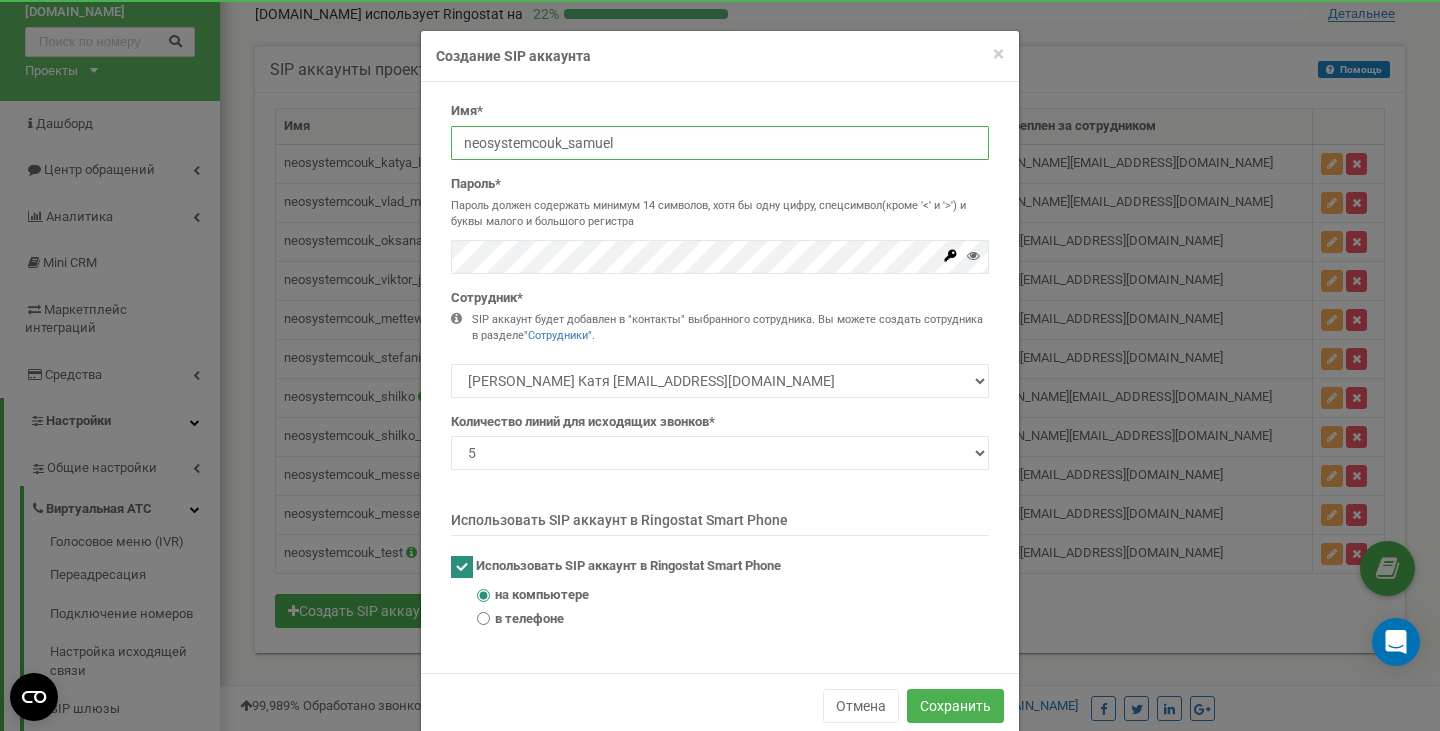 drag, startPoint x: 633, startPoint y: 148, endPoint x: 448, endPoint y: 147, distance: 185.0027 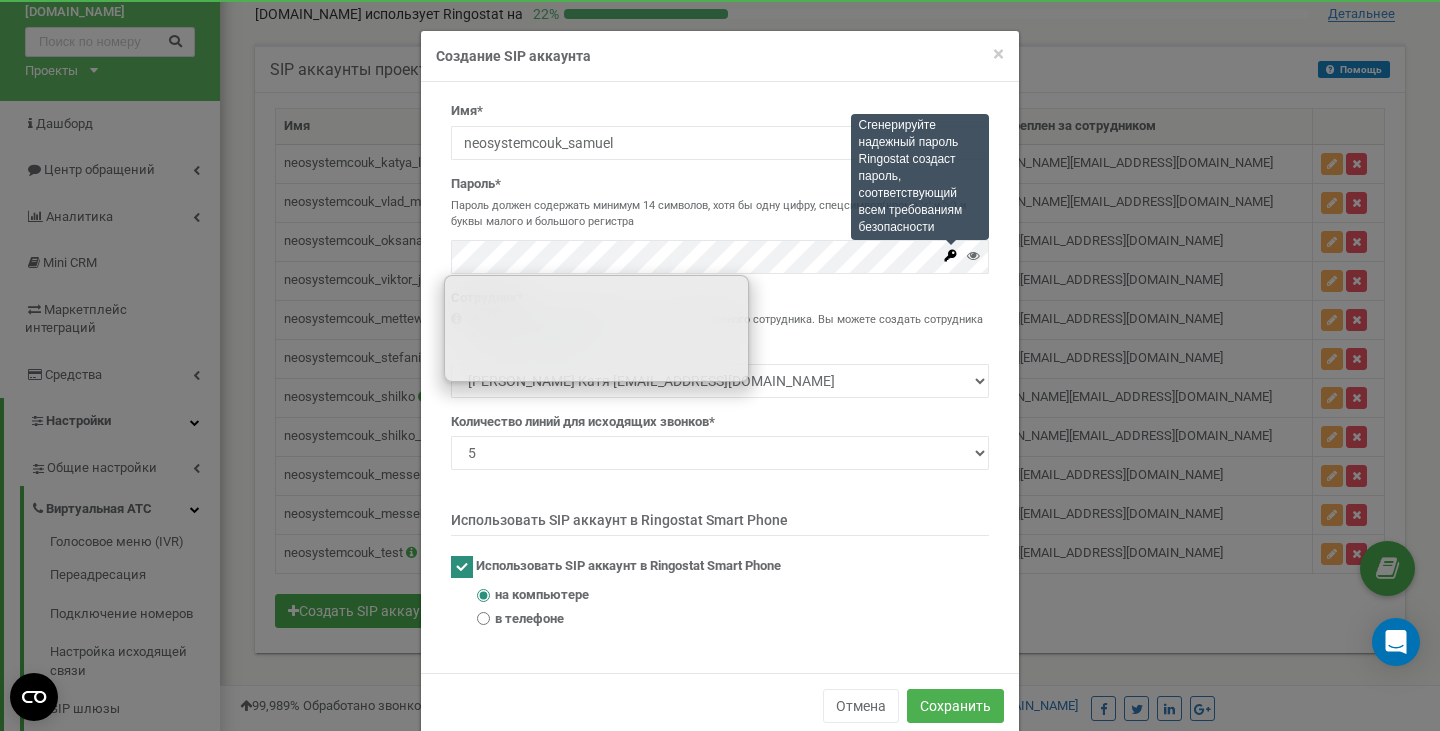 click 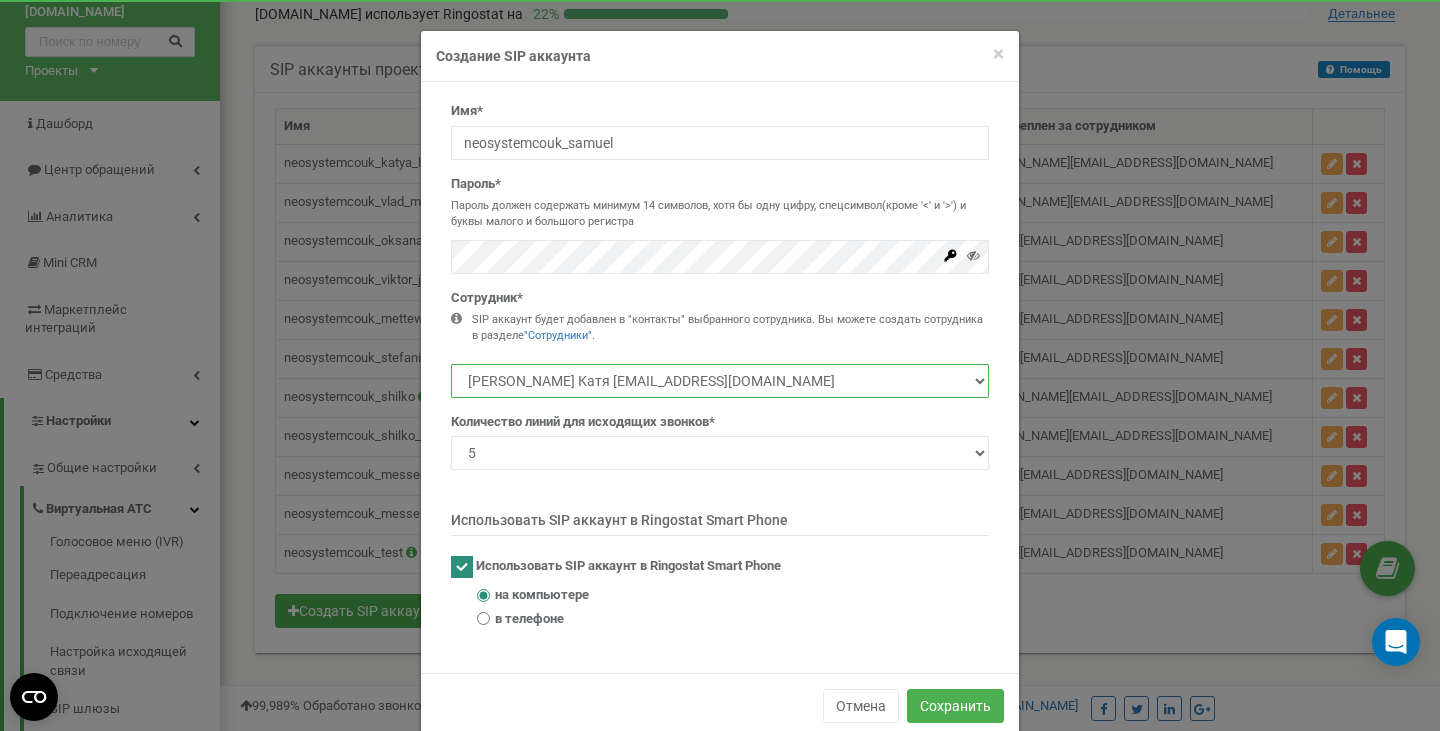 click on "Катя Лихицкая Катя bondarenko.denys@neosystem.ae
Oksana Saenko Oksana os@neosystem.co.uk
Viktor James admin@neosystem.co.uk
Yaroslav Atamanchuk ya@messebau-neosystem.de" at bounding box center (720, 381) 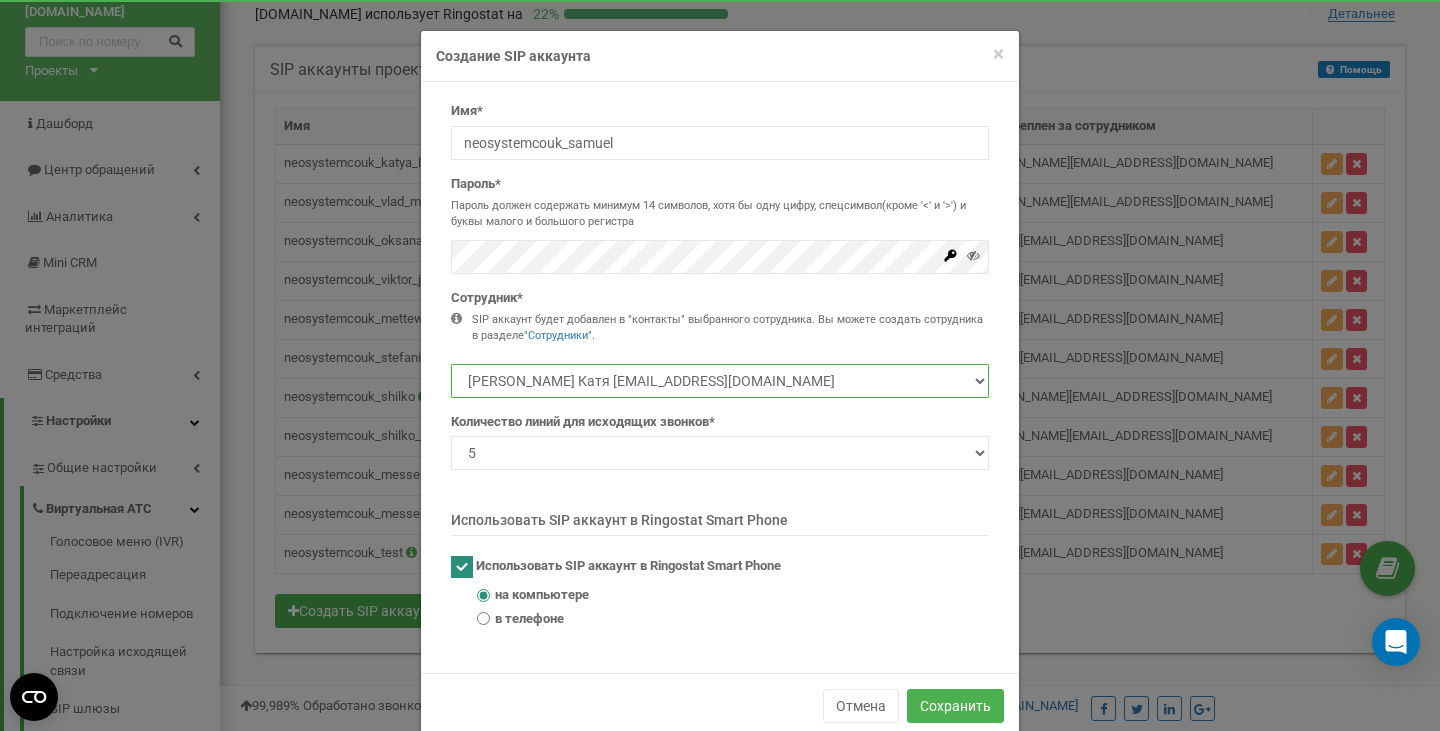 select on "473541" 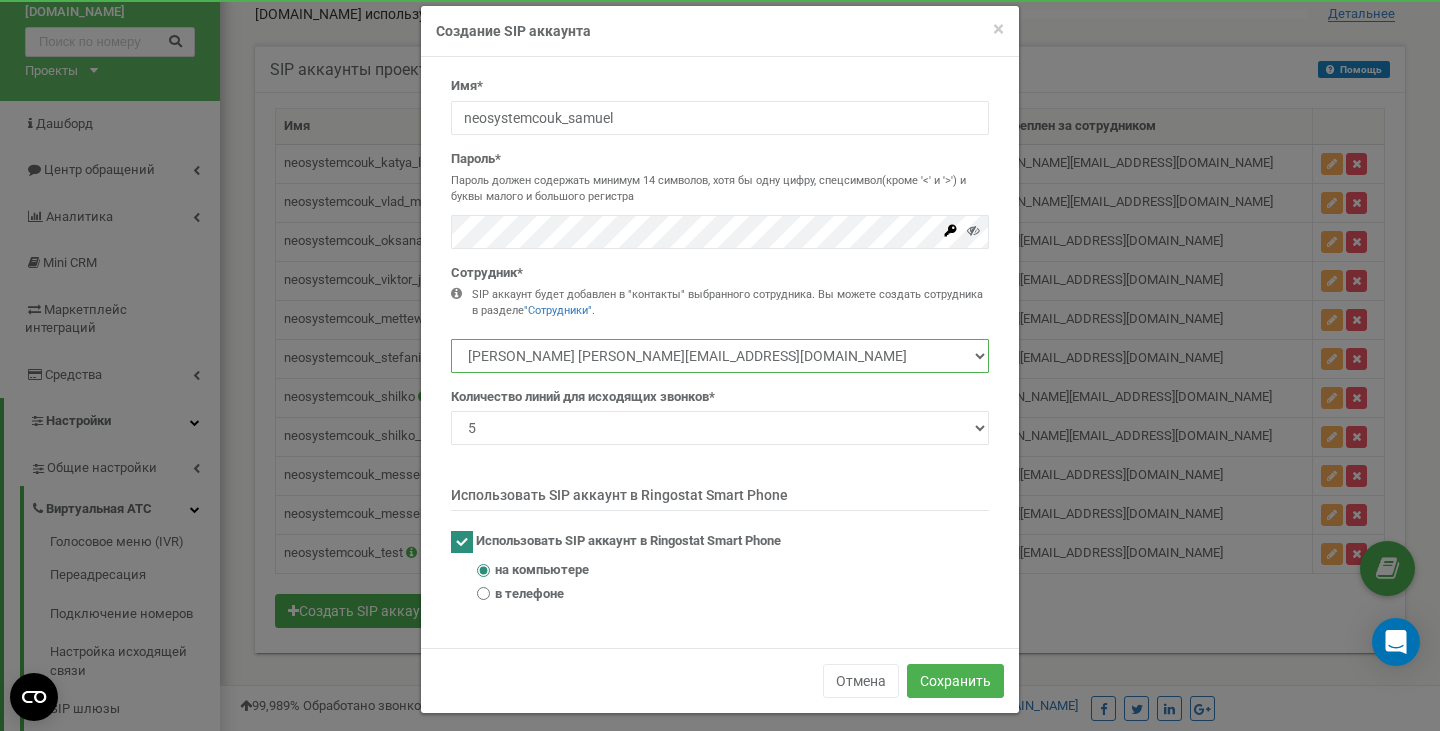 scroll, scrollTop: 38, scrollLeft: 0, axis: vertical 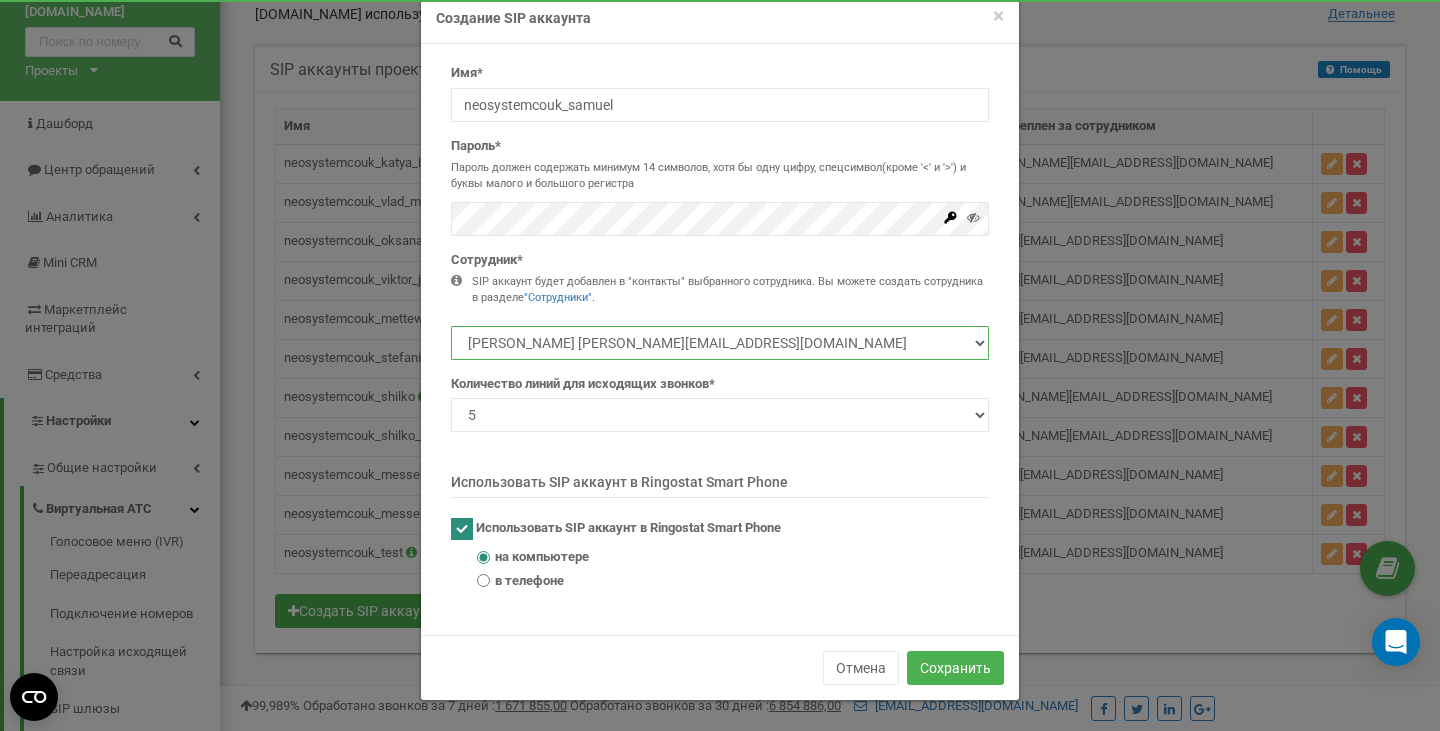 click at bounding box center [462, 529] 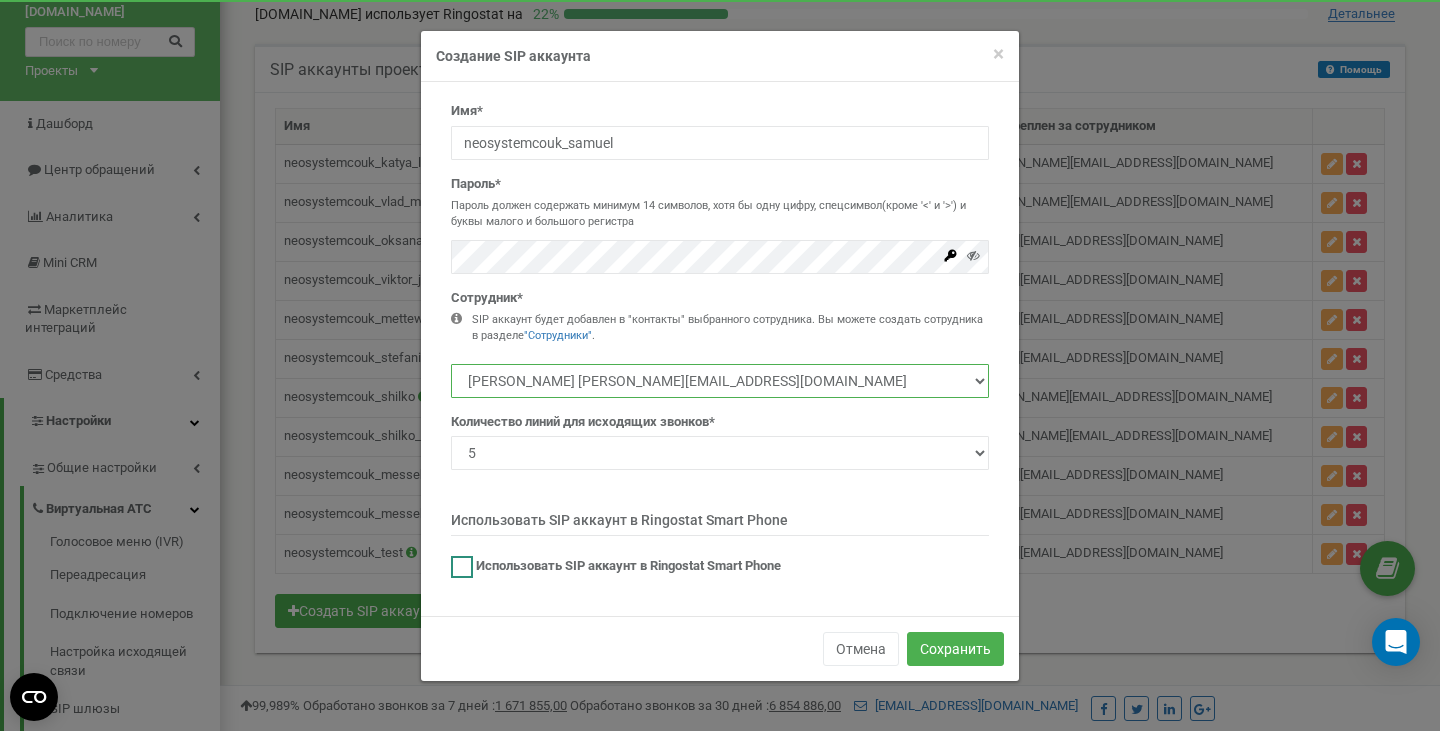 click at bounding box center (462, 567) 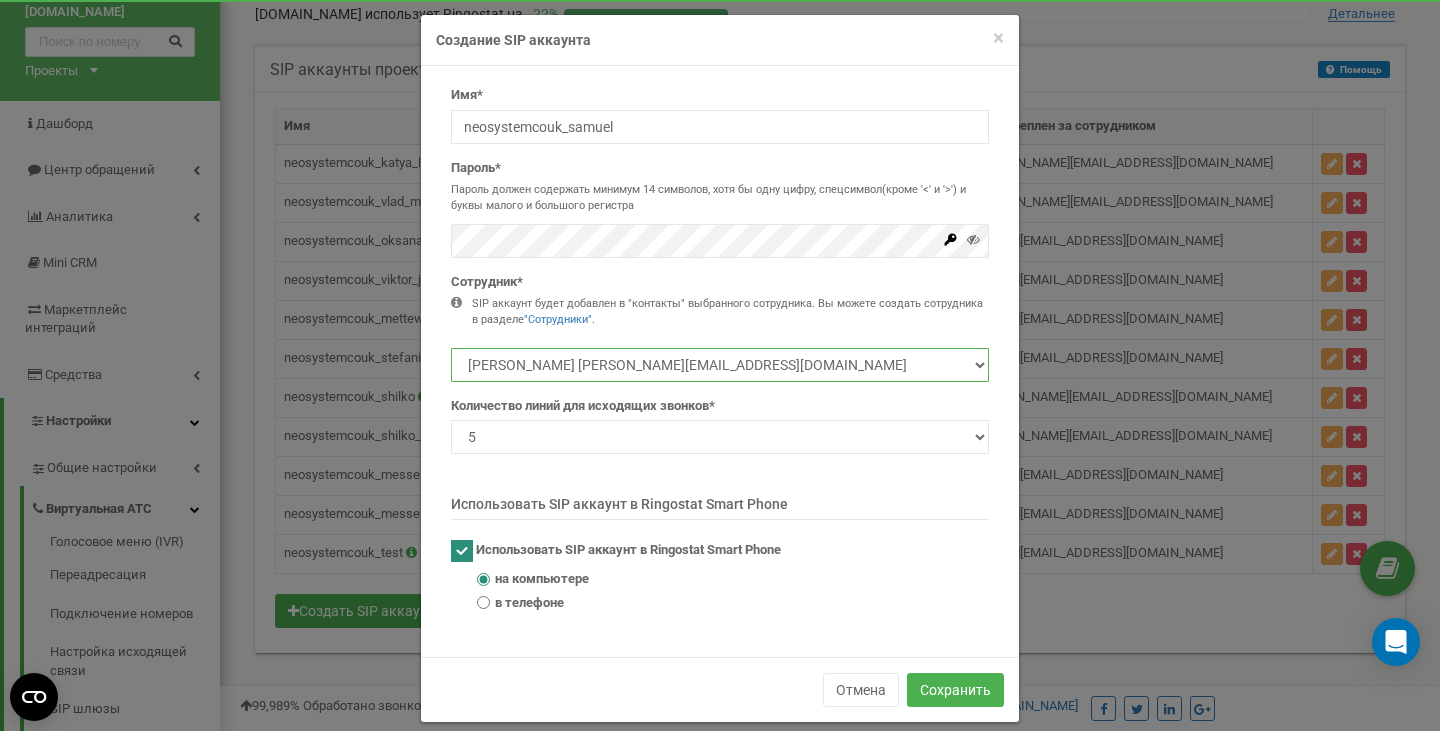 scroll, scrollTop: 38, scrollLeft: 0, axis: vertical 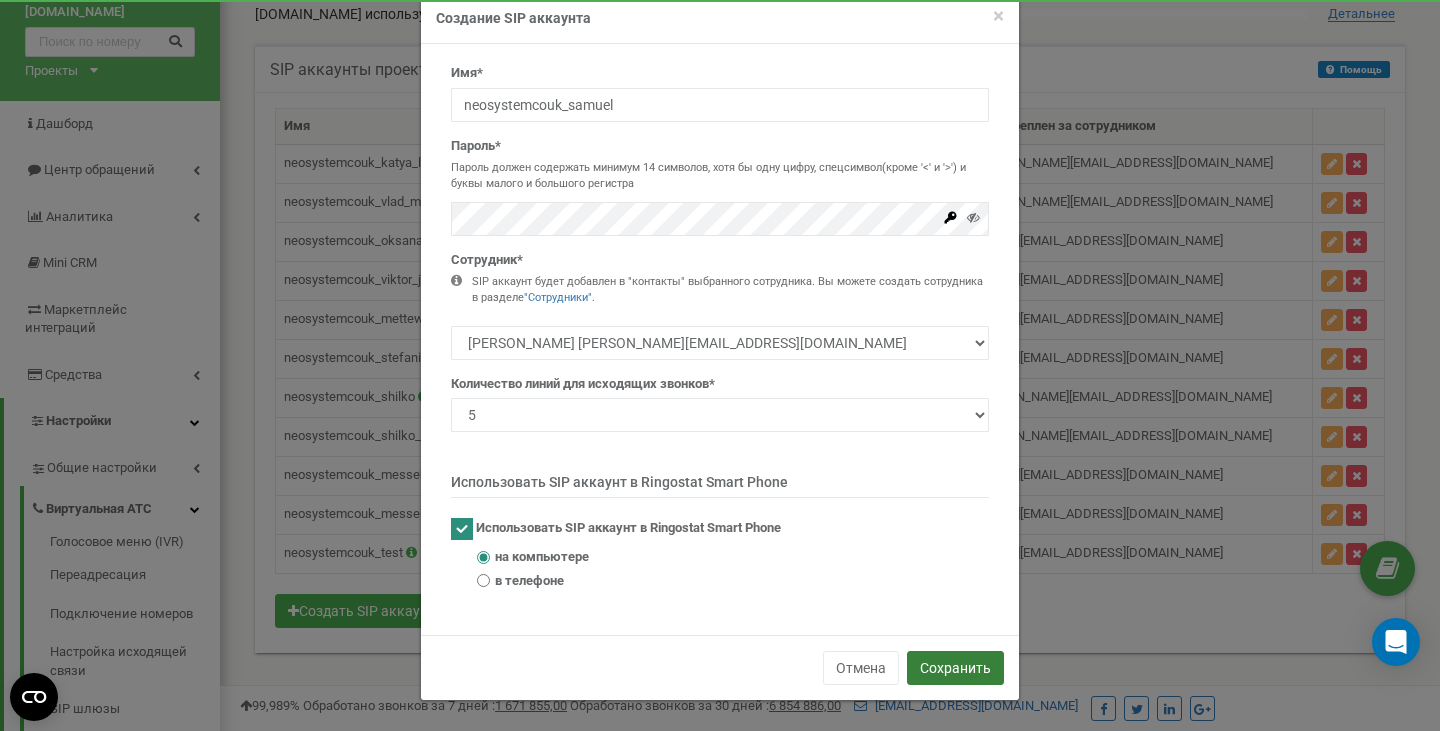 click on "Сохранить" at bounding box center (955, 668) 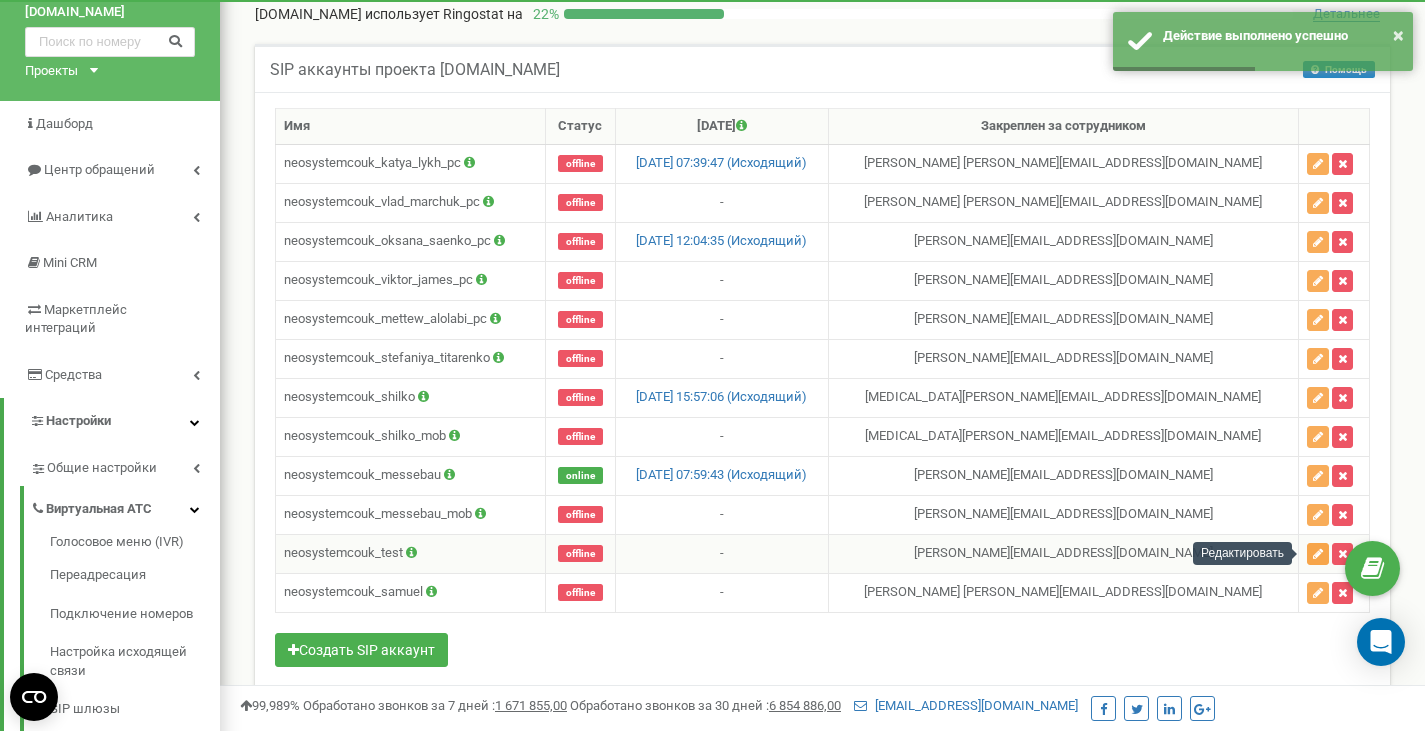 click at bounding box center (1318, 554) 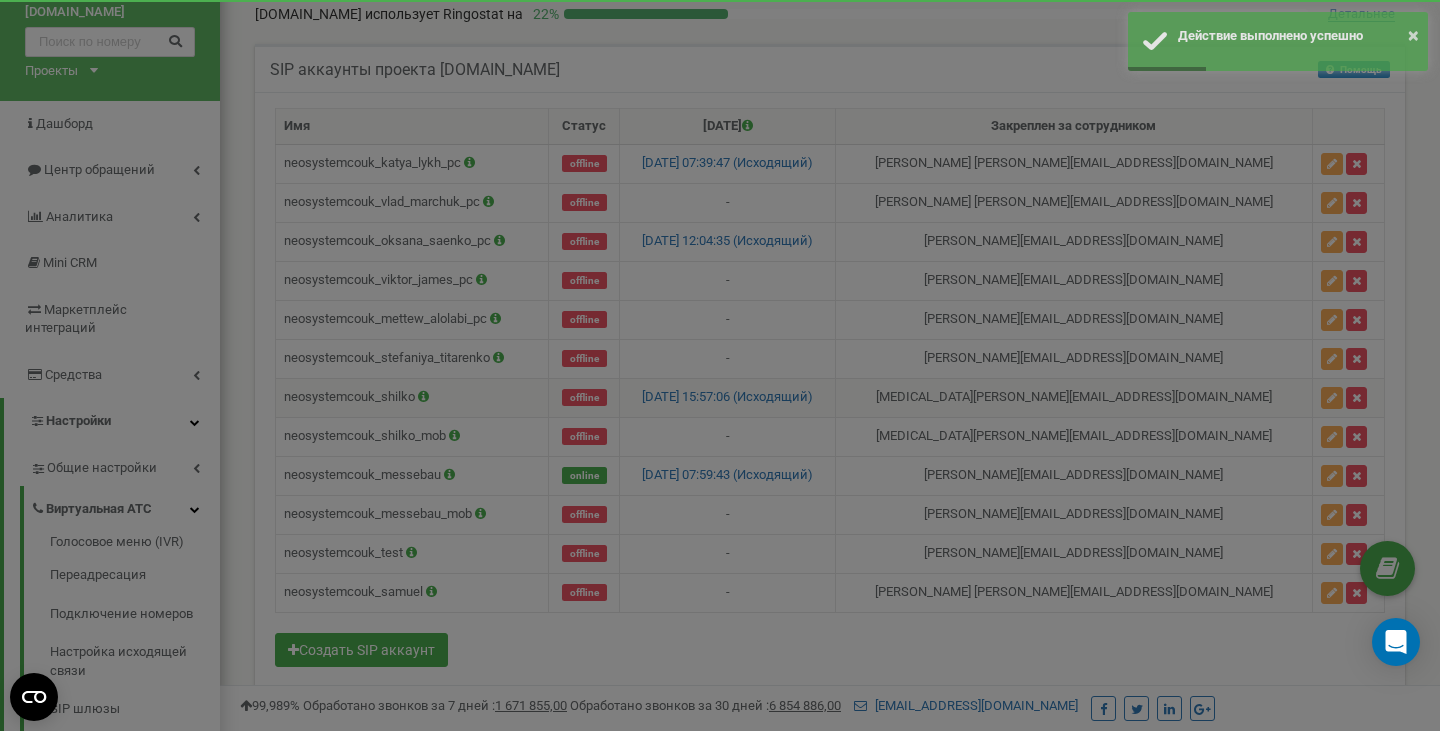 scroll, scrollTop: 0, scrollLeft: 0, axis: both 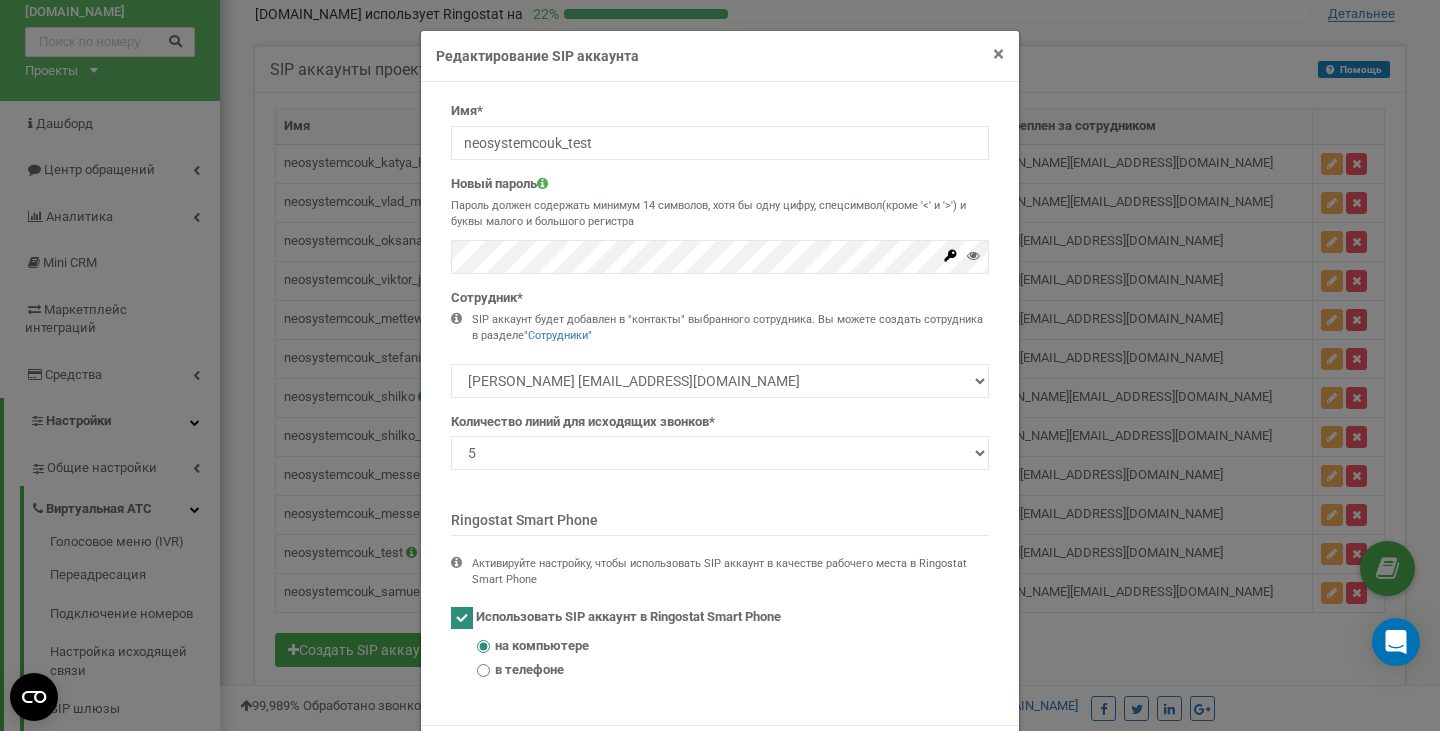 click on "×" at bounding box center (998, 54) 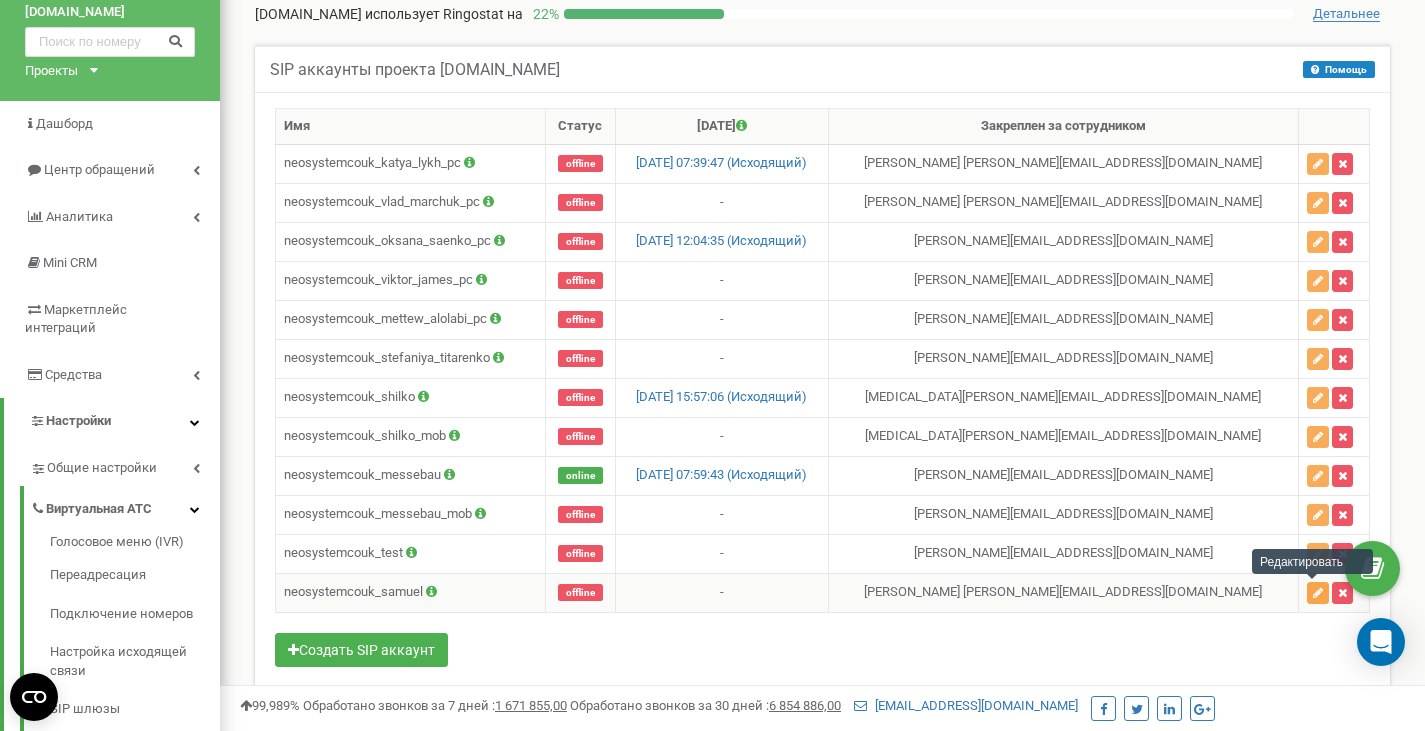 click at bounding box center [1318, 593] 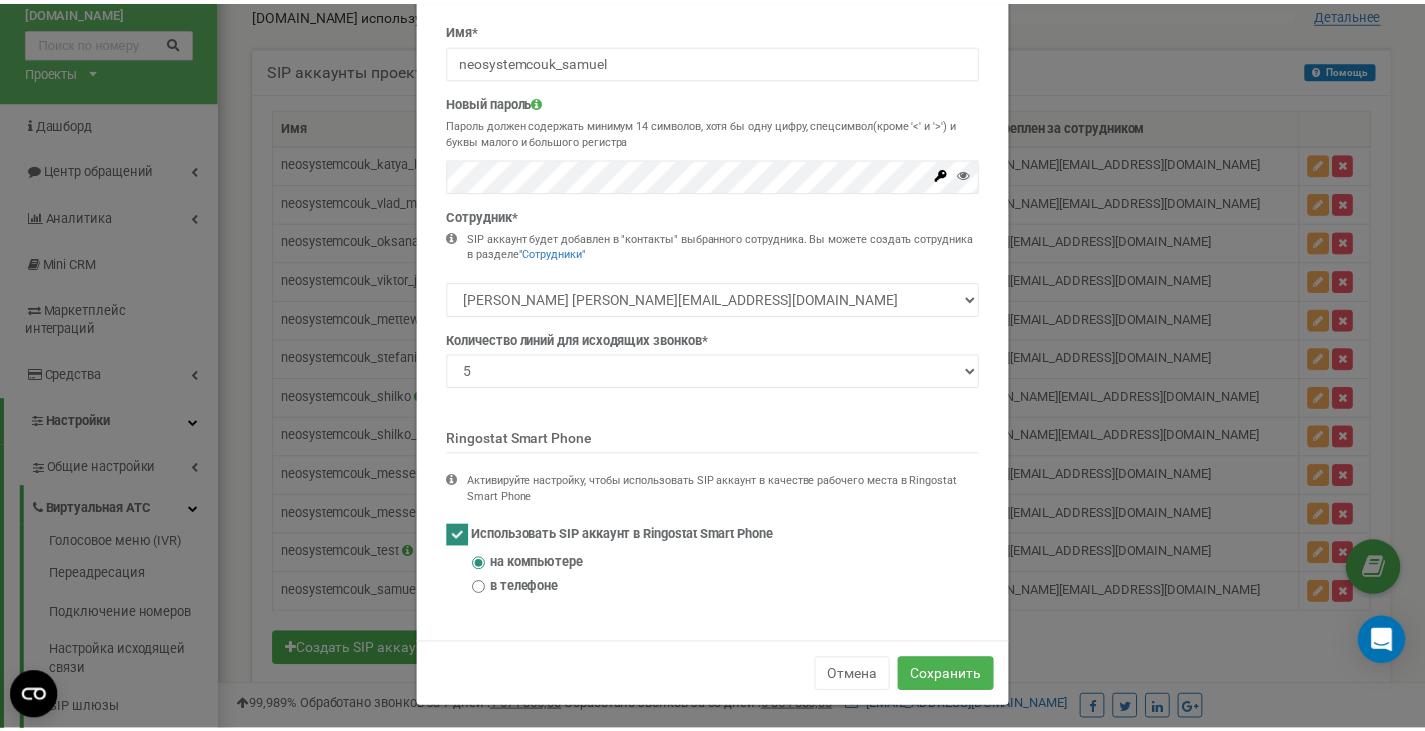 scroll, scrollTop: 89, scrollLeft: 0, axis: vertical 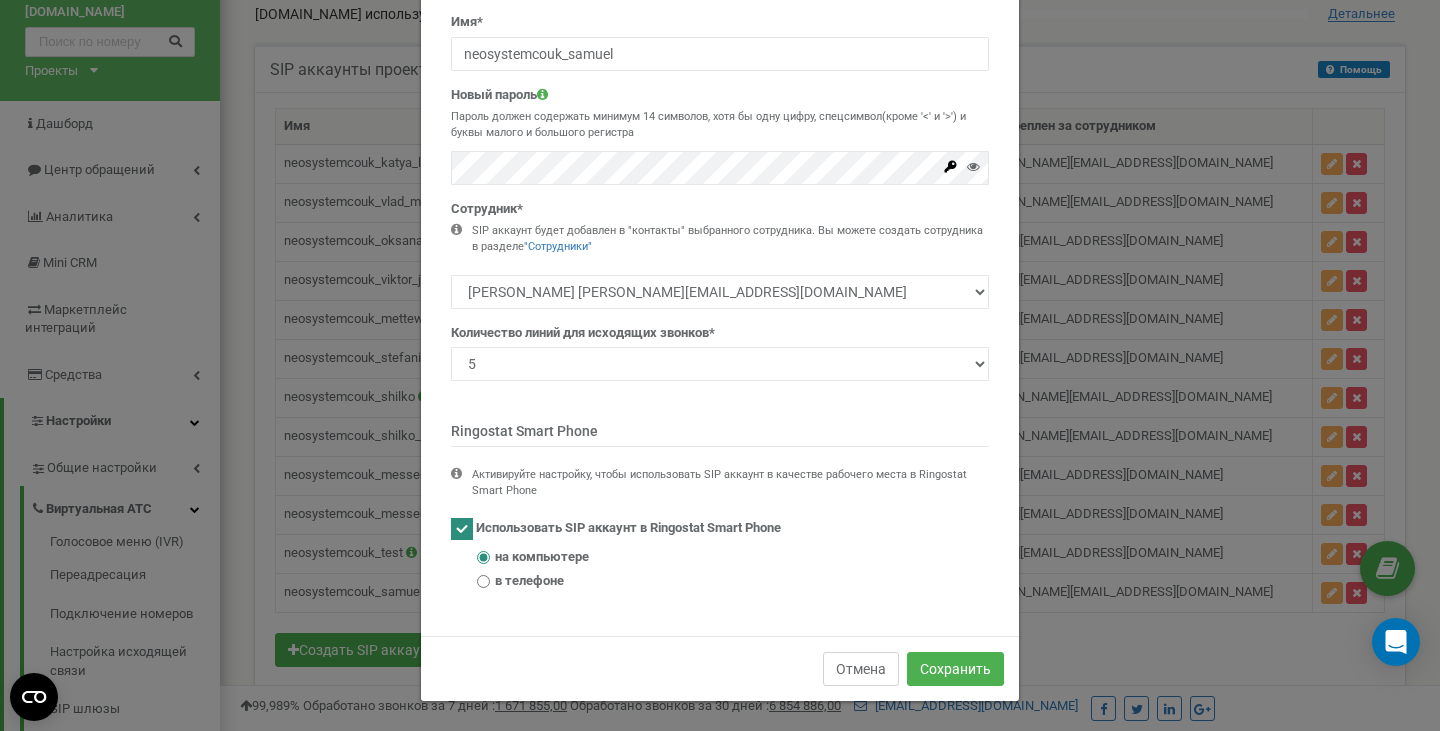 click on "Отмена" at bounding box center (861, 669) 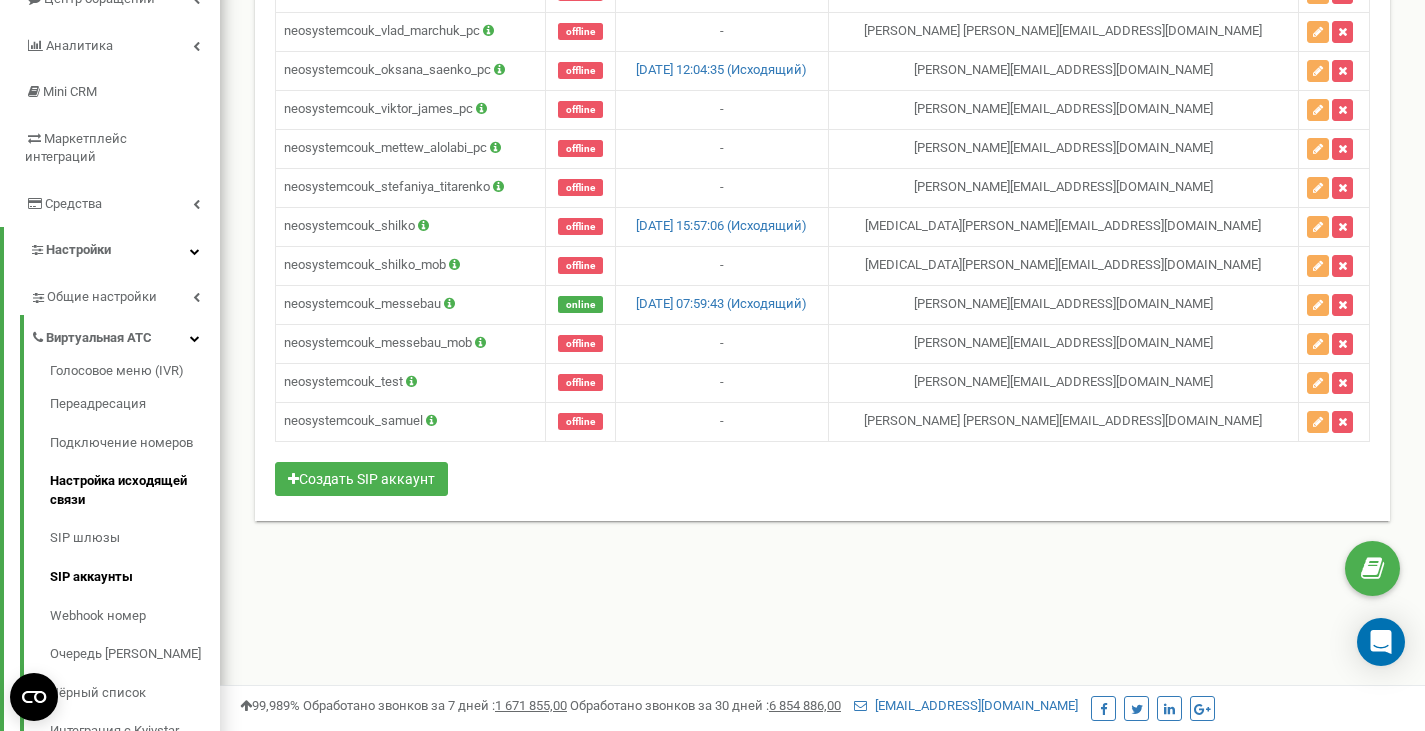 scroll, scrollTop: 240, scrollLeft: 0, axis: vertical 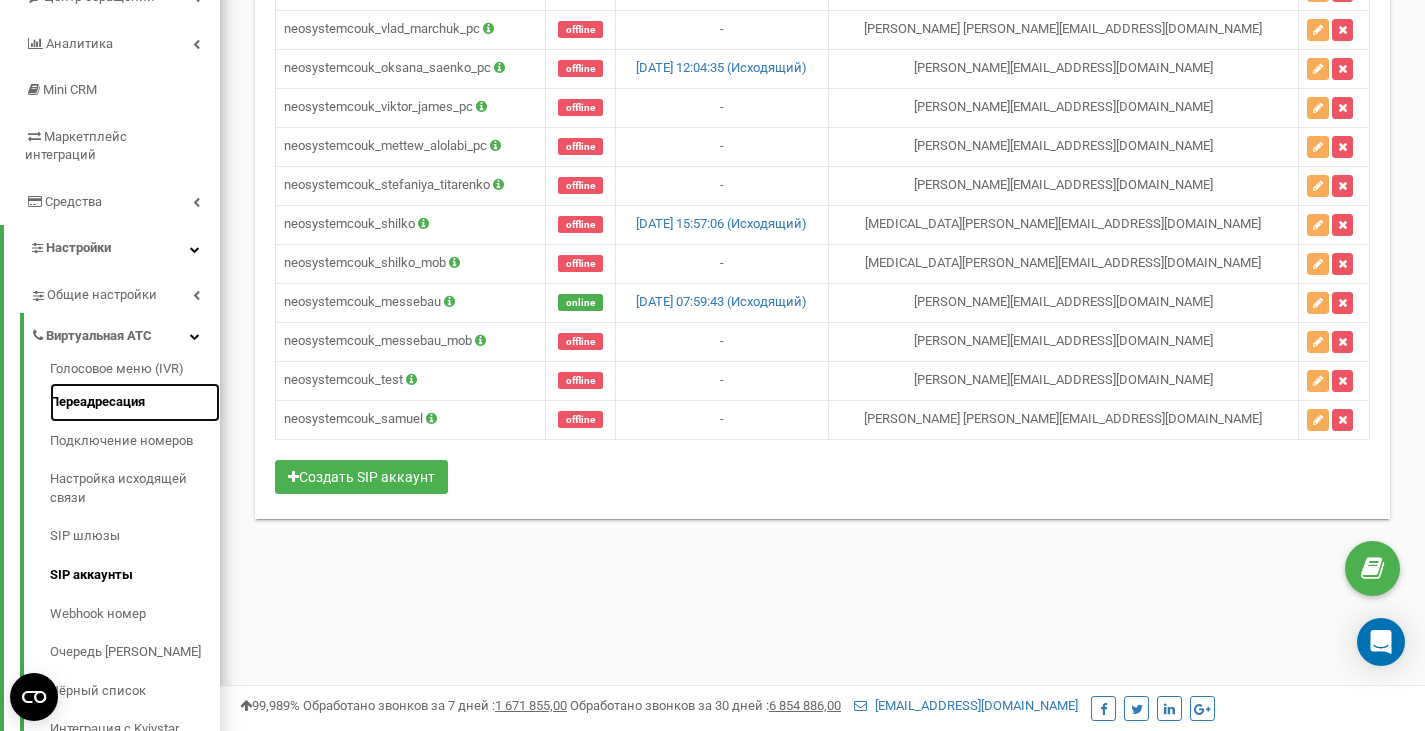 click on "Переадресация" at bounding box center (135, 402) 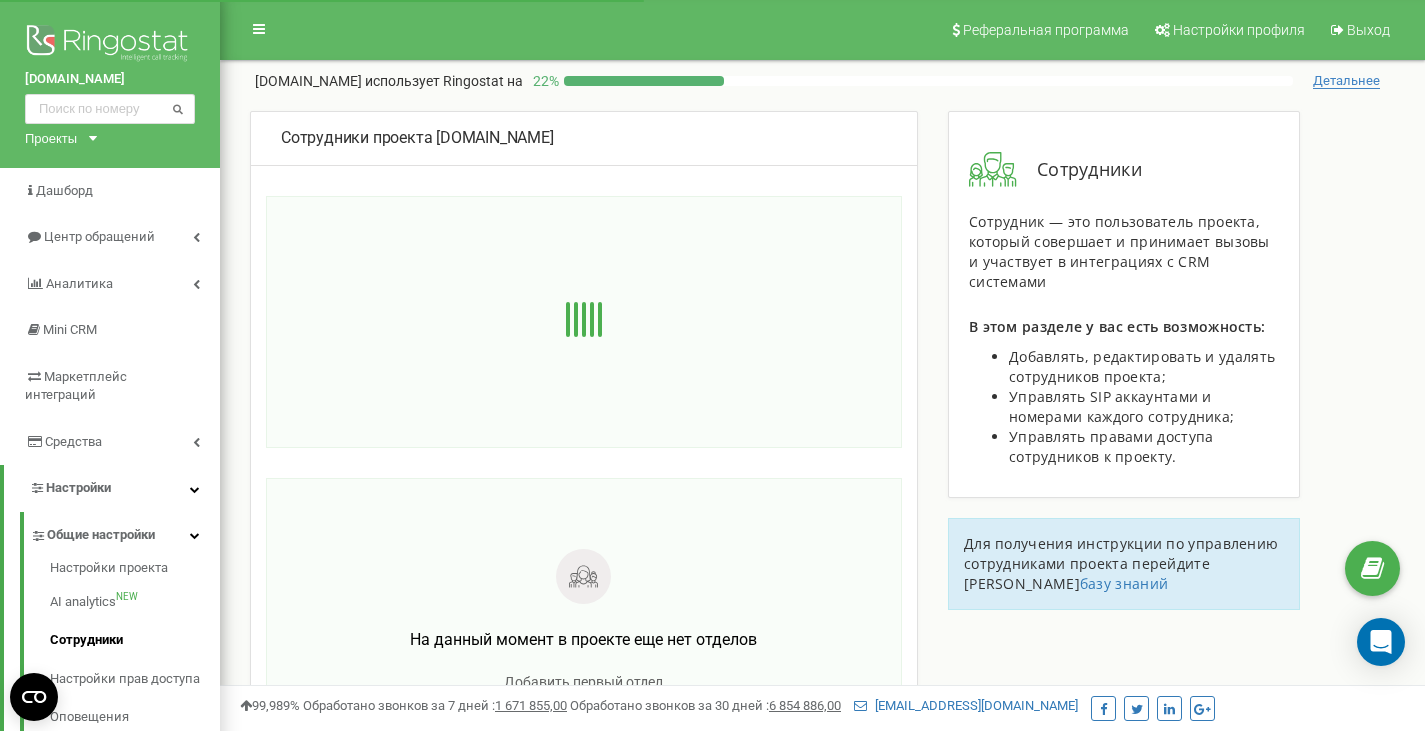 scroll, scrollTop: 288, scrollLeft: 0, axis: vertical 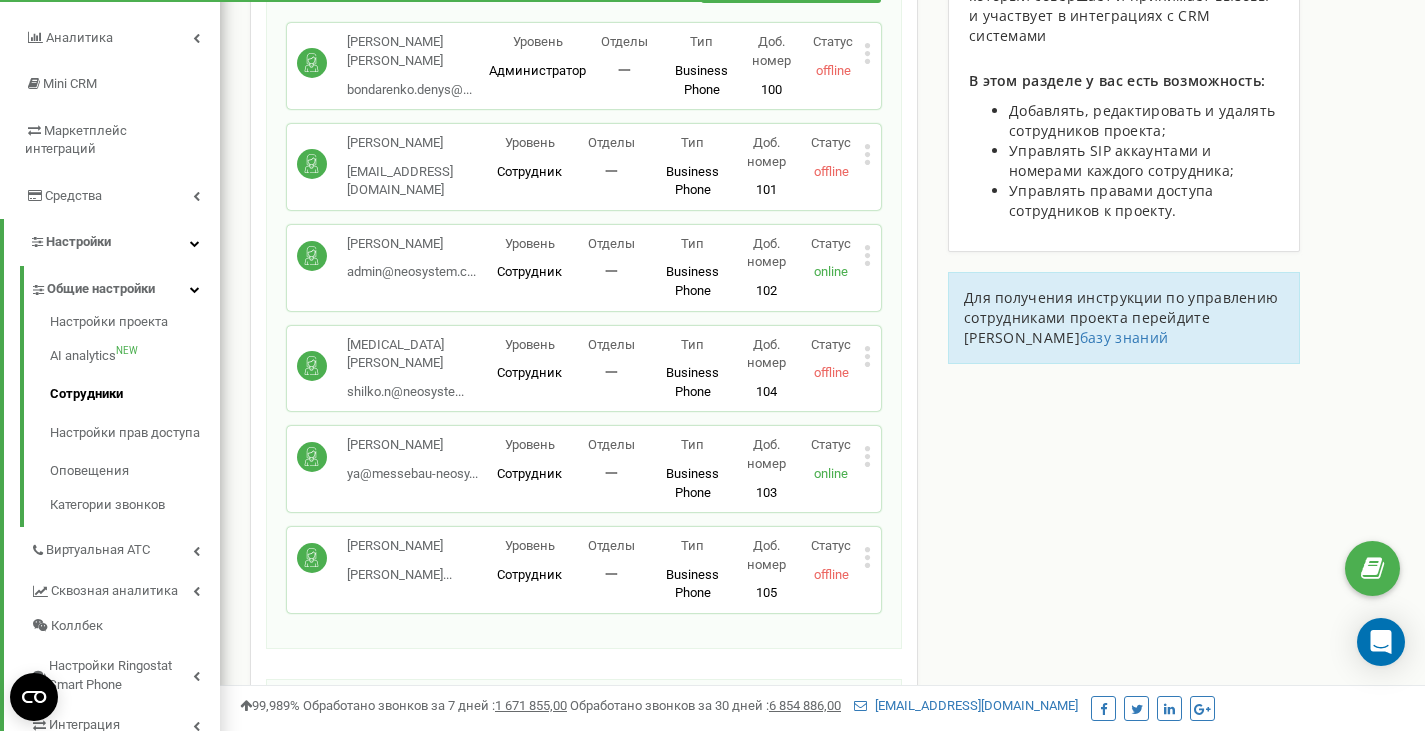 click 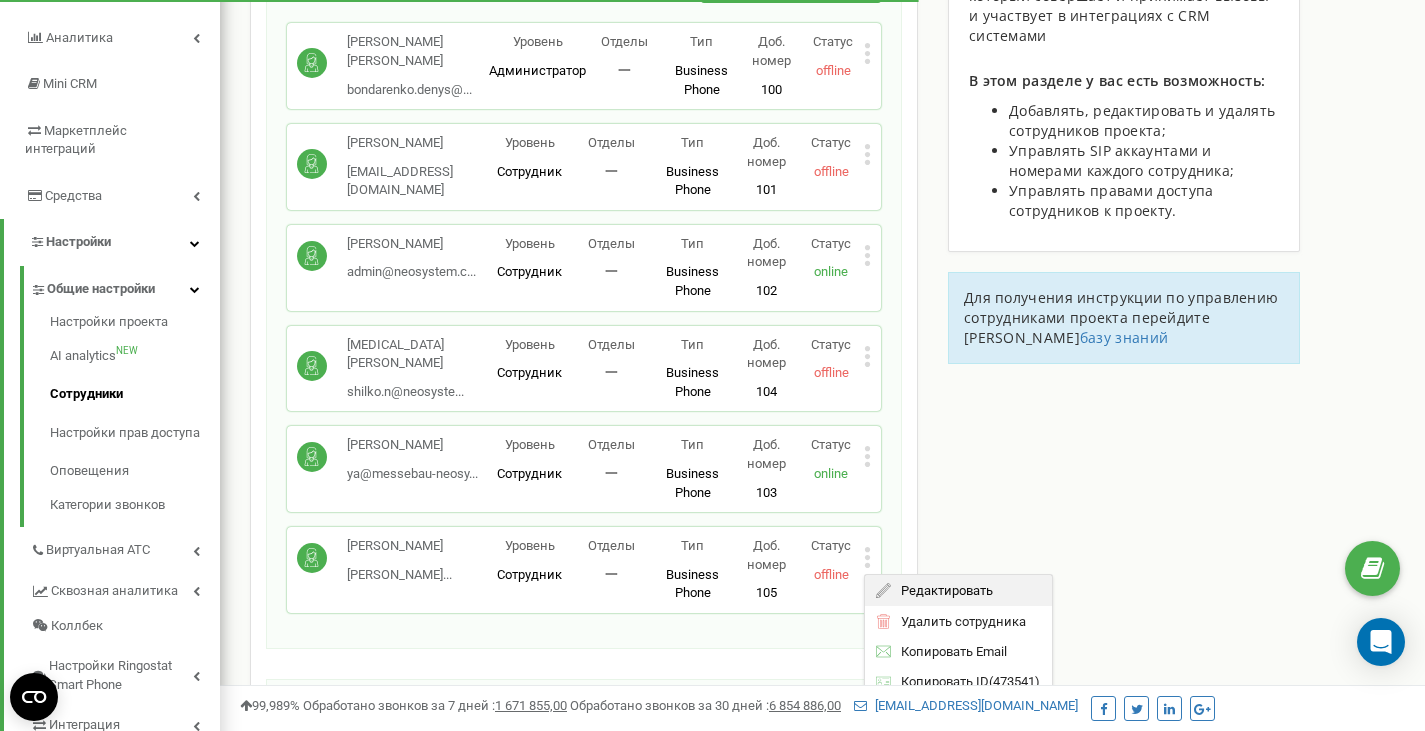 click on "Редактировать" at bounding box center (942, 589) 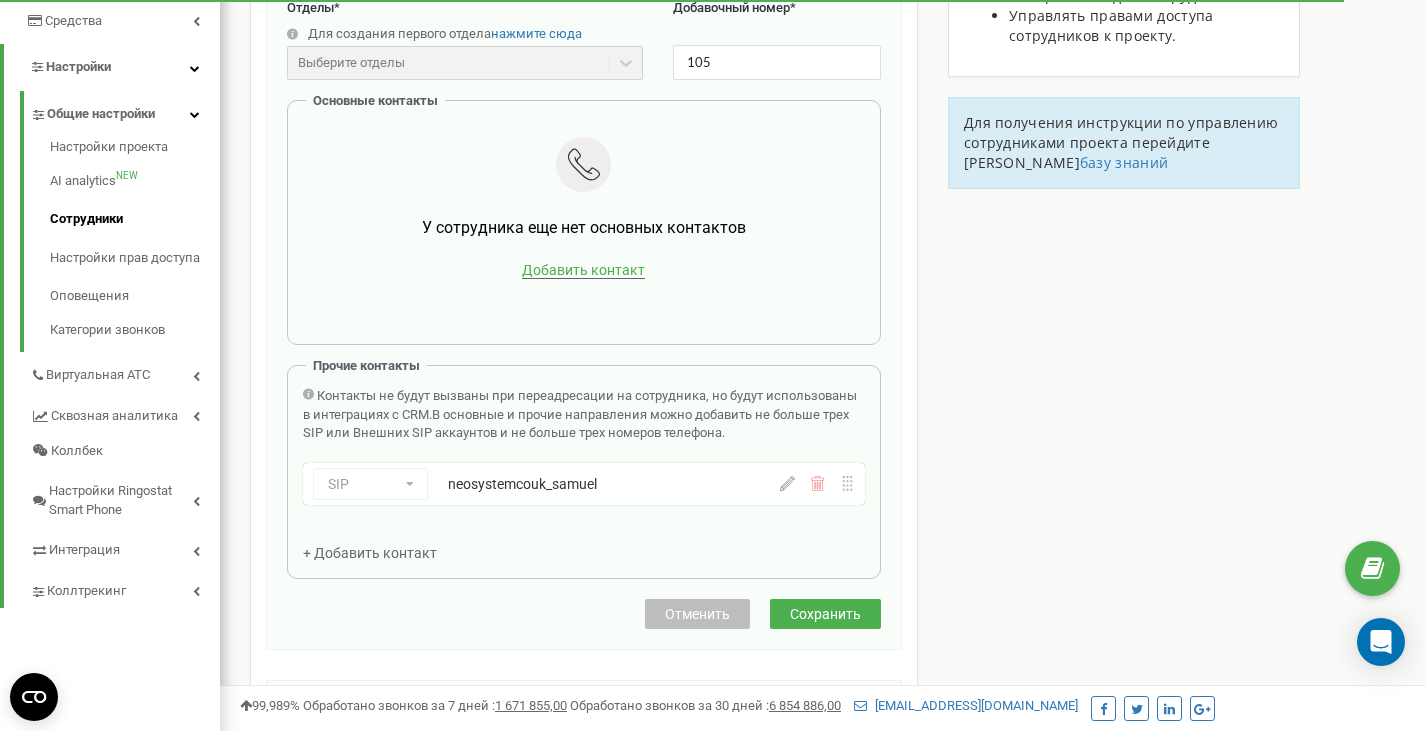 scroll, scrollTop: 419, scrollLeft: 0, axis: vertical 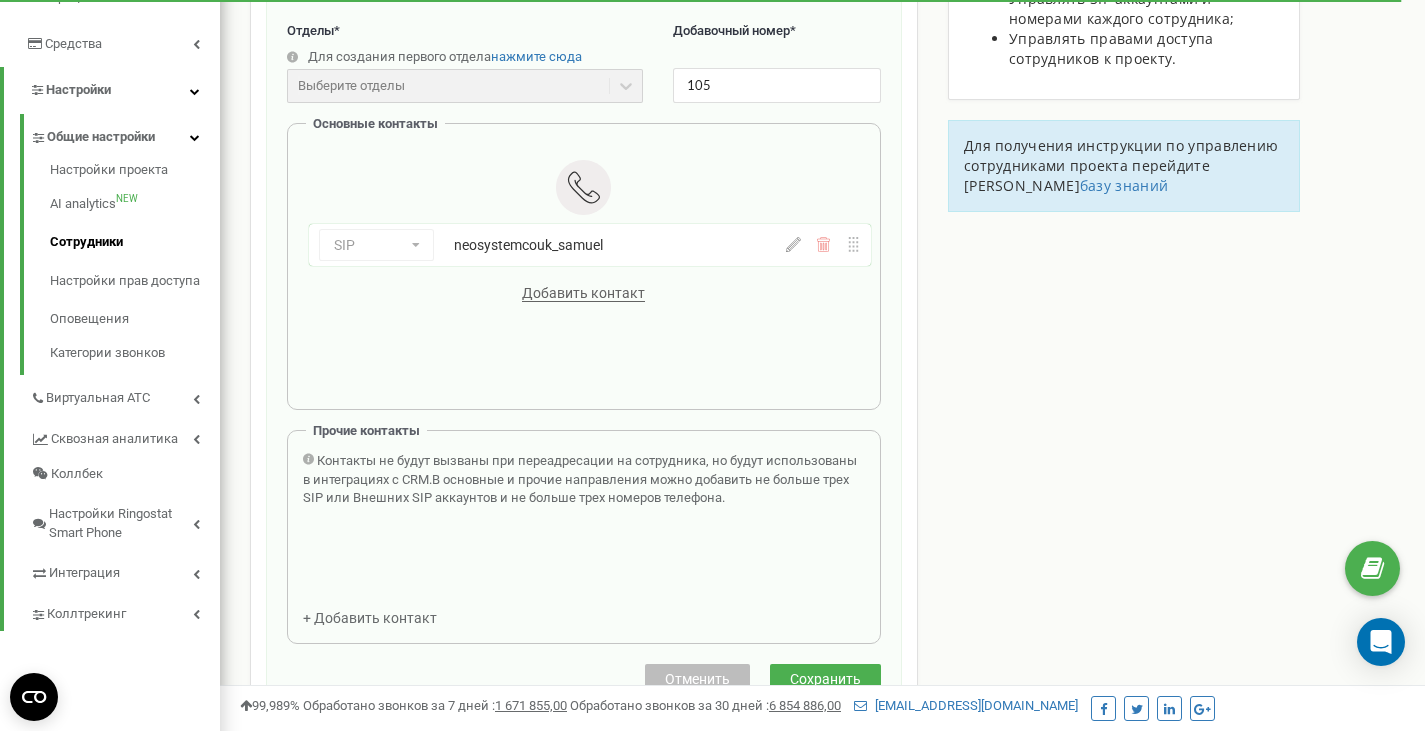 drag, startPoint x: 575, startPoint y: 494, endPoint x: 584, endPoint y: 246, distance: 248.16325 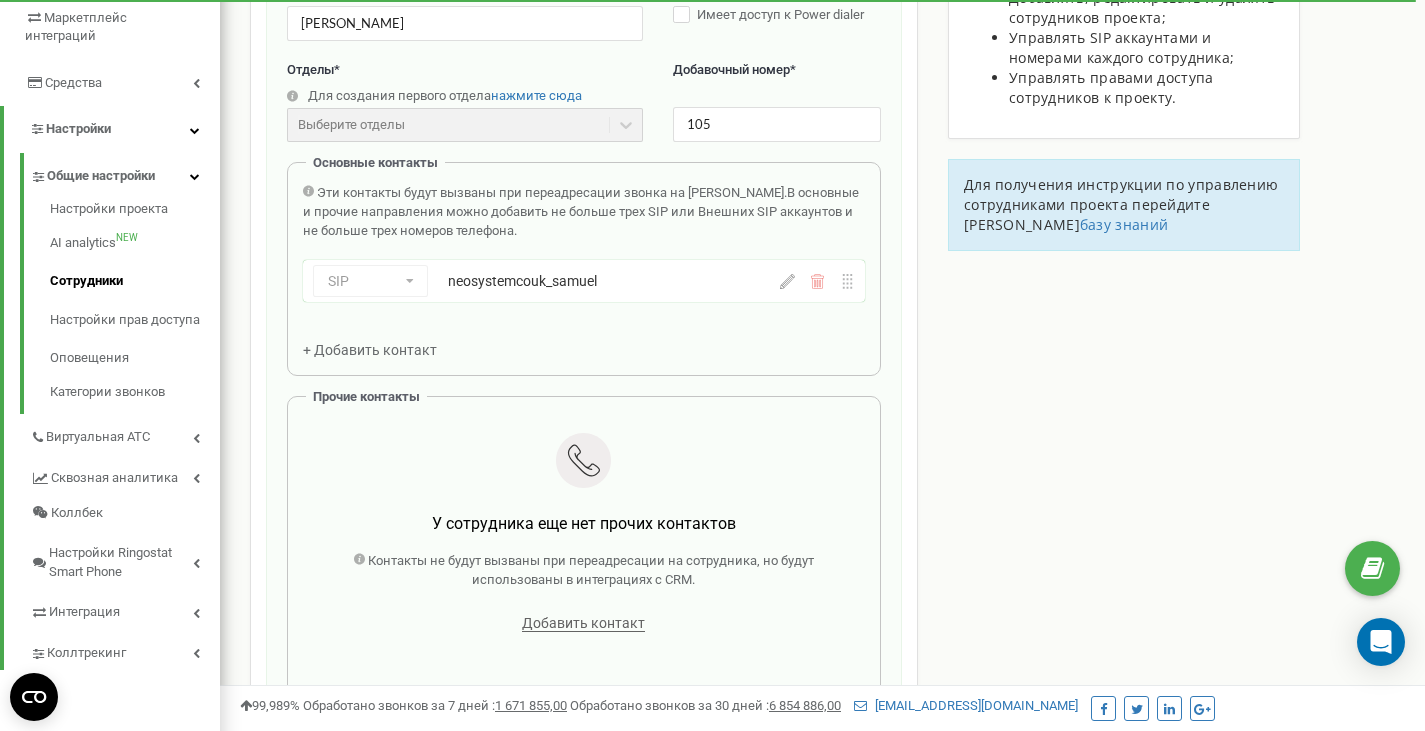 scroll, scrollTop: 212, scrollLeft: 0, axis: vertical 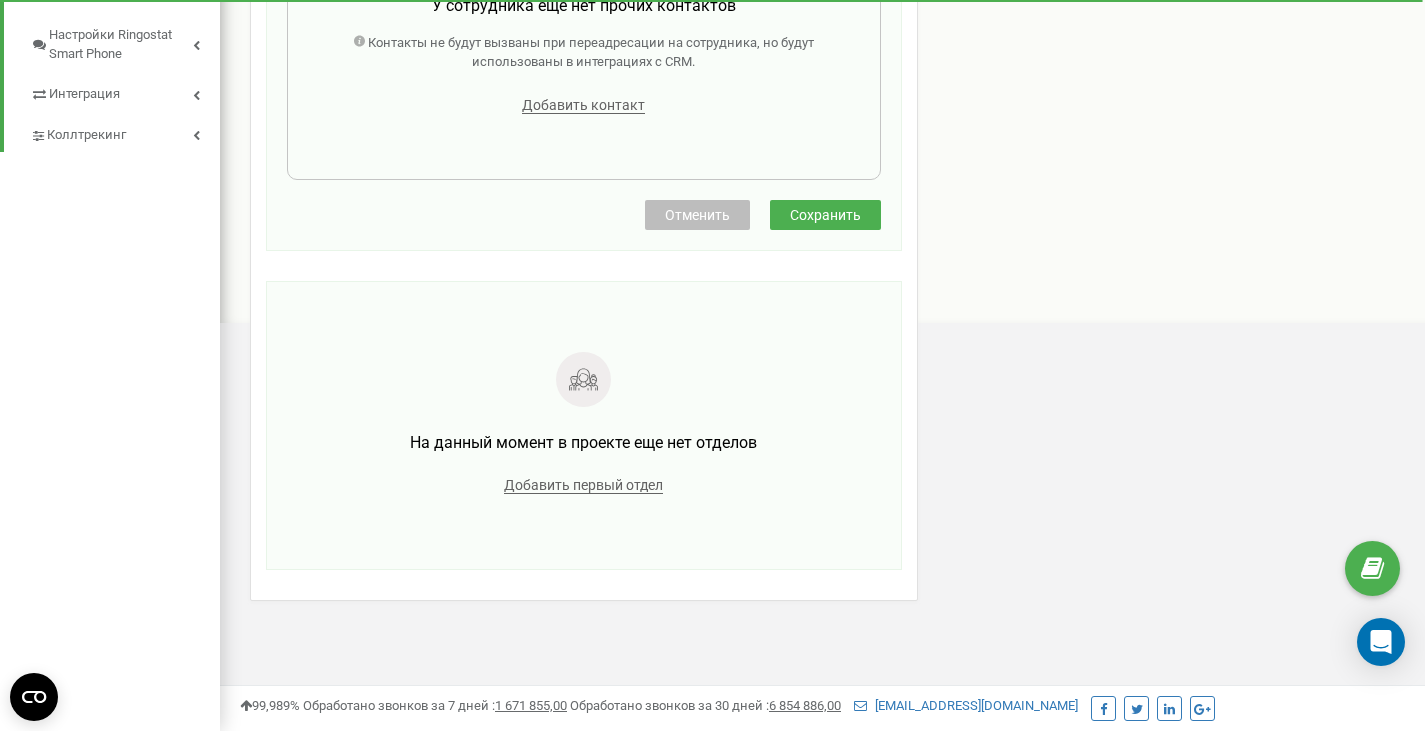 click on "Сохранить" at bounding box center (825, 215) 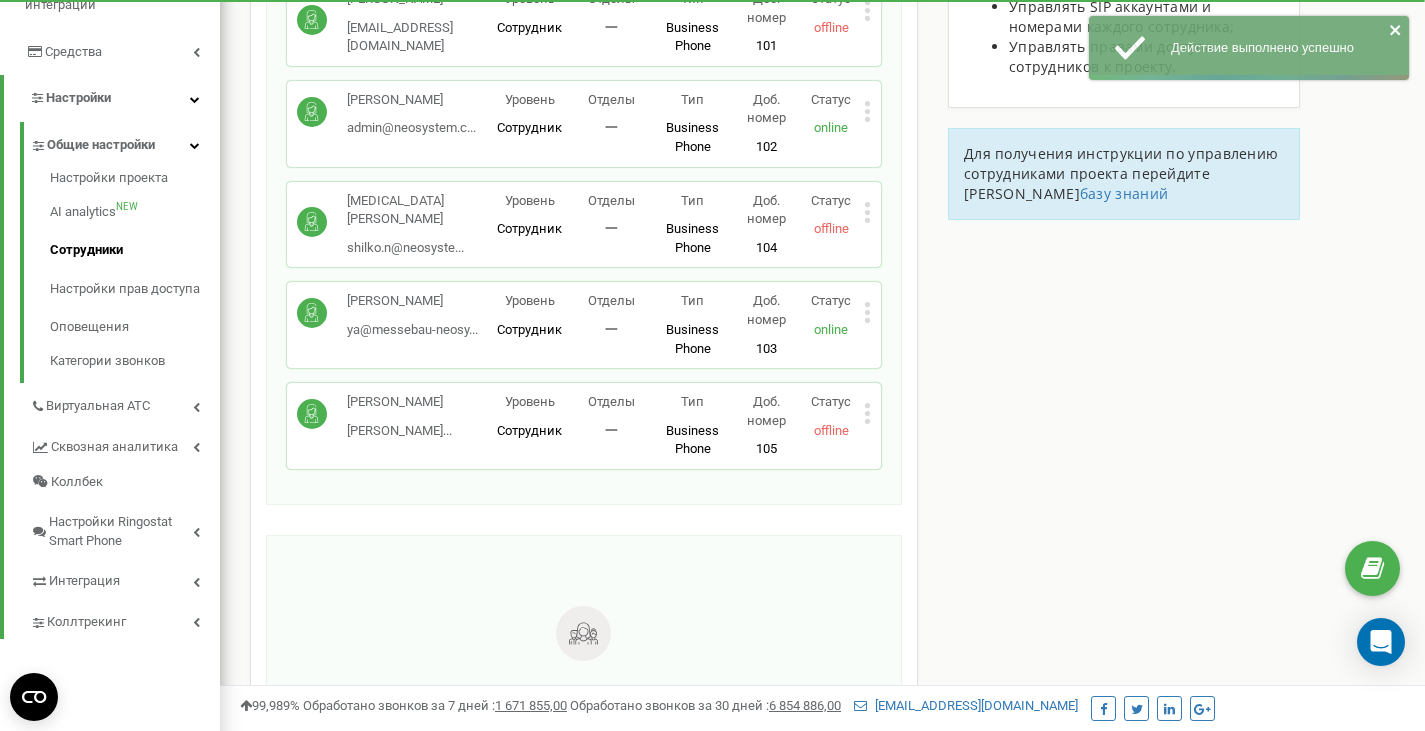 scroll, scrollTop: 401, scrollLeft: 0, axis: vertical 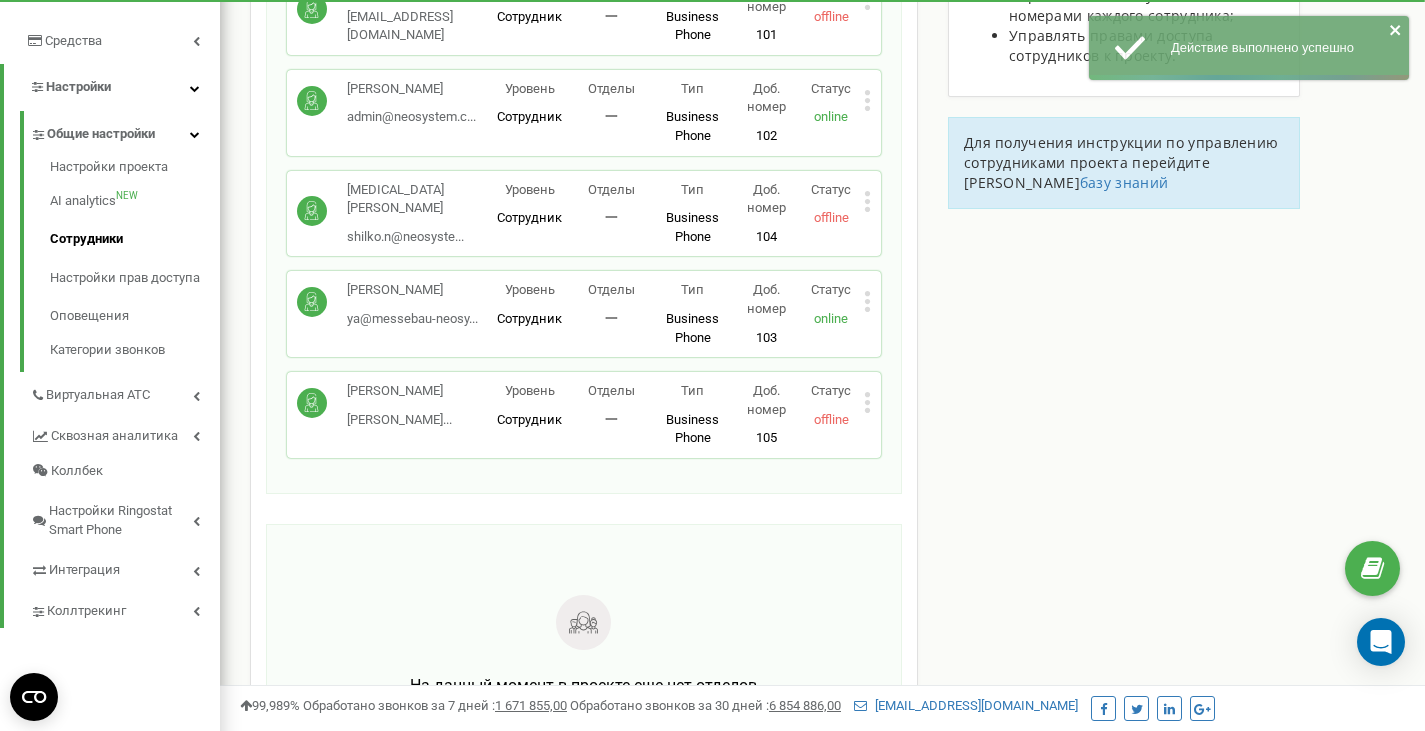 click 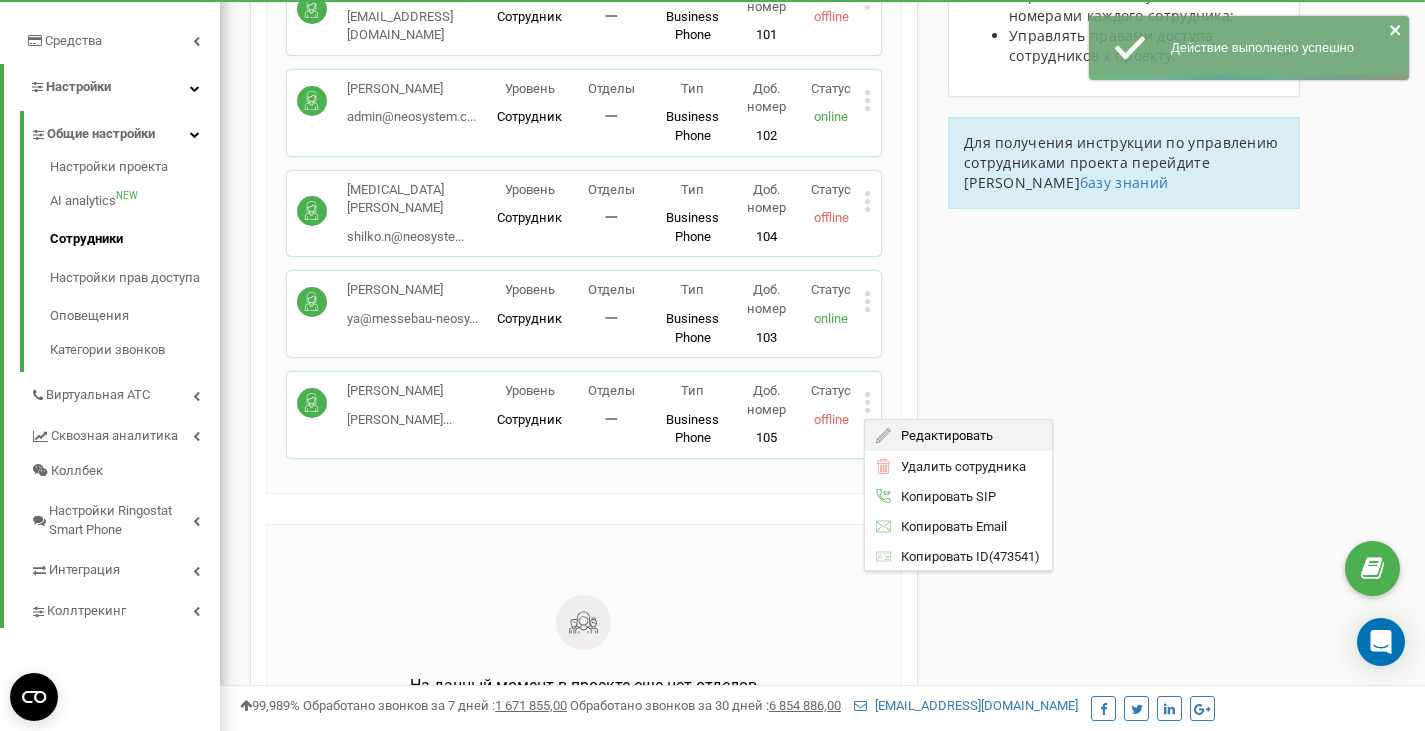 click on "Редактировать" at bounding box center [958, 435] 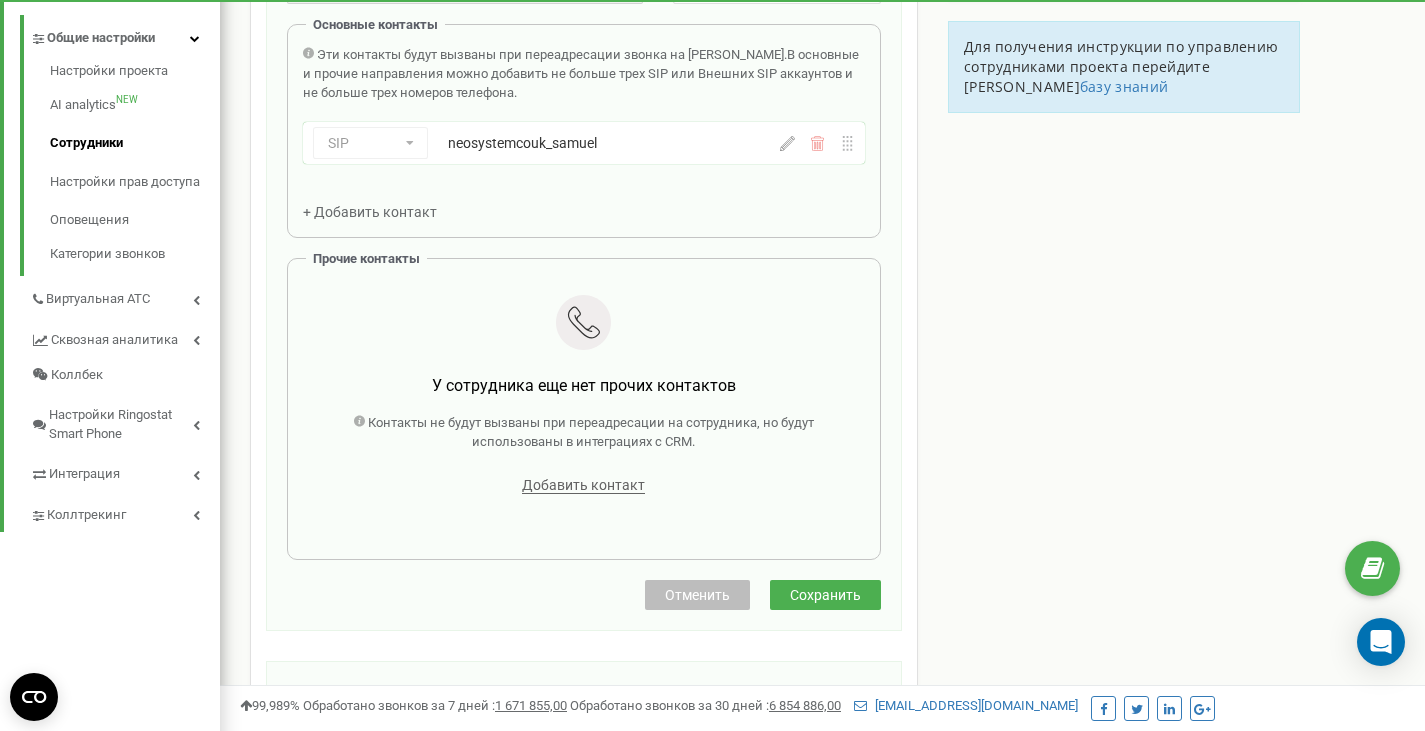 scroll, scrollTop: 547, scrollLeft: 0, axis: vertical 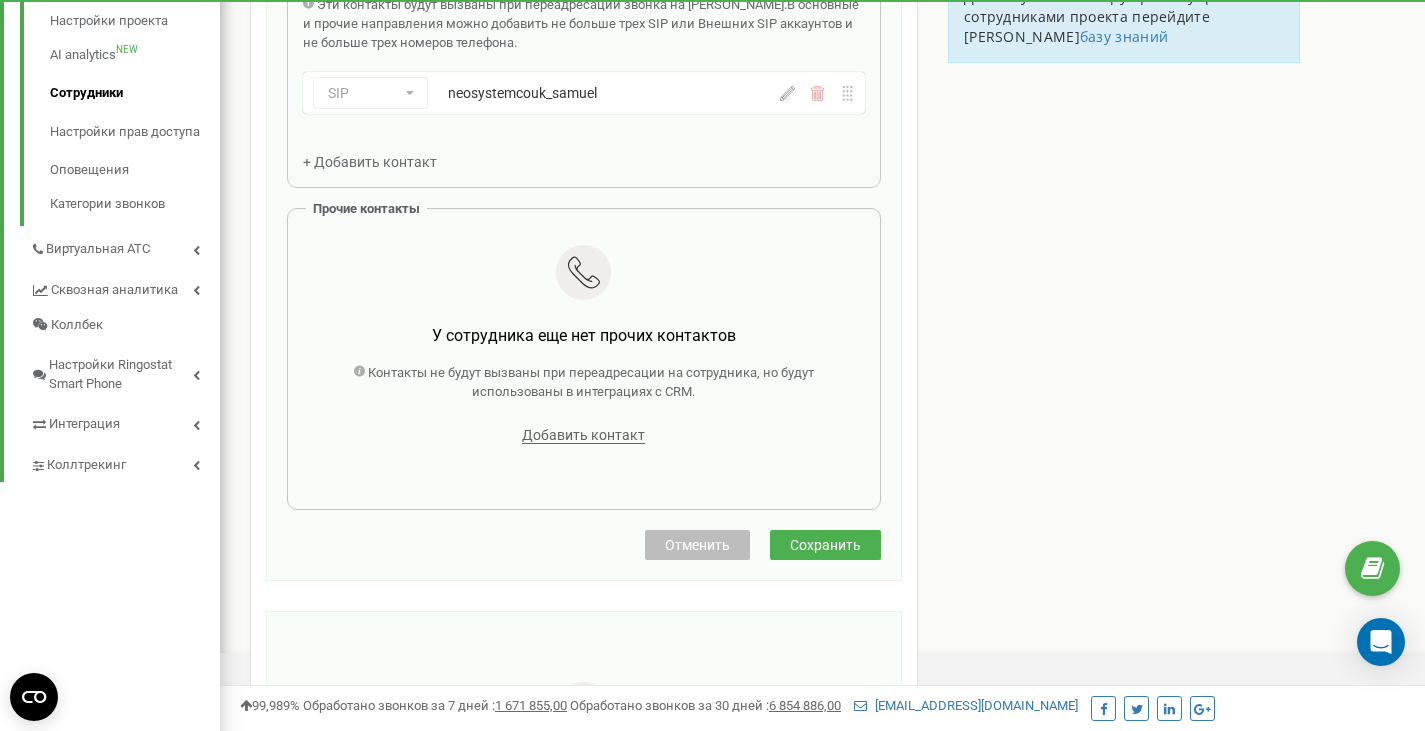 click on "Отменить" at bounding box center [697, 545] 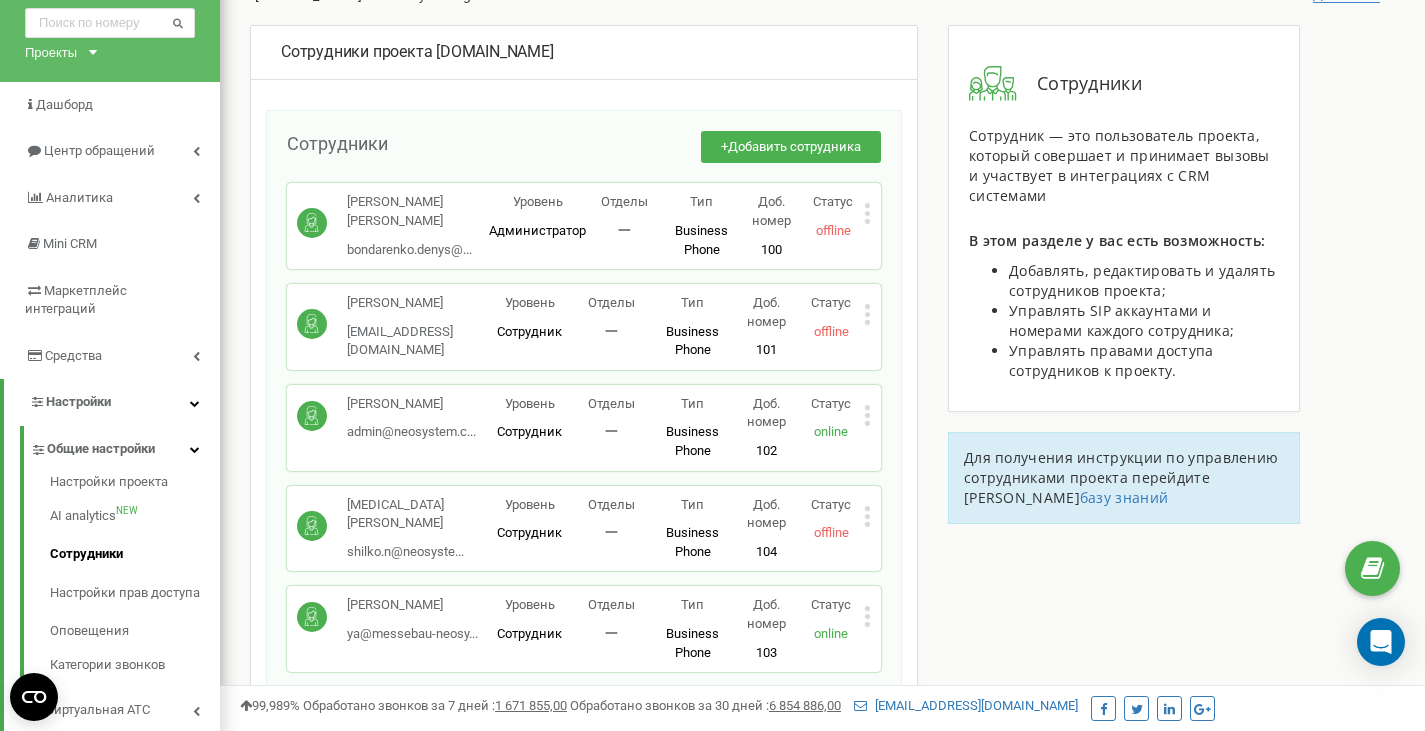 scroll, scrollTop: 0, scrollLeft: 0, axis: both 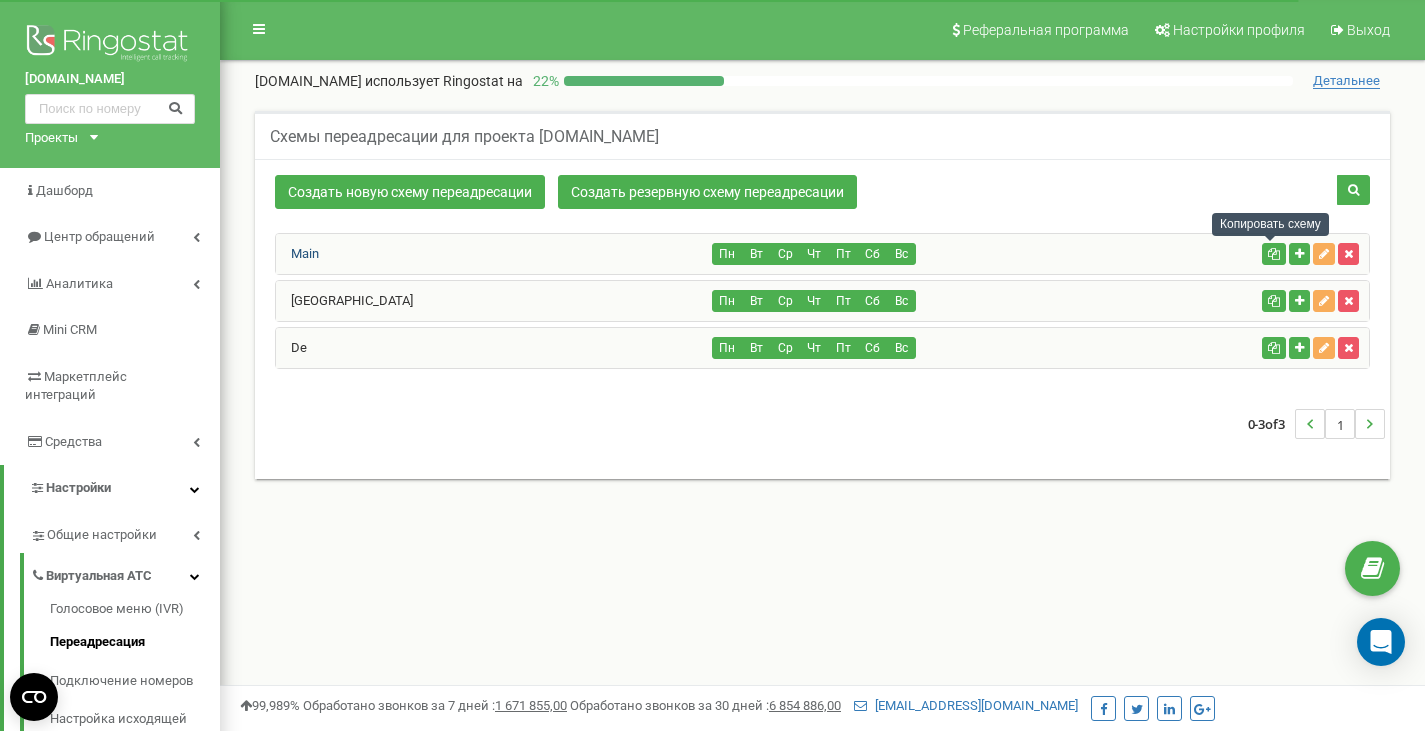 click on "Main" at bounding box center (297, 253) 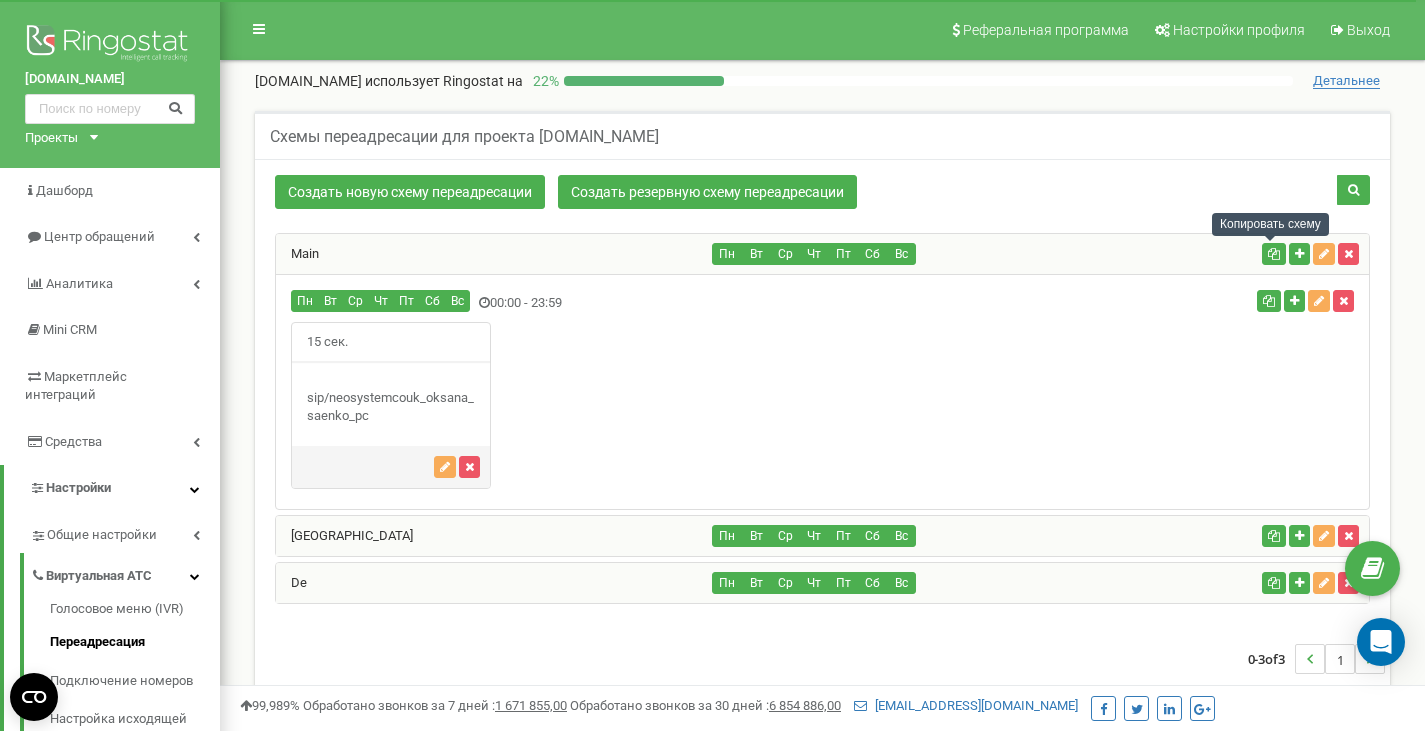 click on "[GEOGRAPHIC_DATA]" at bounding box center [494, 536] 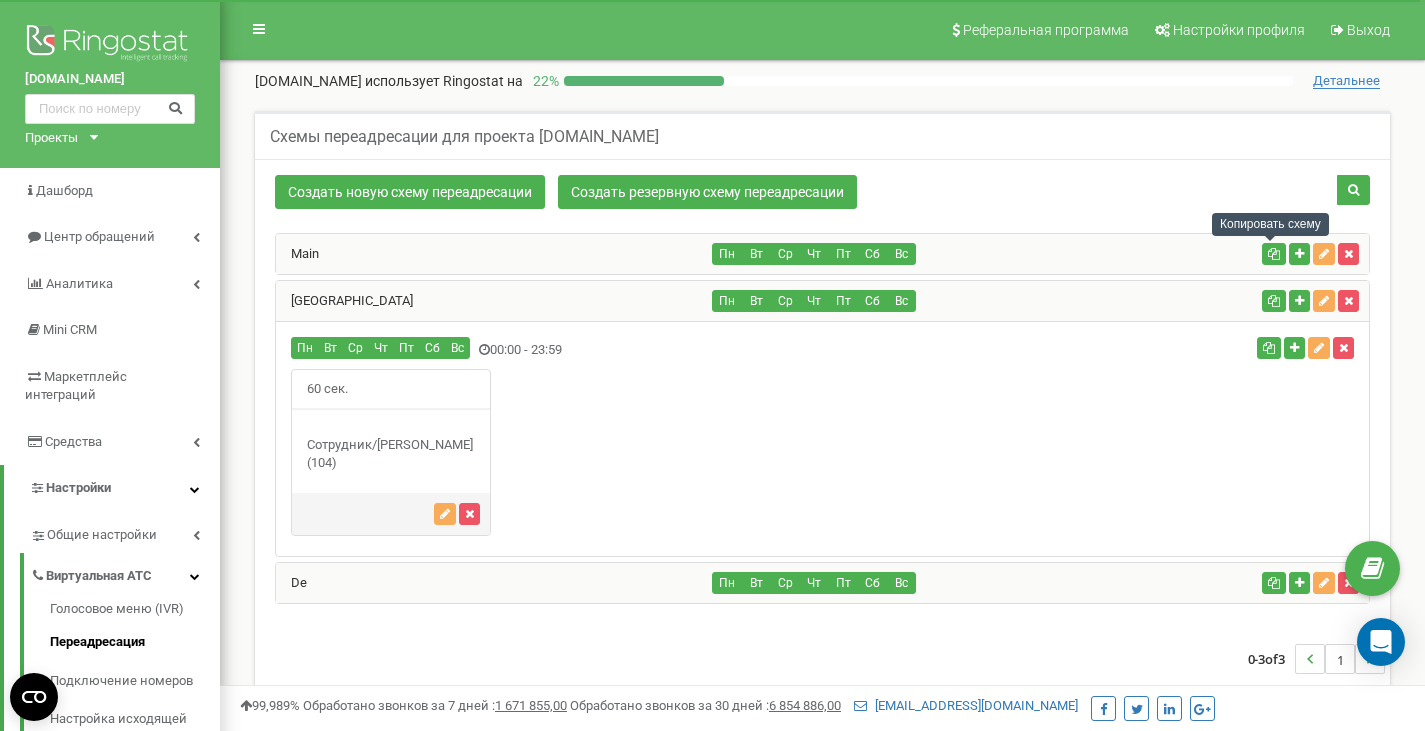 click on "De" at bounding box center [494, 583] 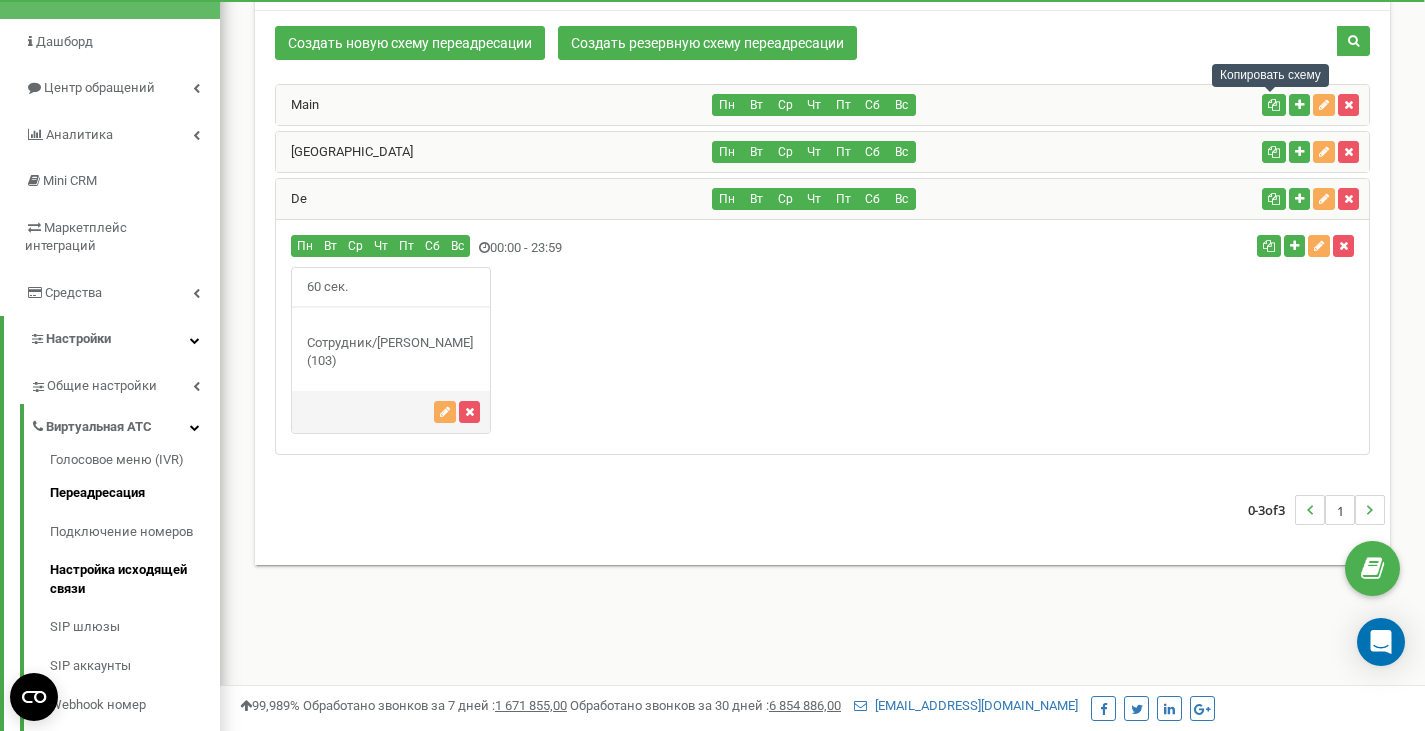 scroll, scrollTop: 150, scrollLeft: 0, axis: vertical 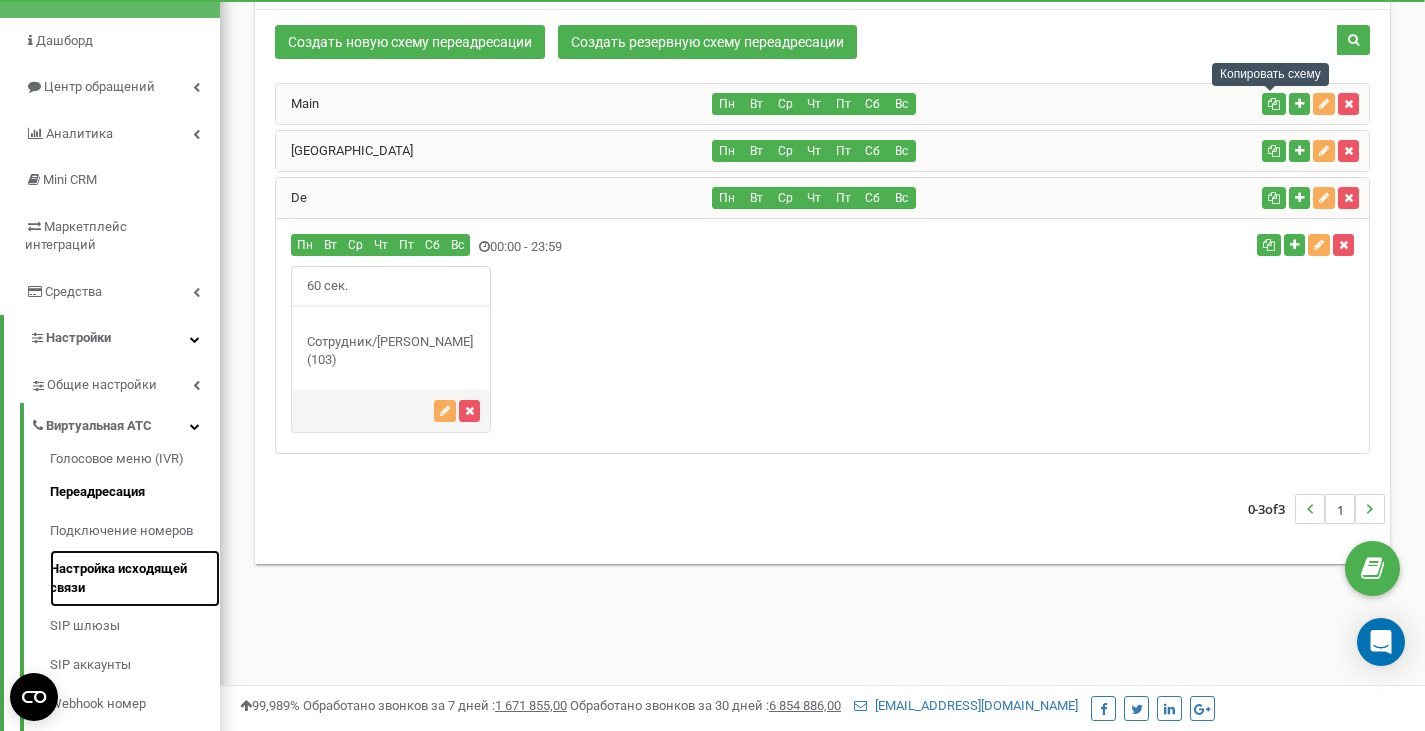 click on "Настройка исходящей связи" at bounding box center (135, 578) 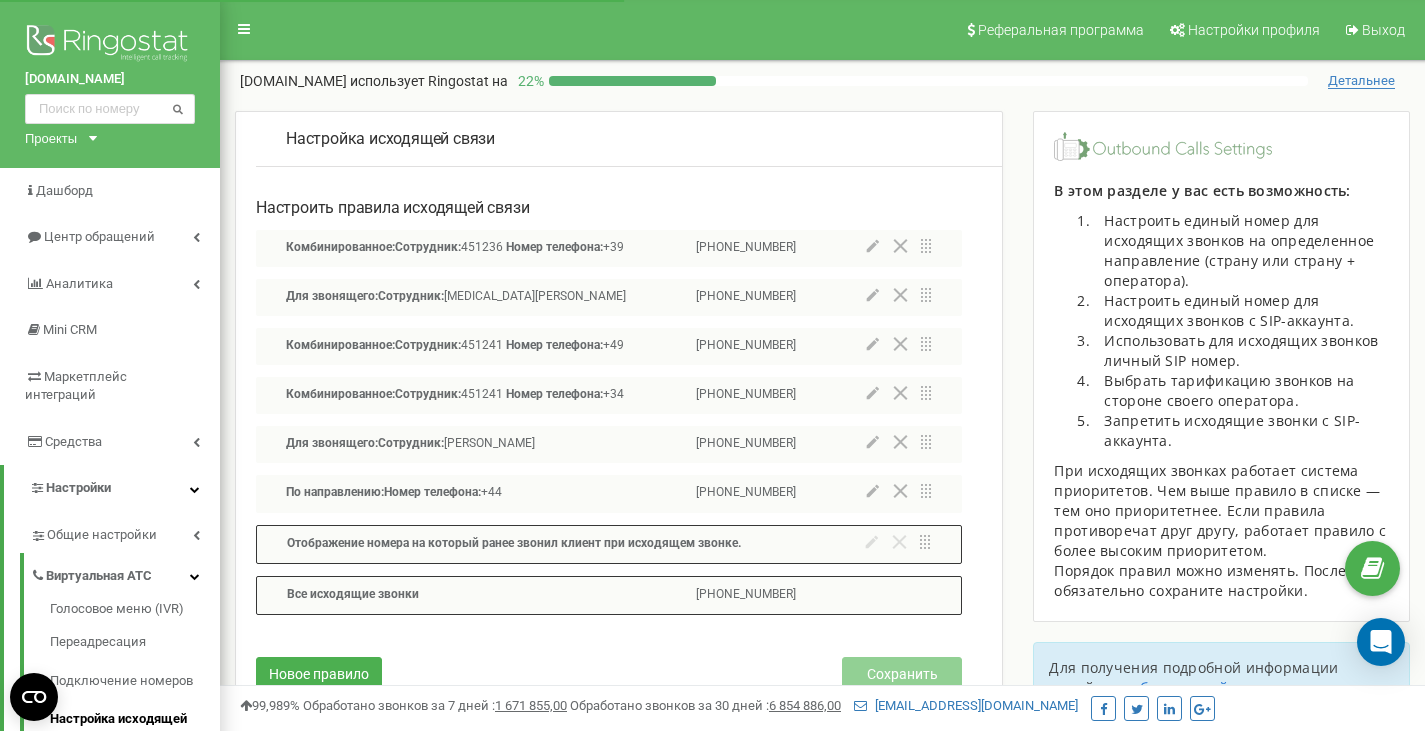 scroll, scrollTop: 0, scrollLeft: 0, axis: both 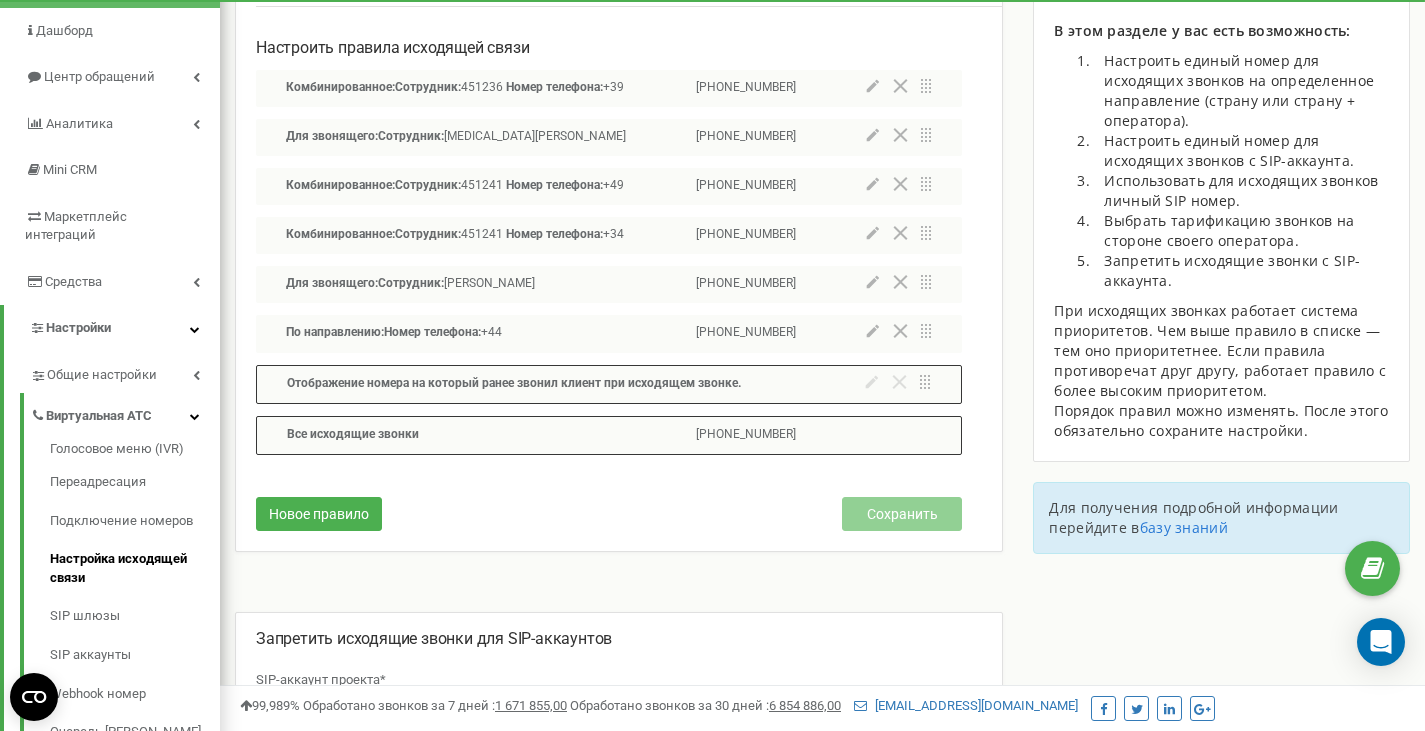 click on "Комбинированное:  Сотрудник:  451241   Номер телефона:  +34" at bounding box center (456, 235) 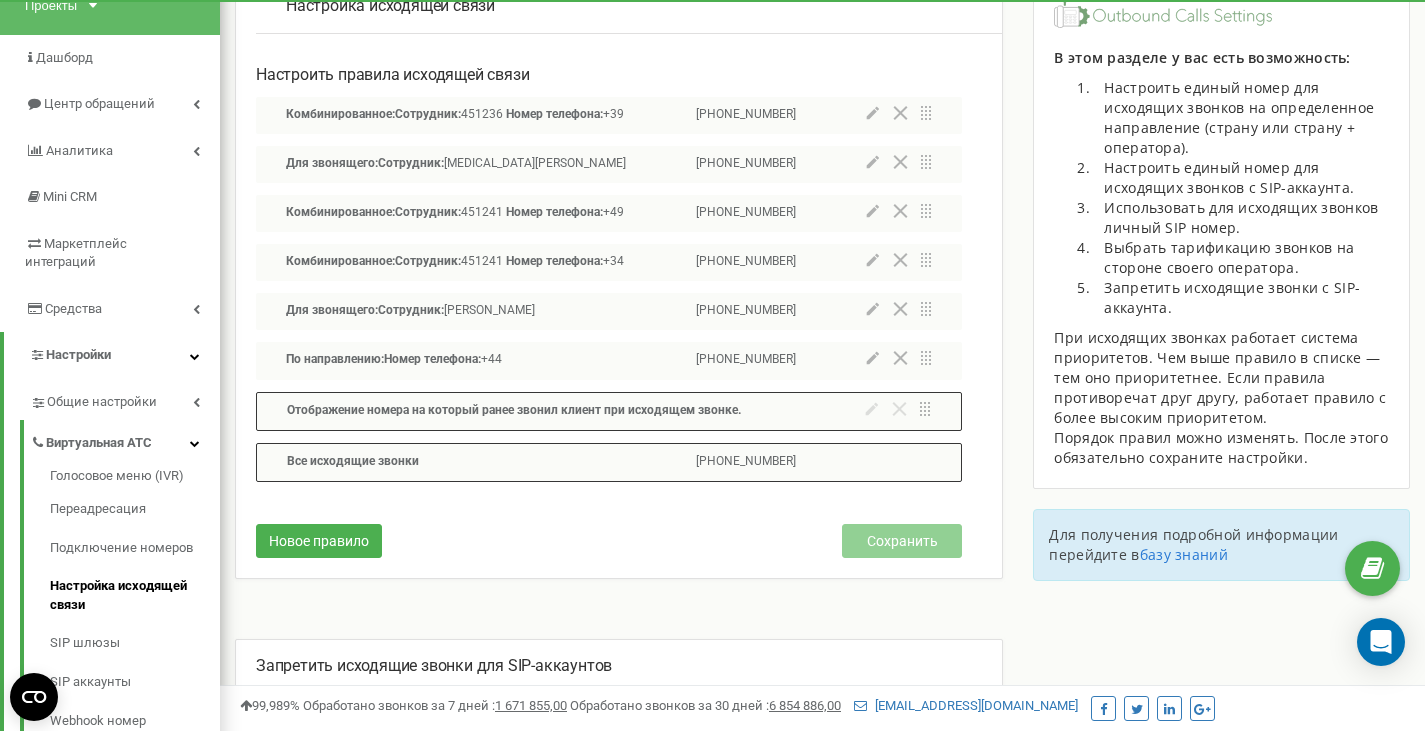 scroll, scrollTop: 132, scrollLeft: 0, axis: vertical 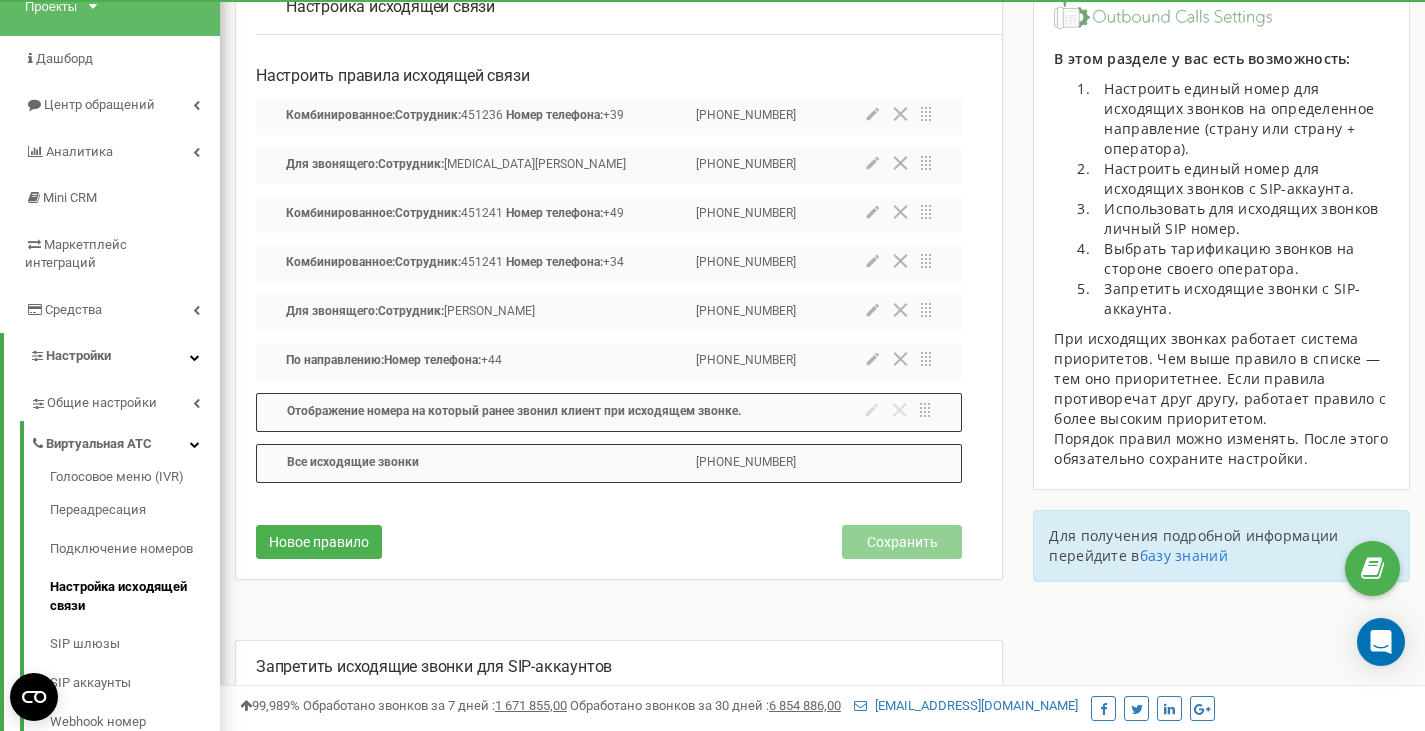 click 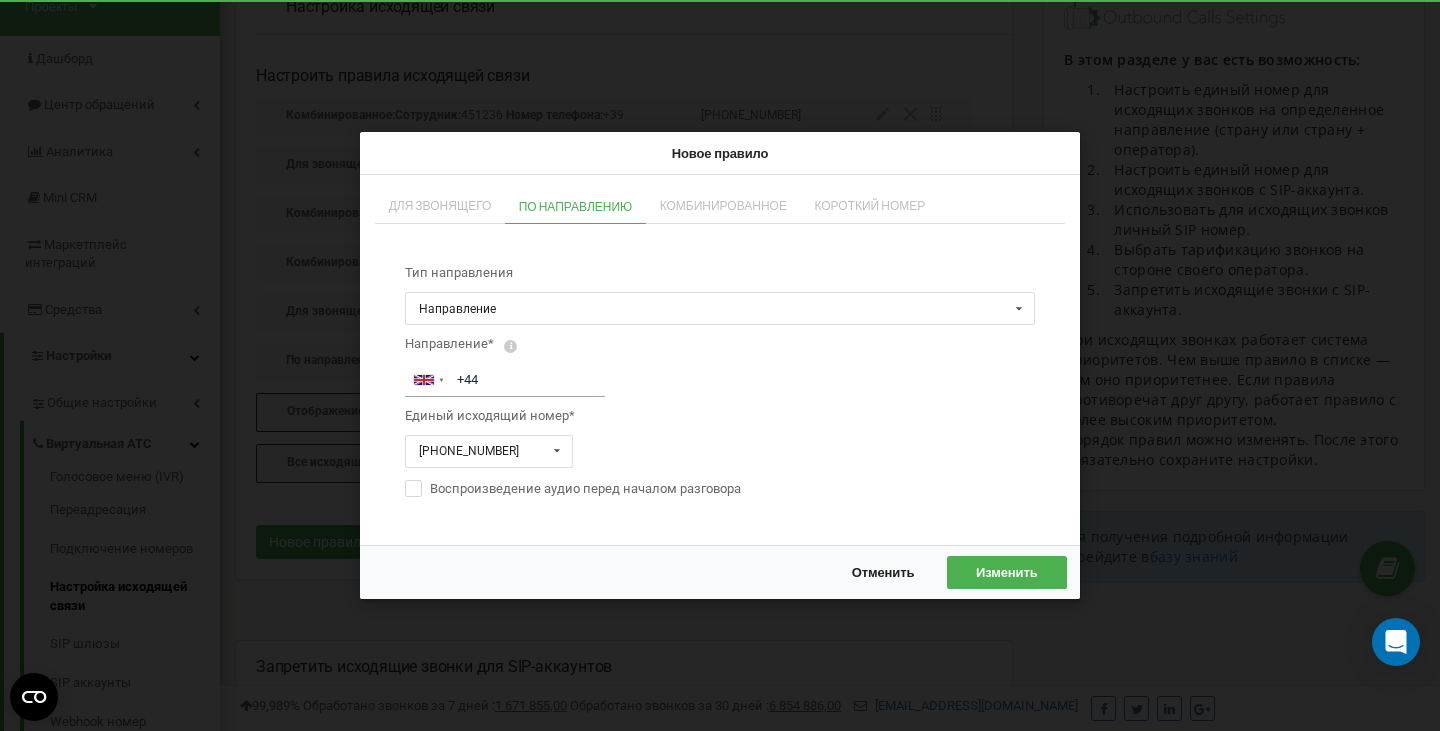 click on "Комбинированное" at bounding box center (723, 206) 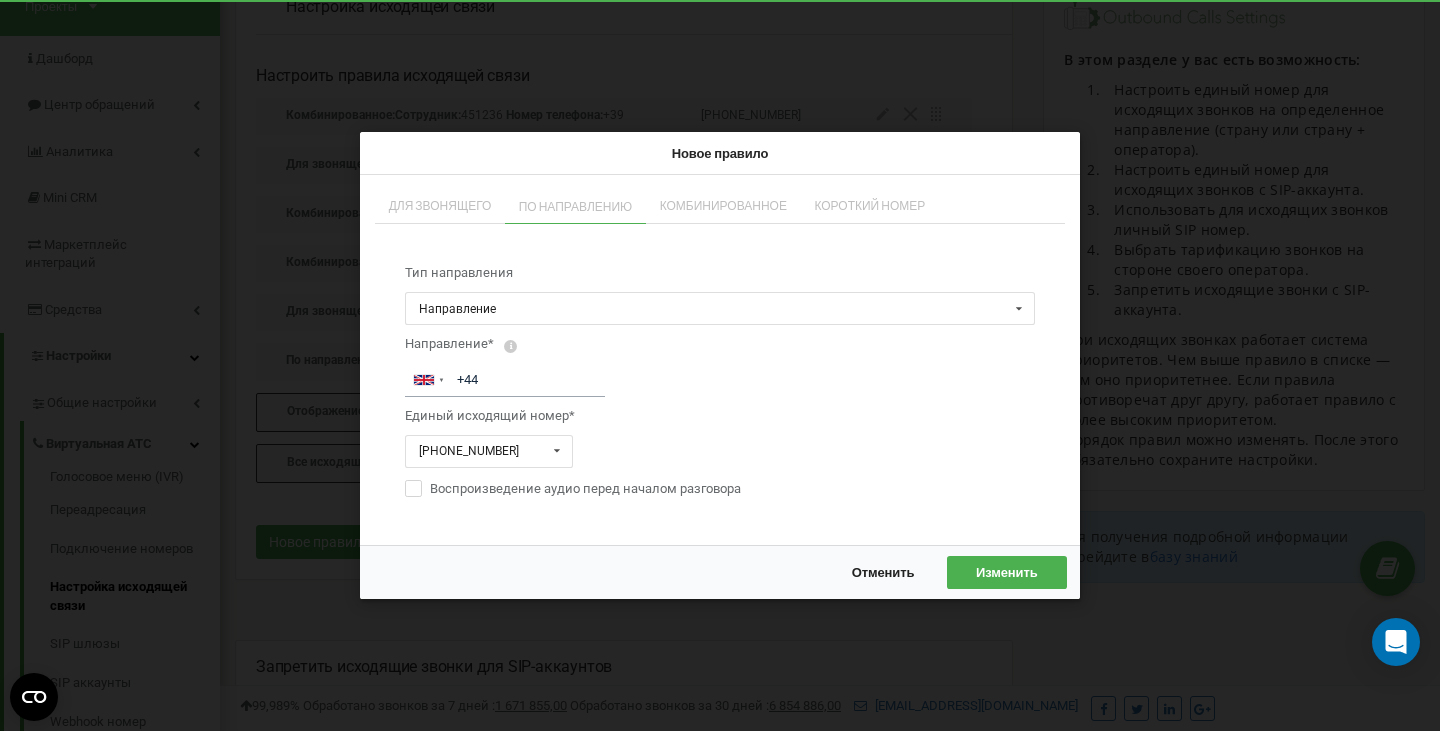 click on "По направлению" at bounding box center [576, 207] 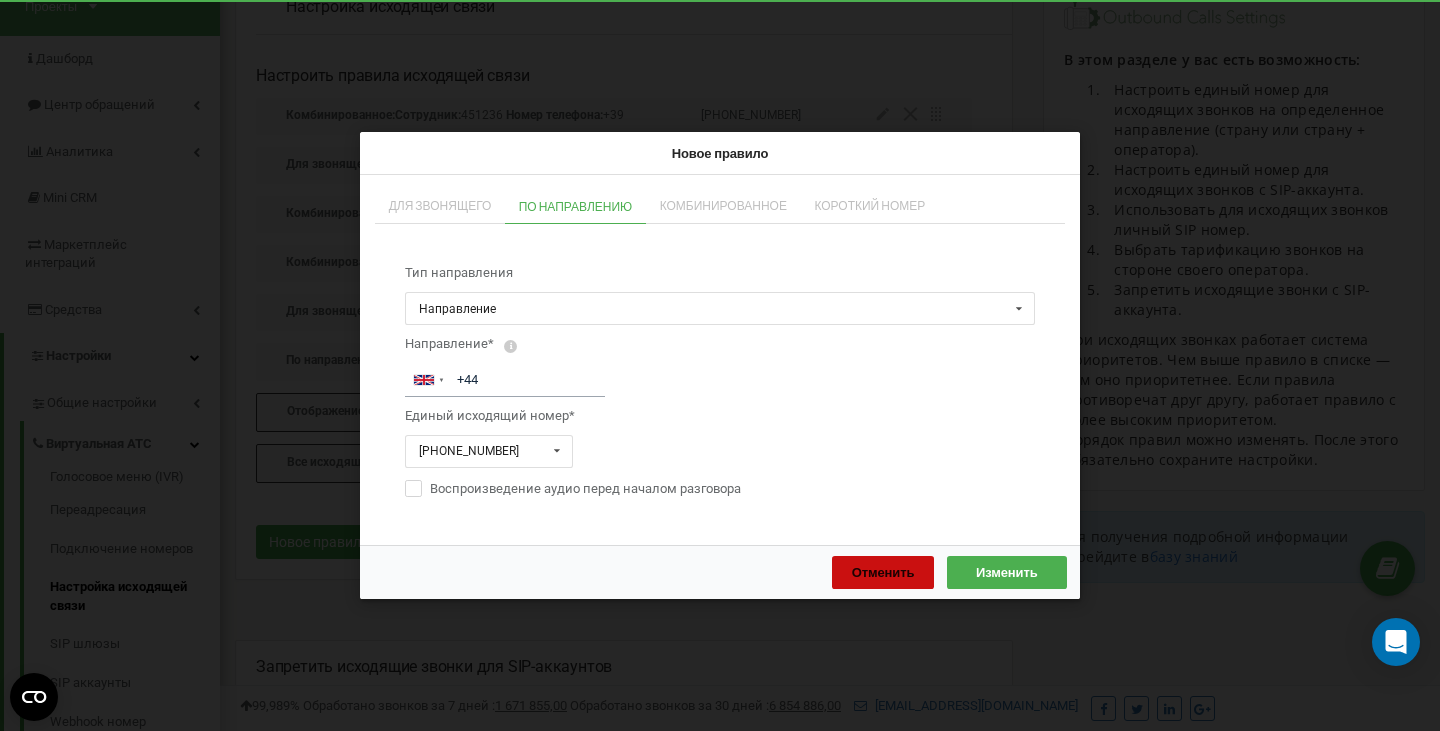 drag, startPoint x: 875, startPoint y: 573, endPoint x: 856, endPoint y: 553, distance: 27.58623 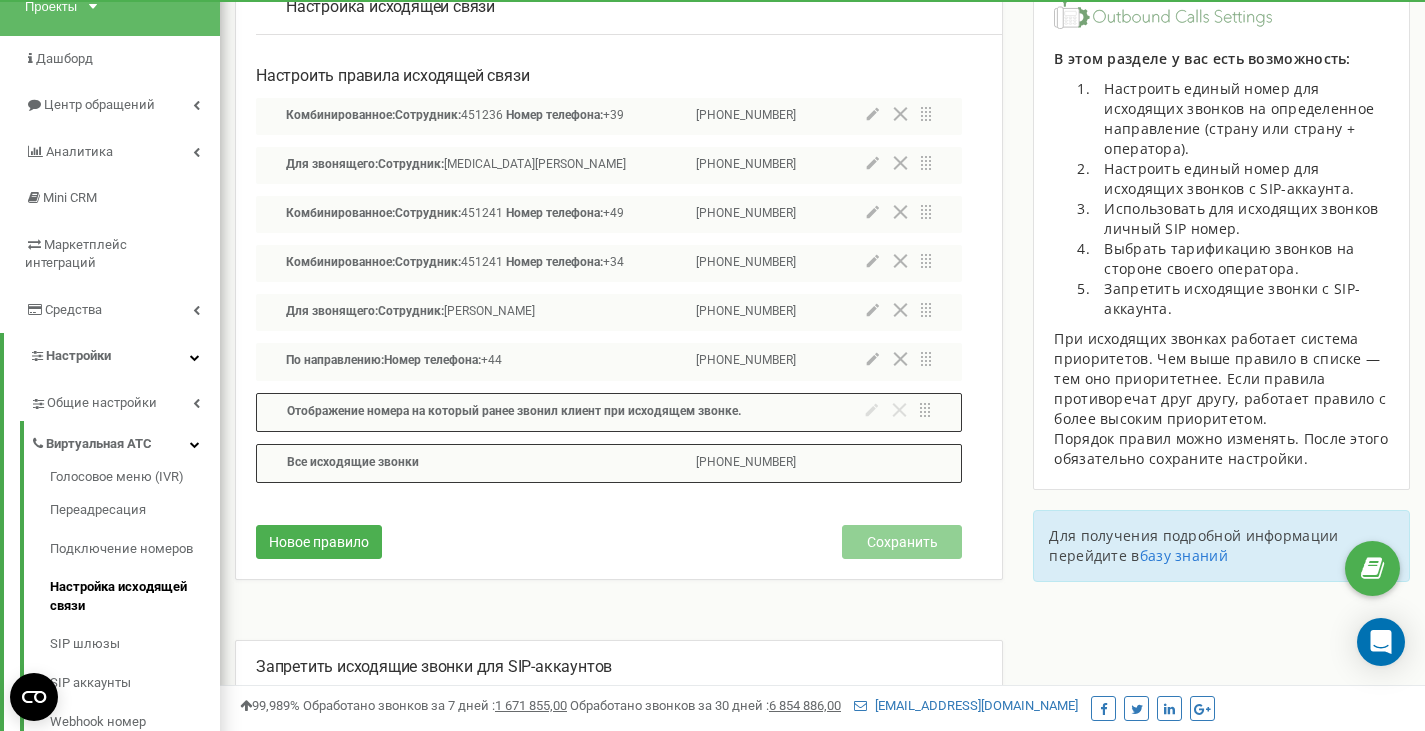 click 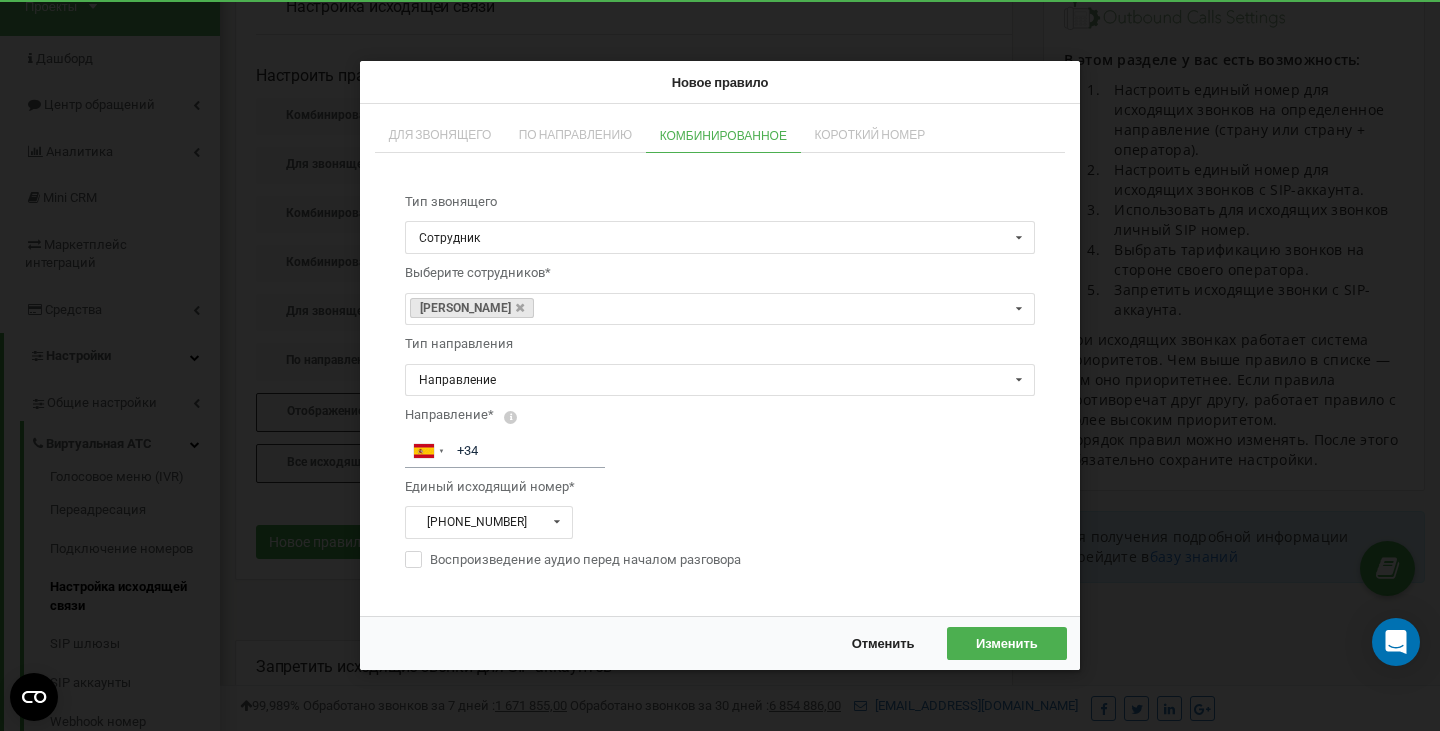 click on "Отменить" at bounding box center [883, 643] 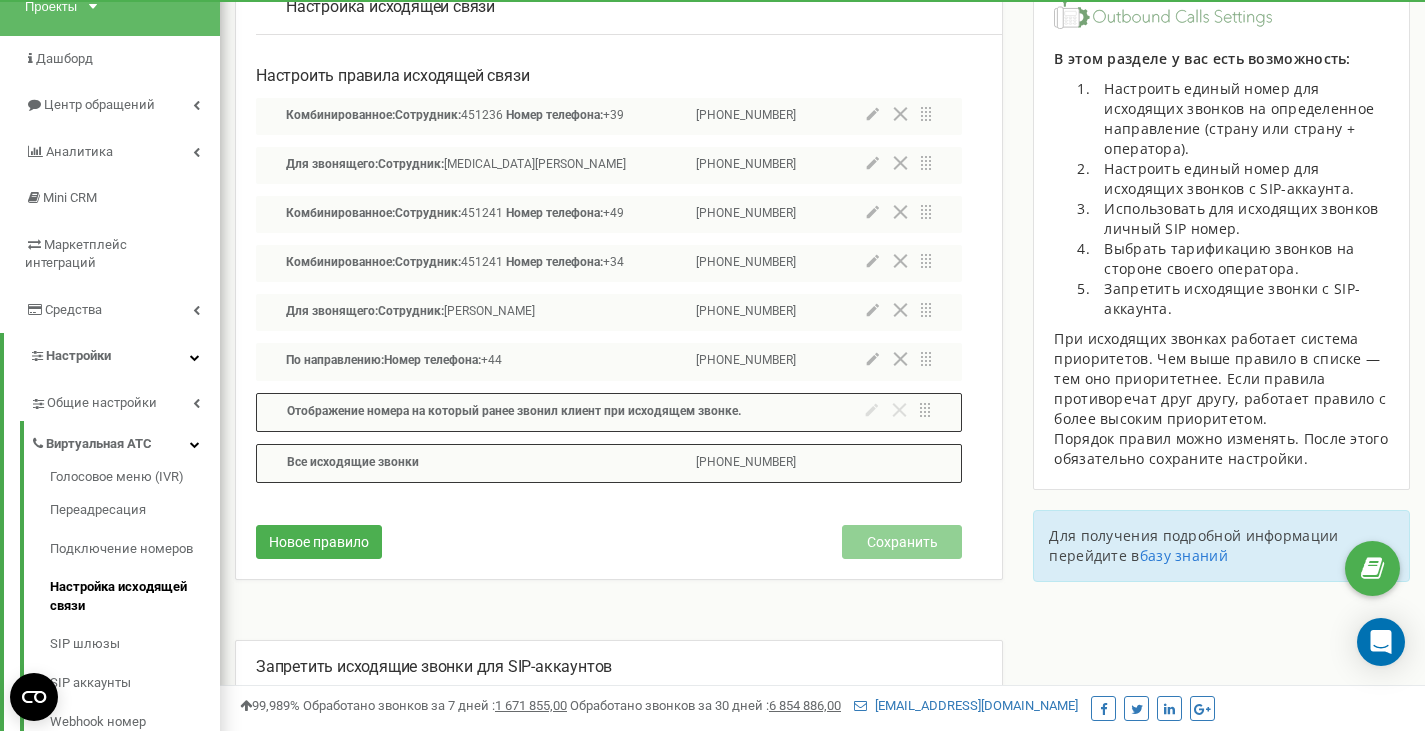 click 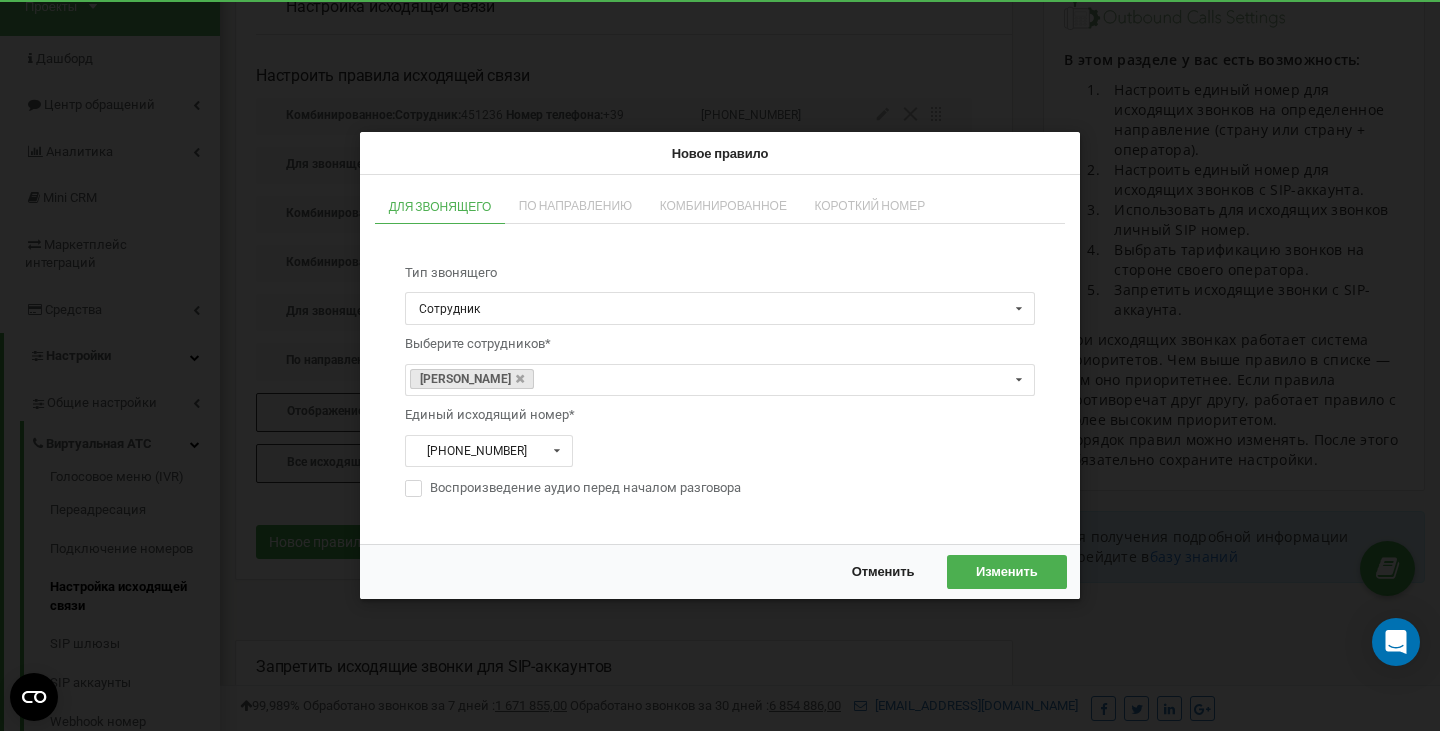 click on "Отменить" at bounding box center (883, 572) 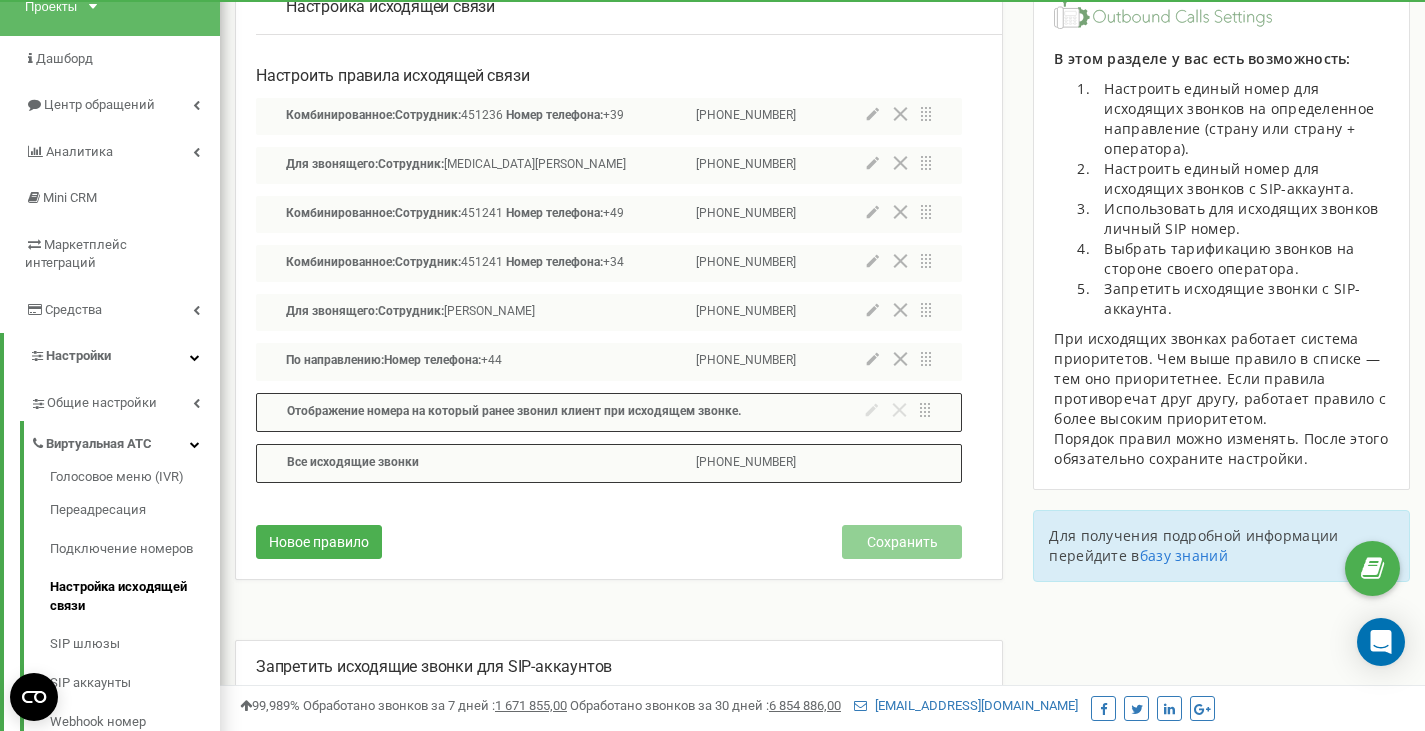 click 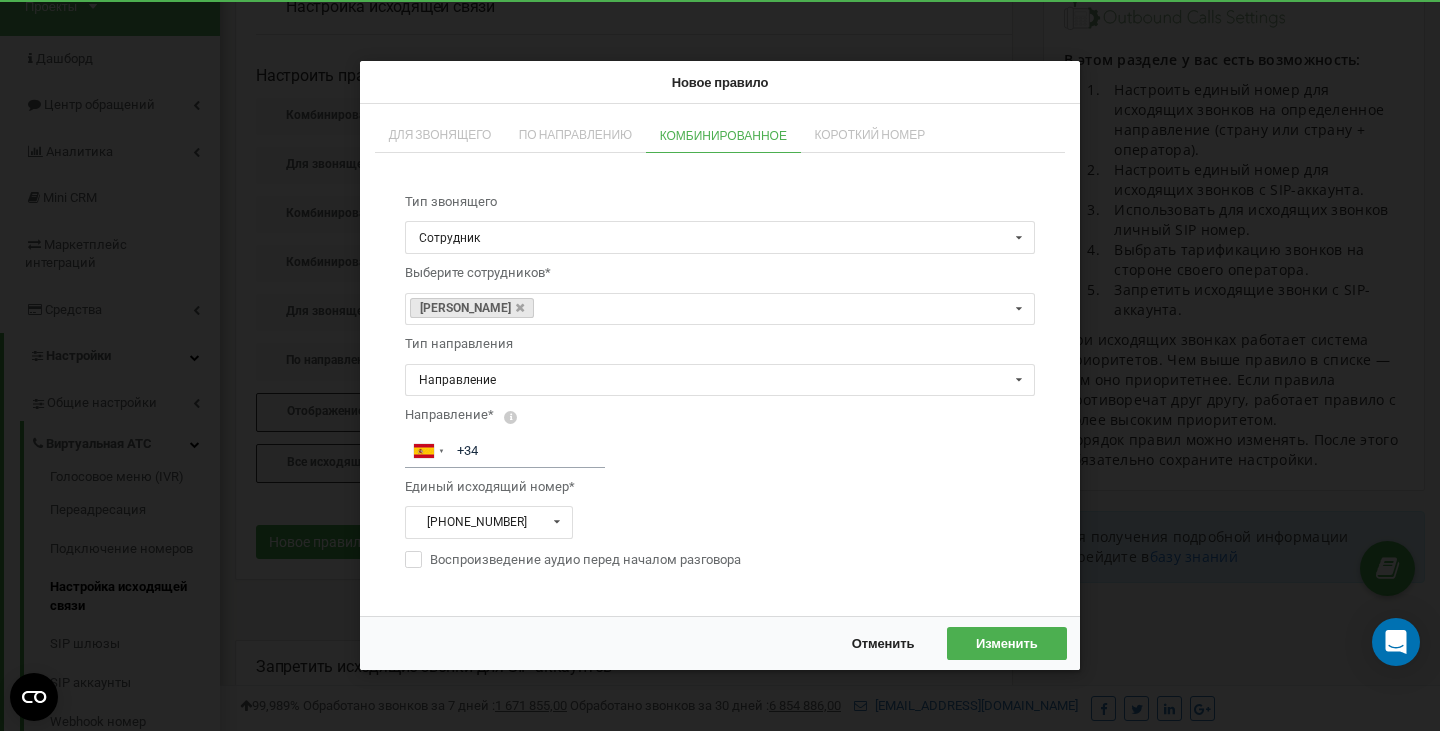 click on "Отменить" at bounding box center (883, 643) 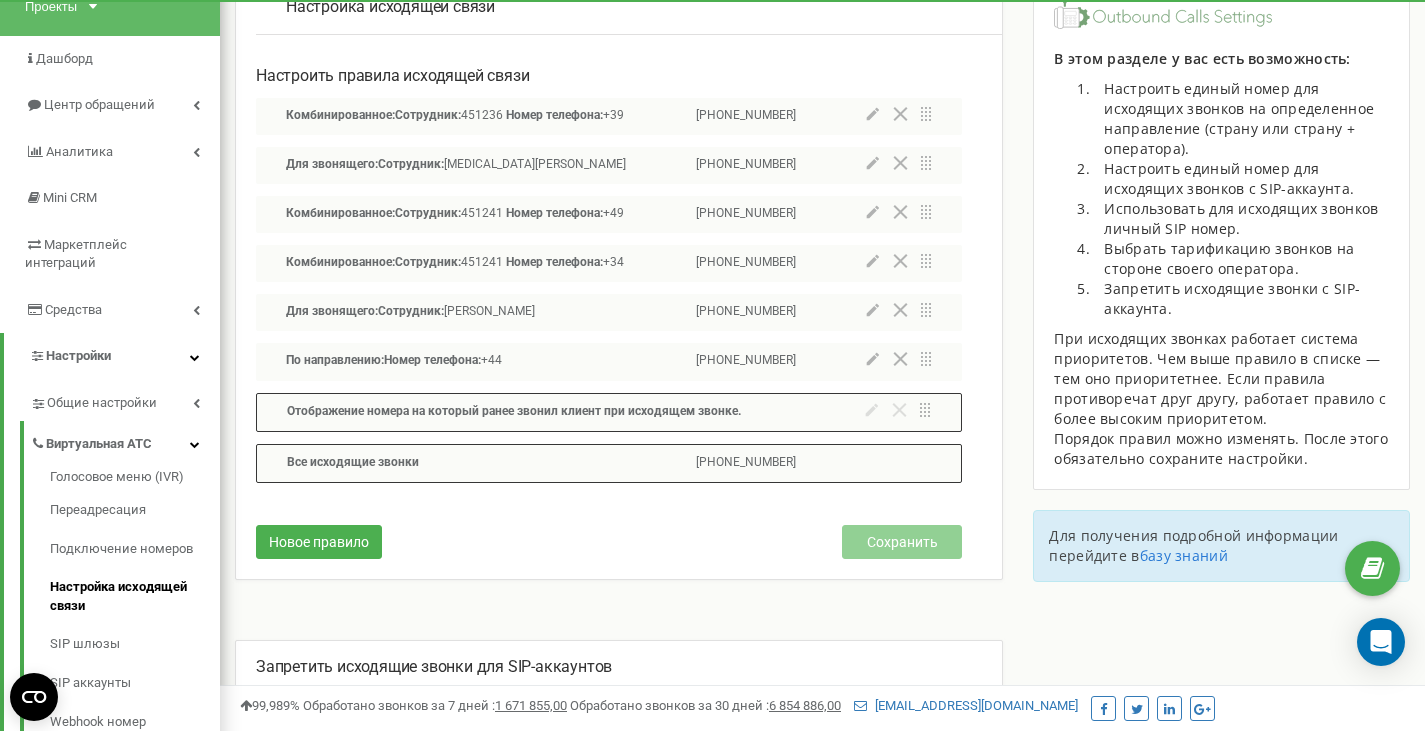 click 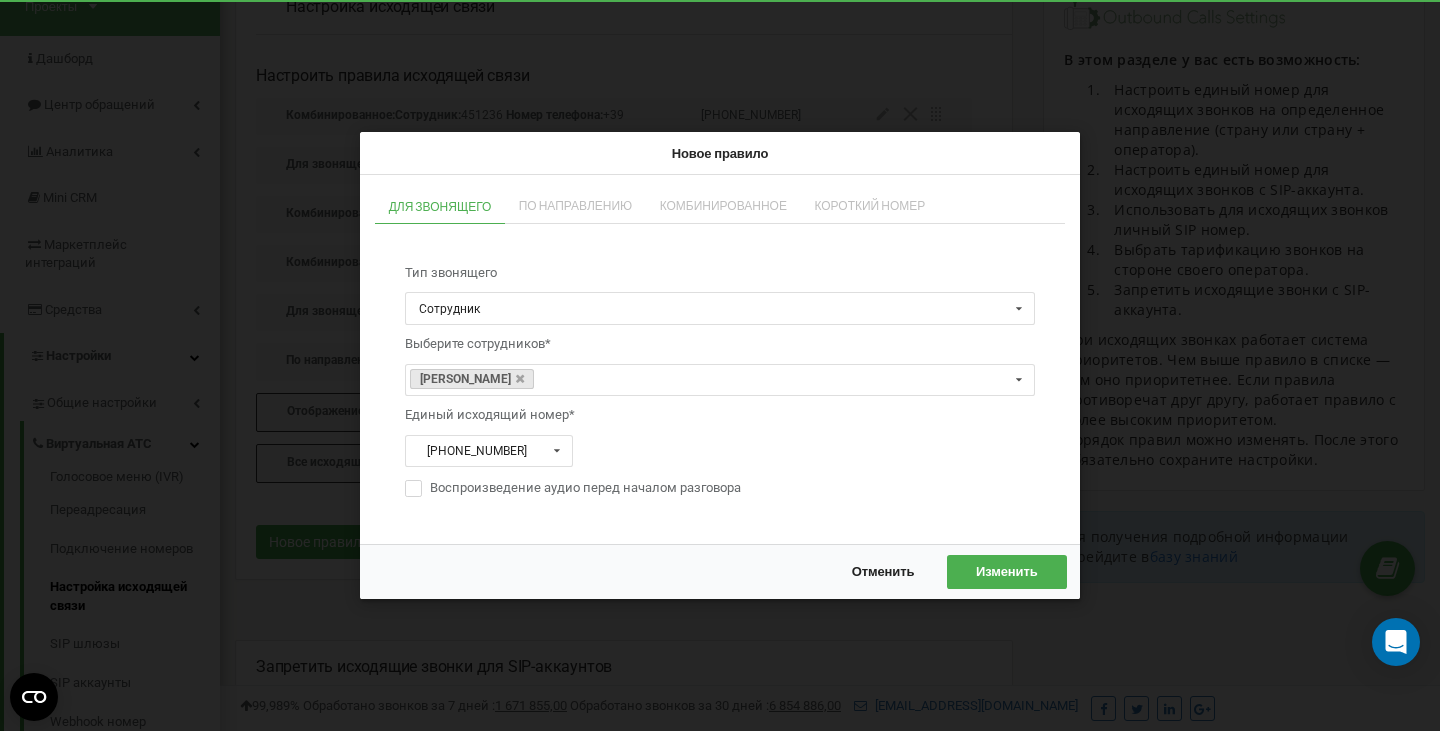 click on "Отменить" at bounding box center (883, 572) 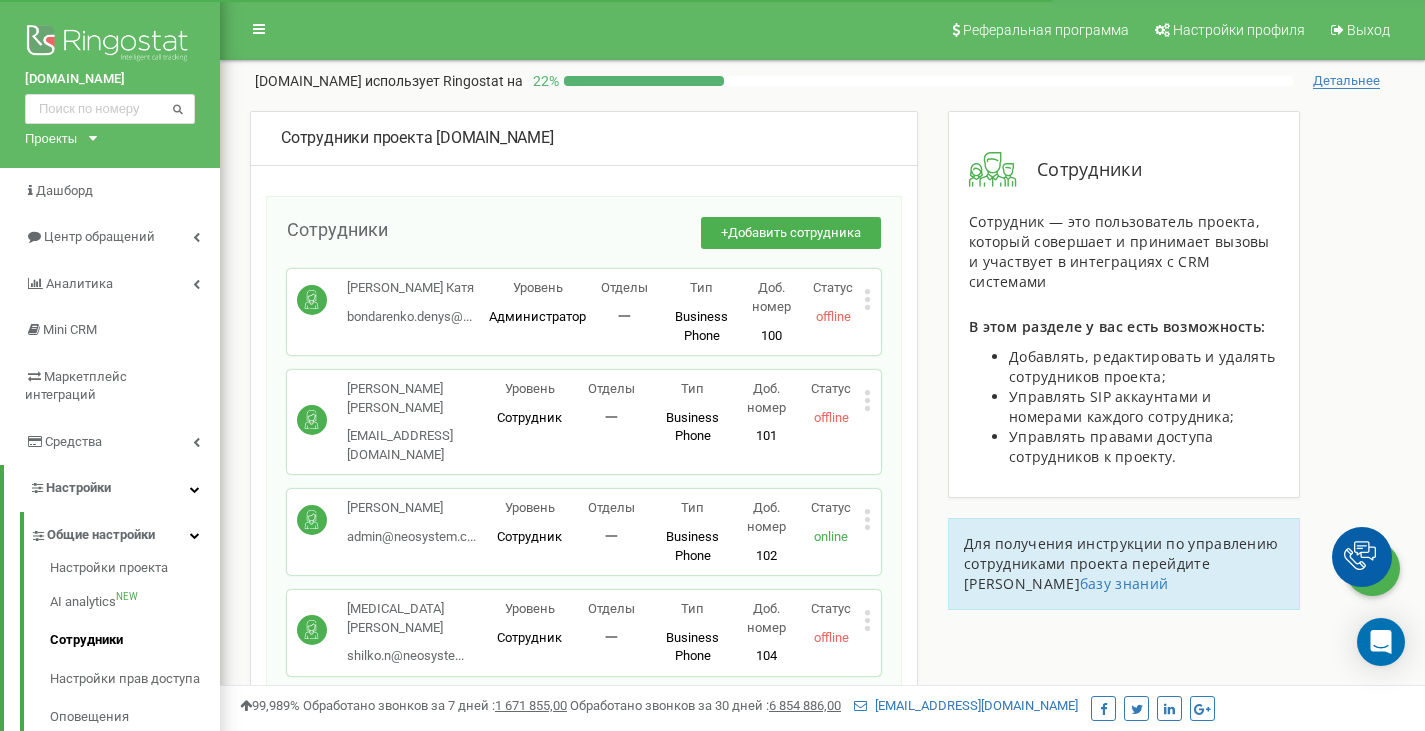 scroll, scrollTop: 190, scrollLeft: 0, axis: vertical 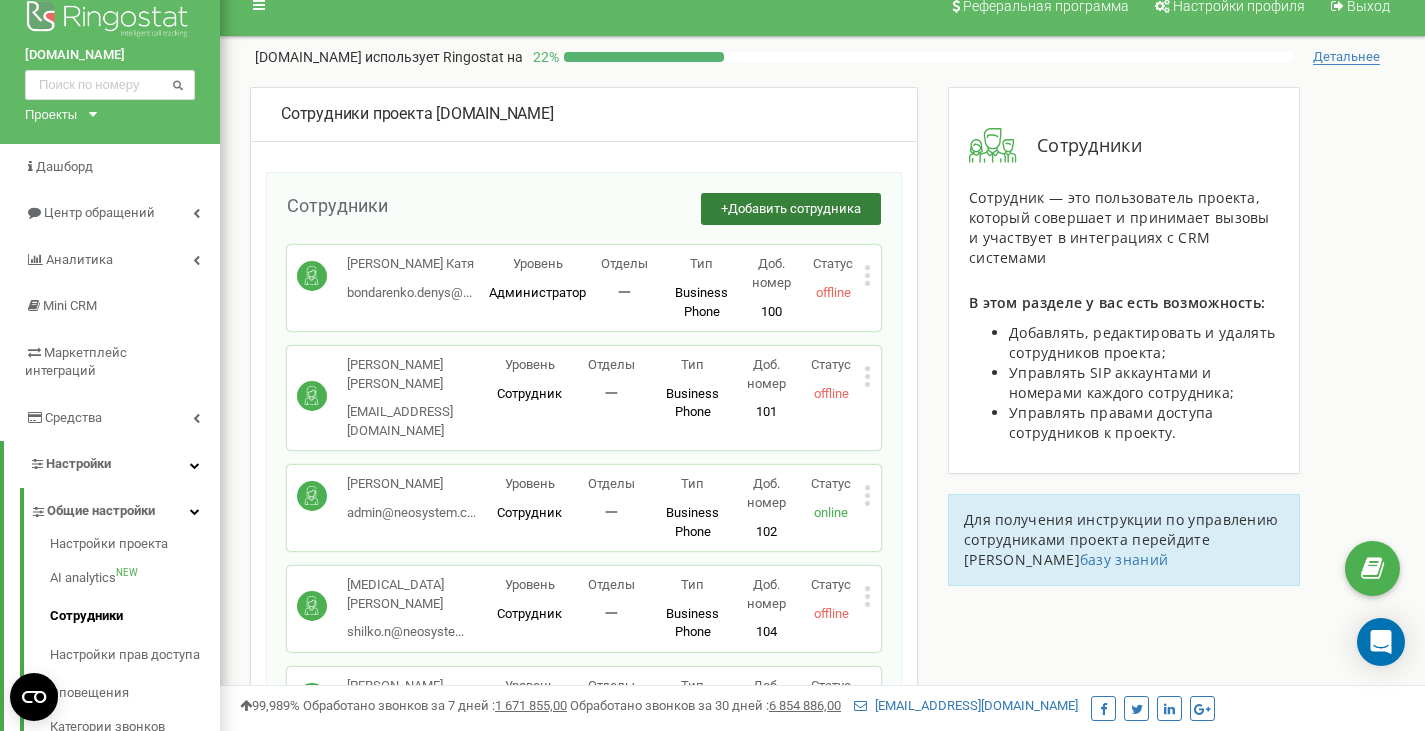 click on "+  Добавить сотрудника" at bounding box center [791, 209] 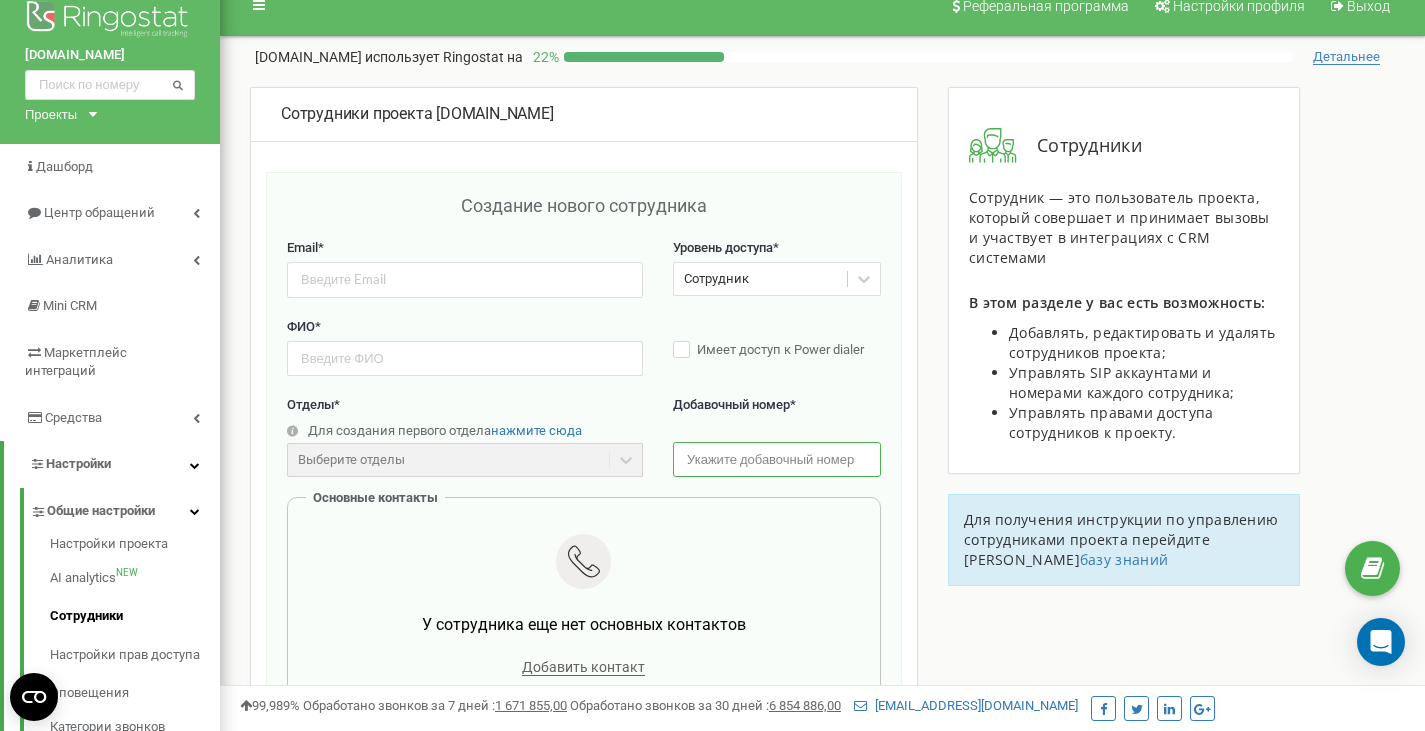 click at bounding box center (777, 459) 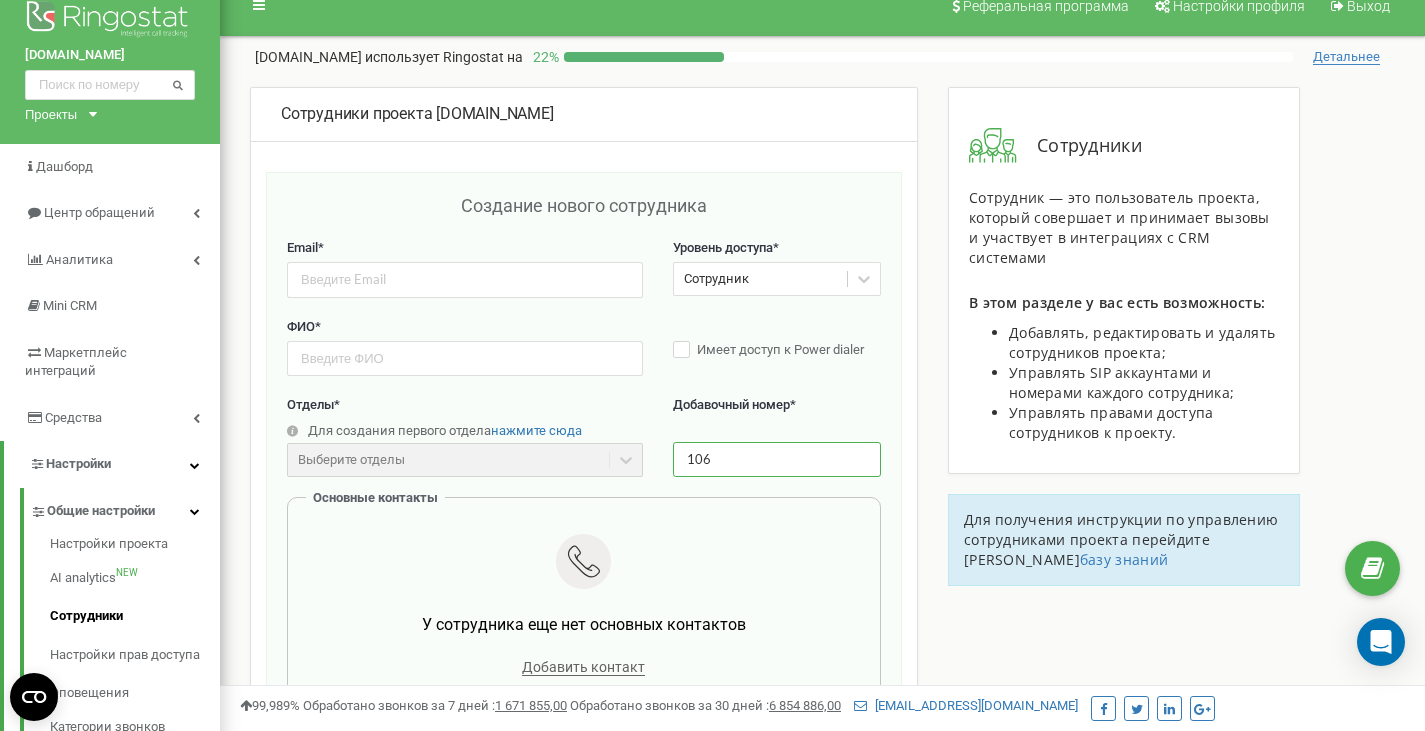 type on "106" 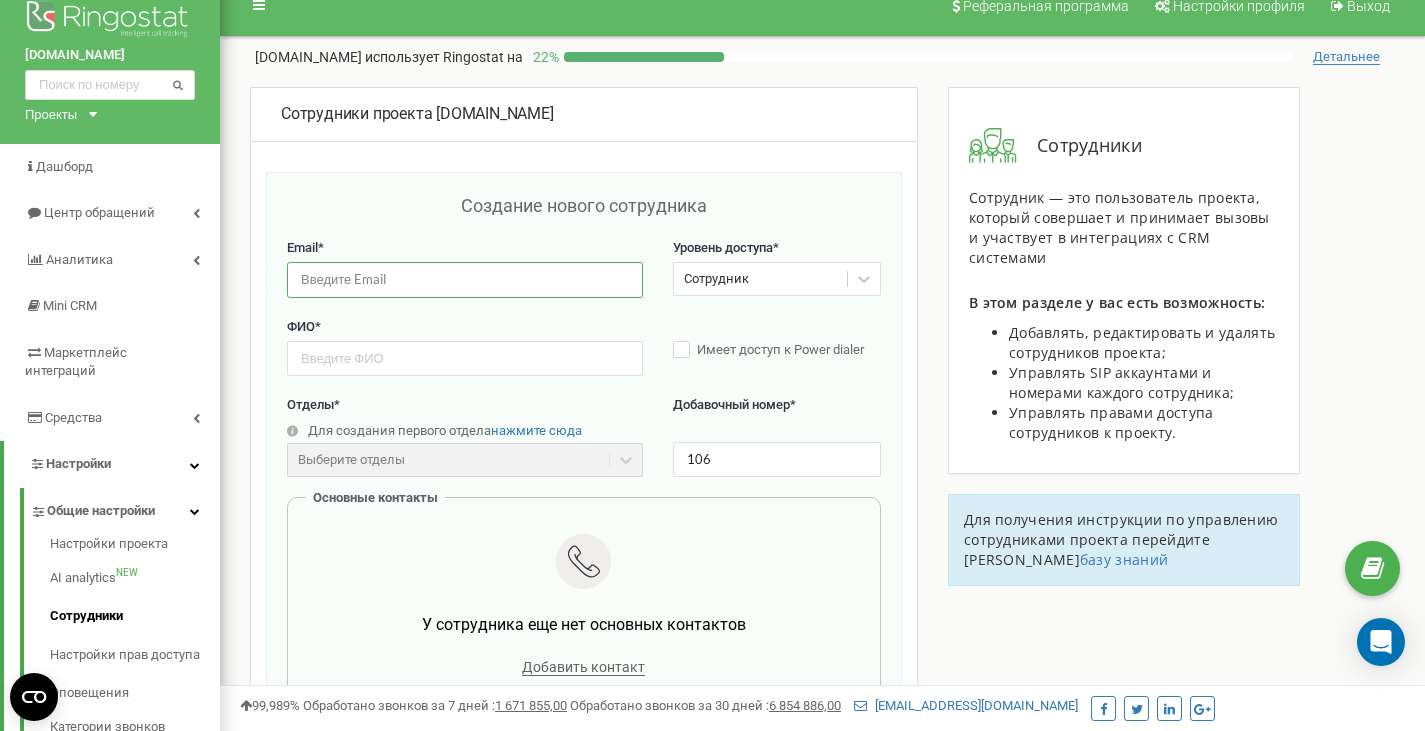 click at bounding box center (465, 279) 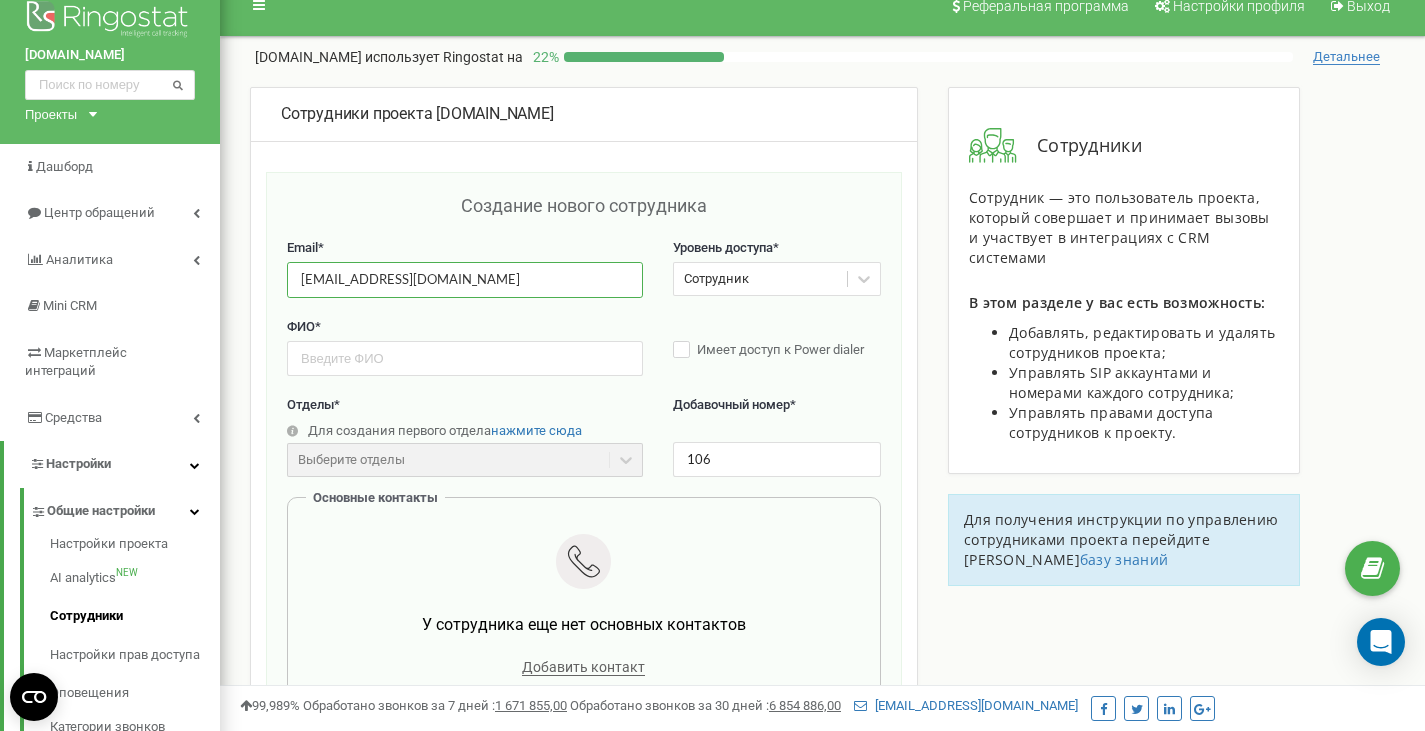type on "[EMAIL_ADDRESS][DOMAIN_NAME]" 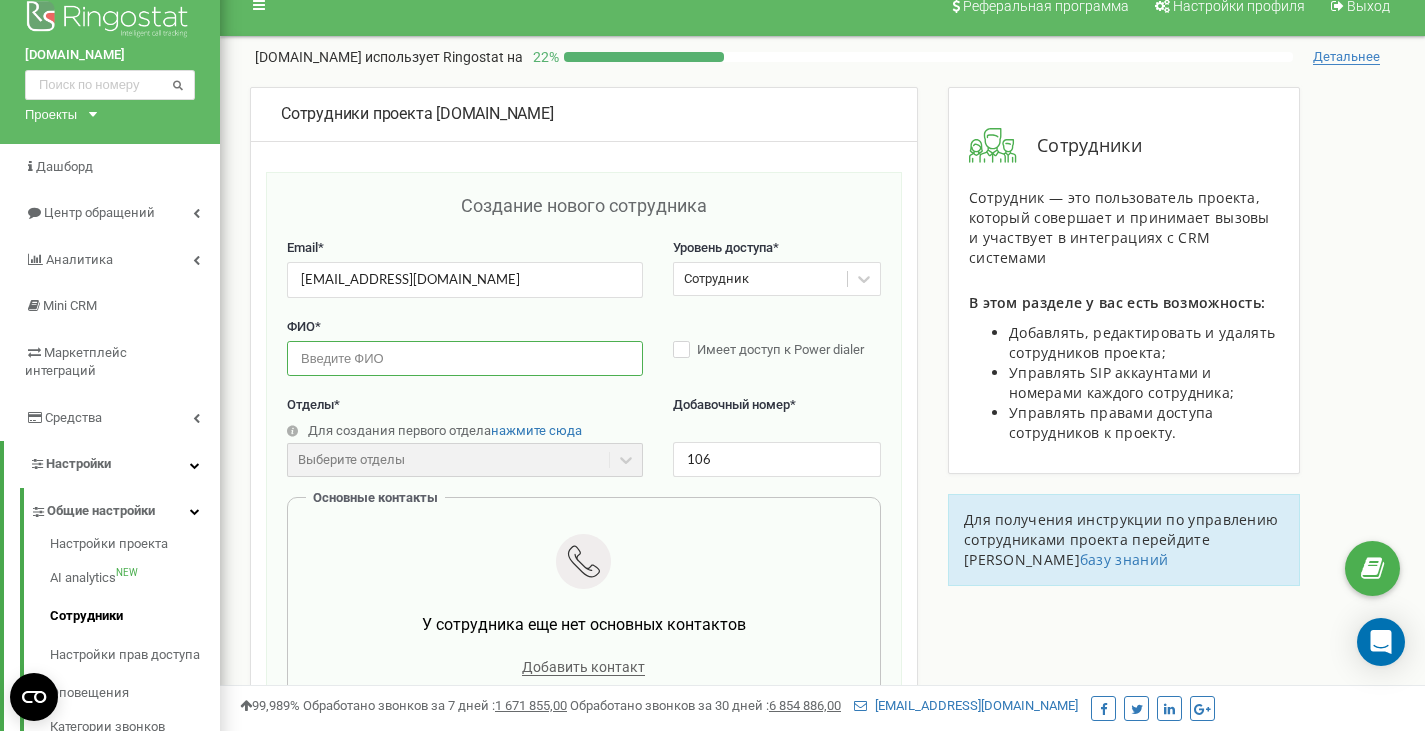 click at bounding box center [465, 358] 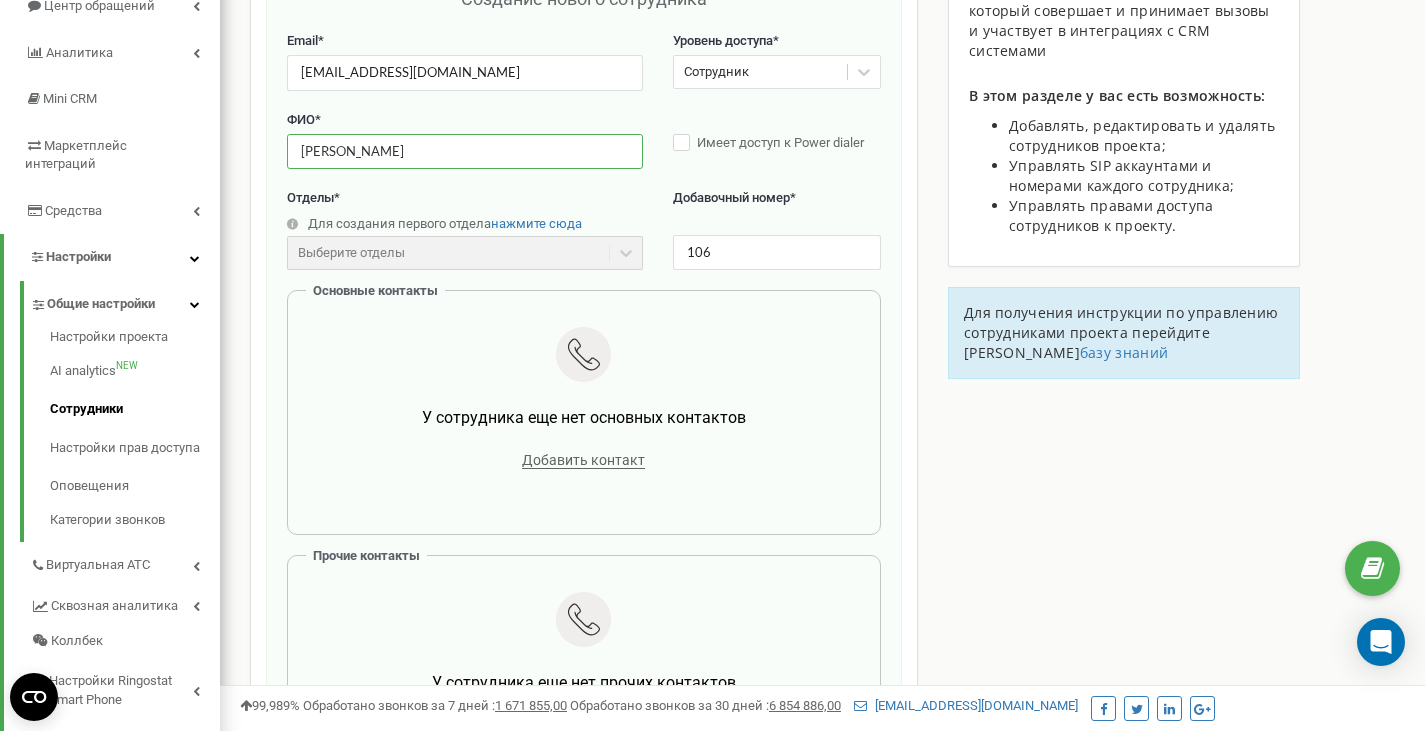 scroll, scrollTop: 370, scrollLeft: 0, axis: vertical 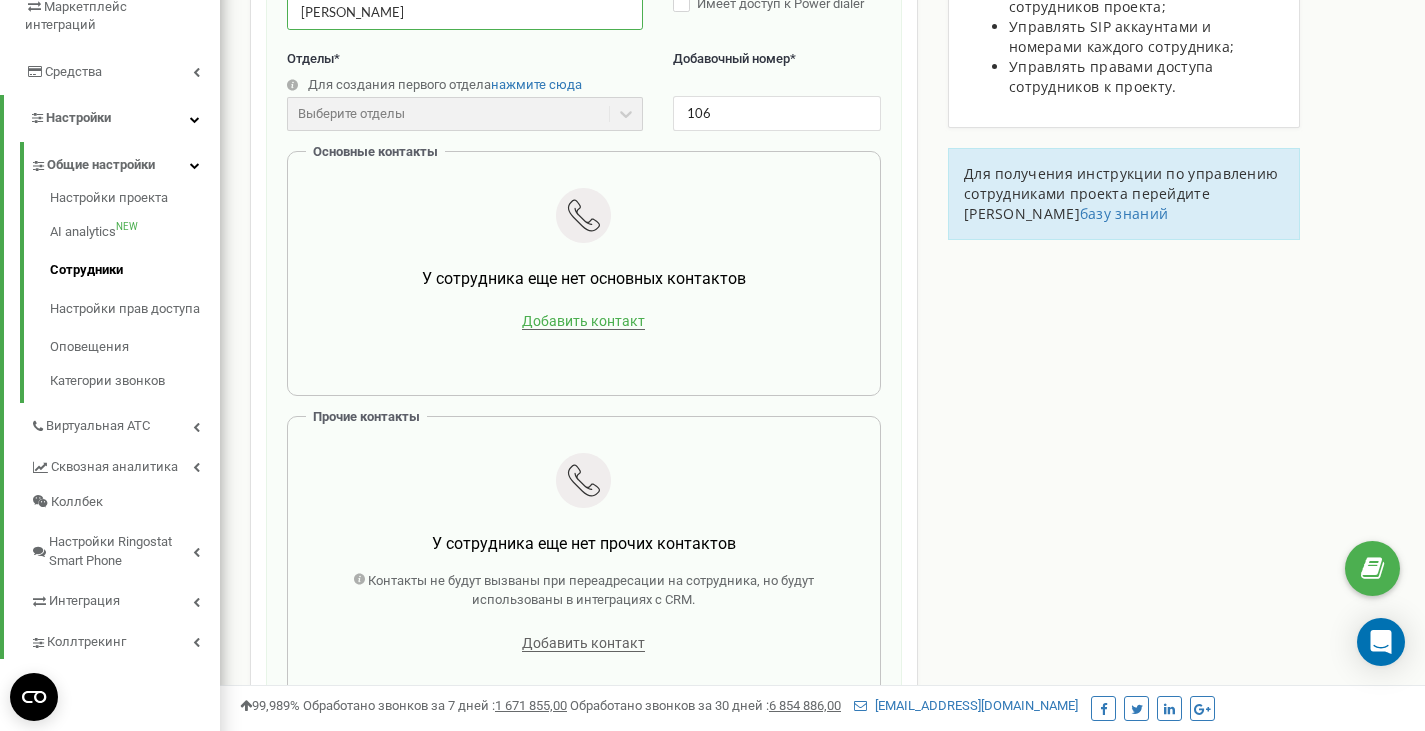 type on "[PERSON_NAME]" 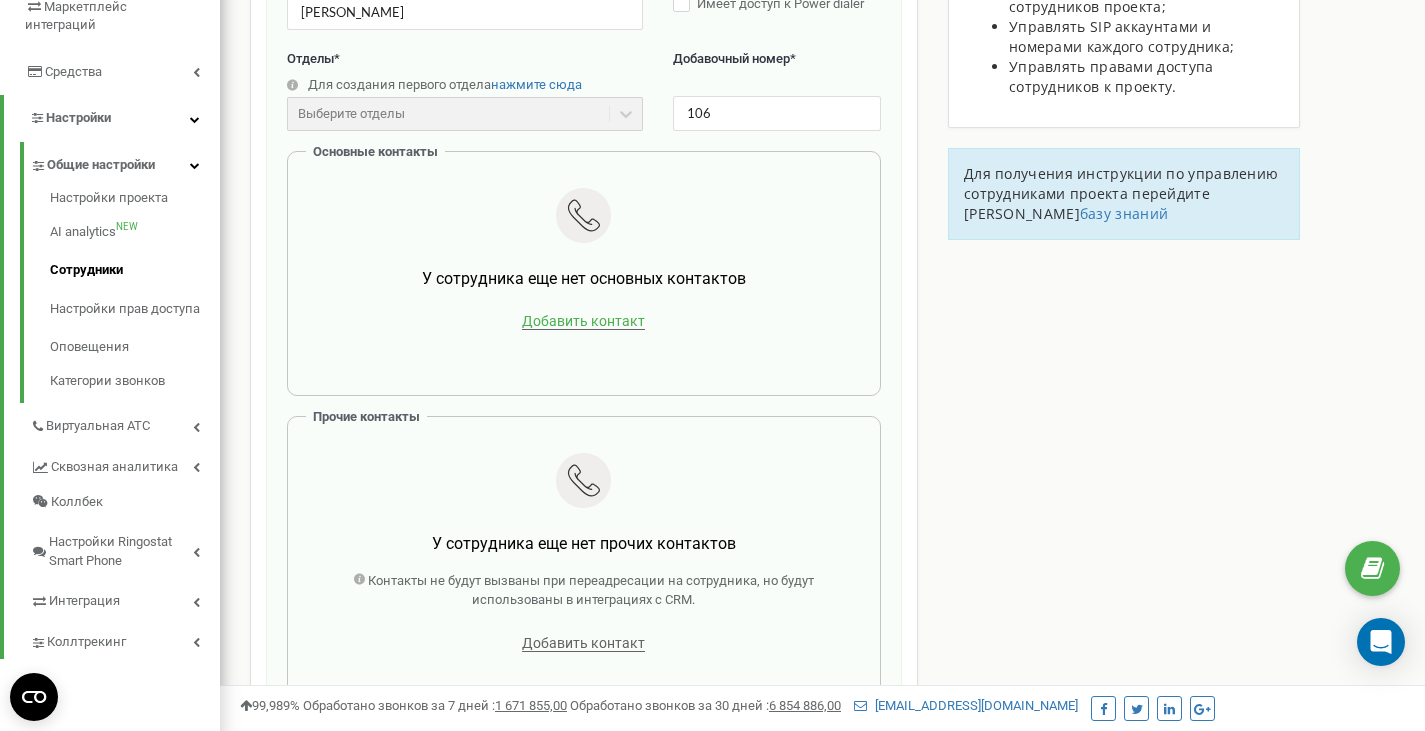 click on "Добавить контакт" at bounding box center [583, 321] 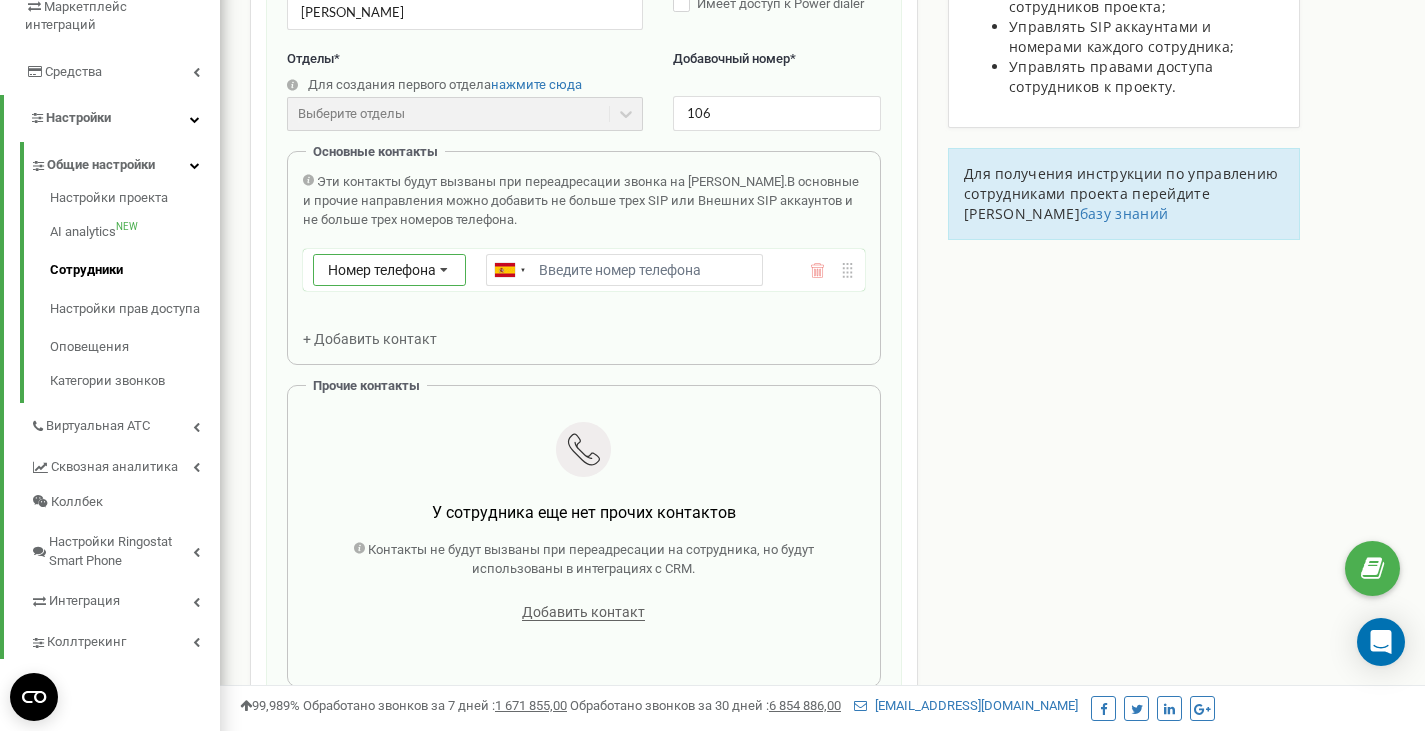 click on "Номер телефона" at bounding box center [382, 270] 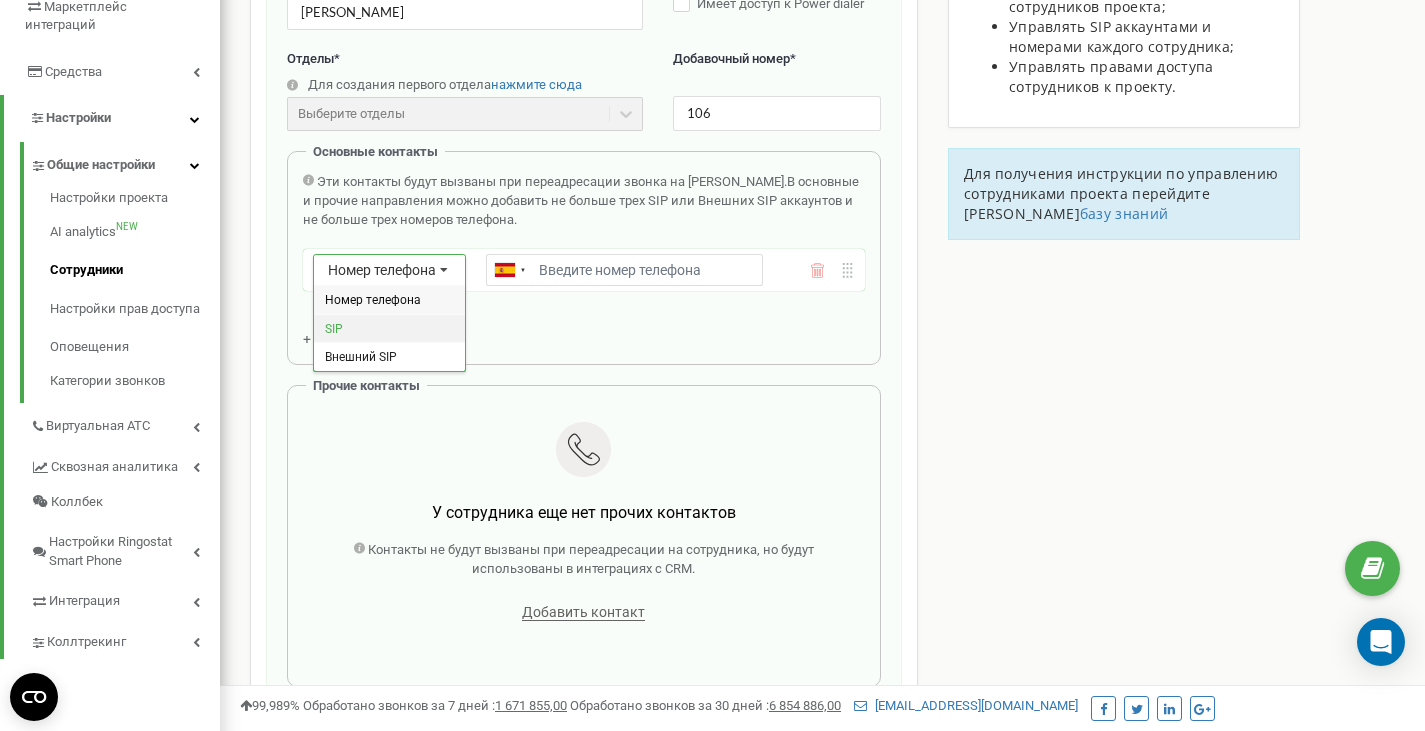click on "SIP" at bounding box center (389, 328) 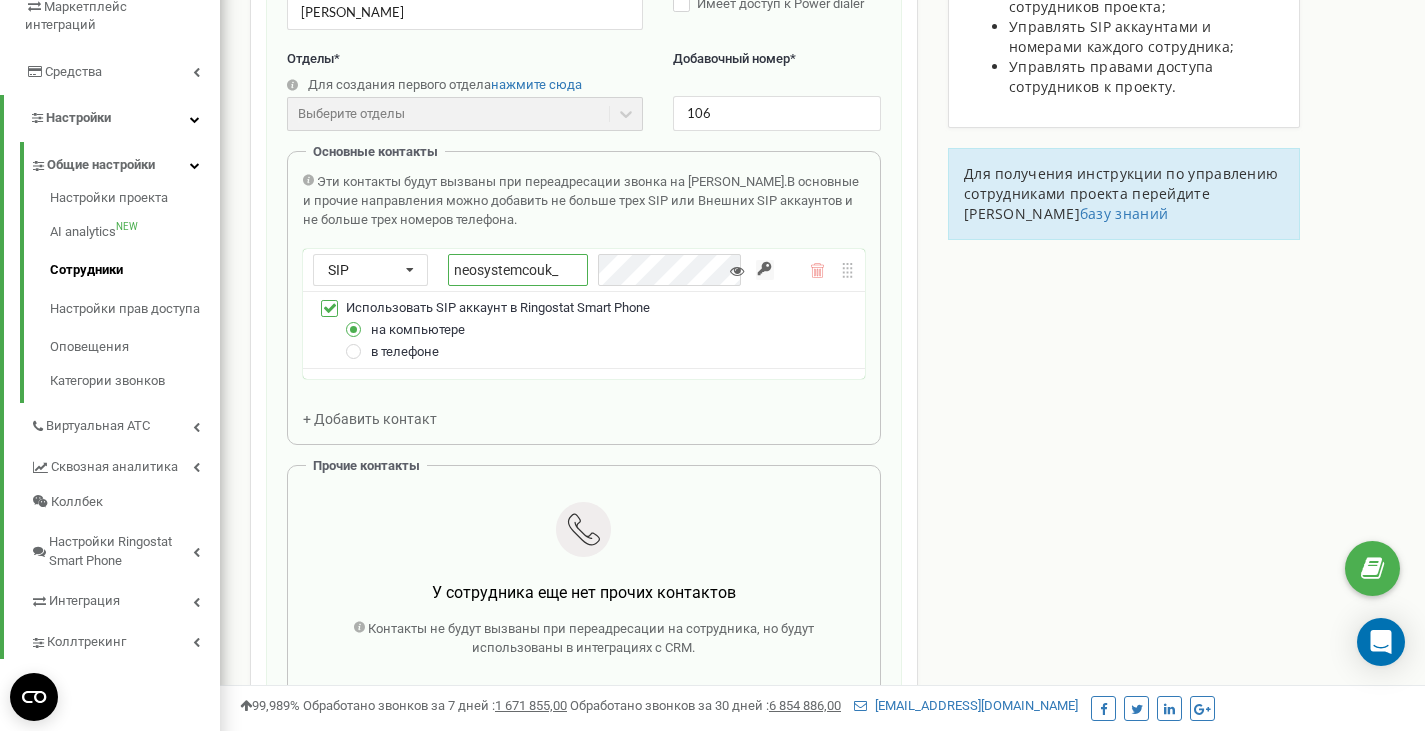 click on "neosystemcouk_" at bounding box center [518, 270] 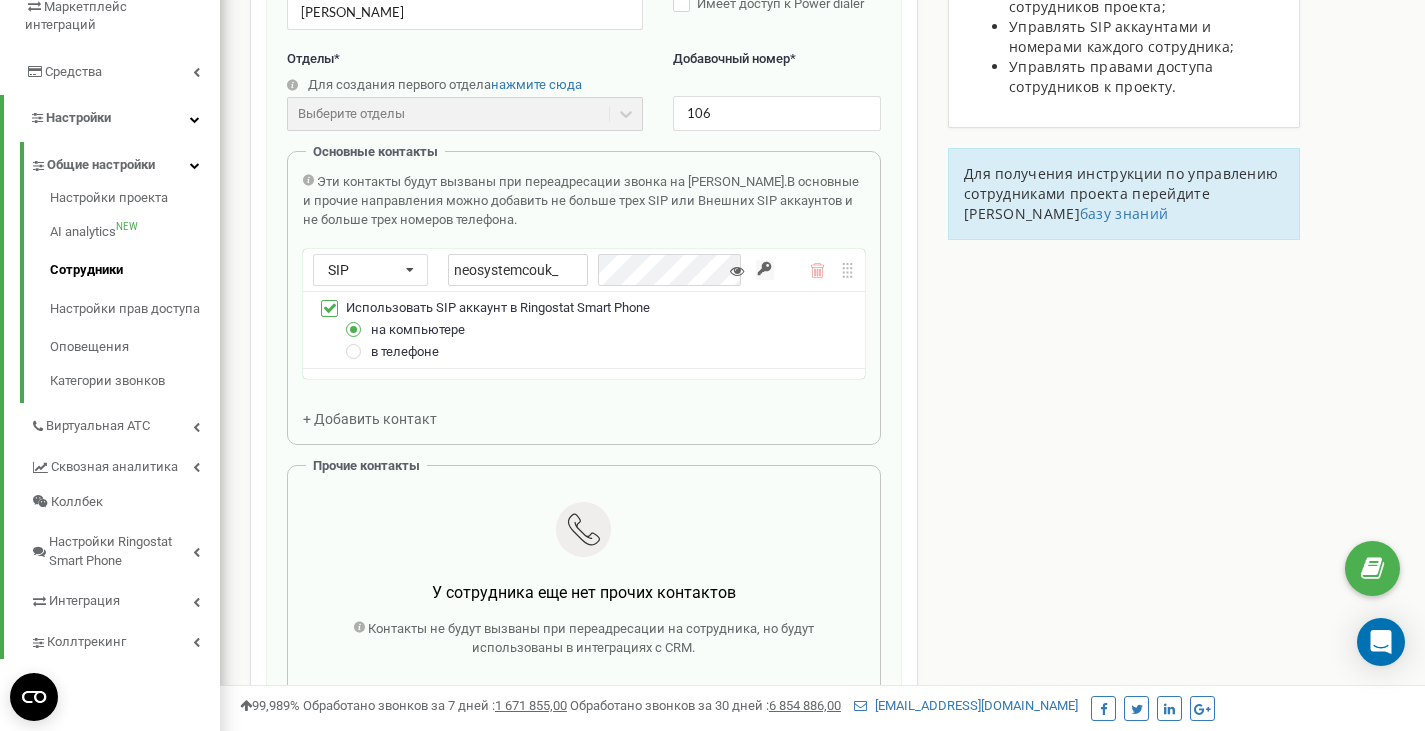 click 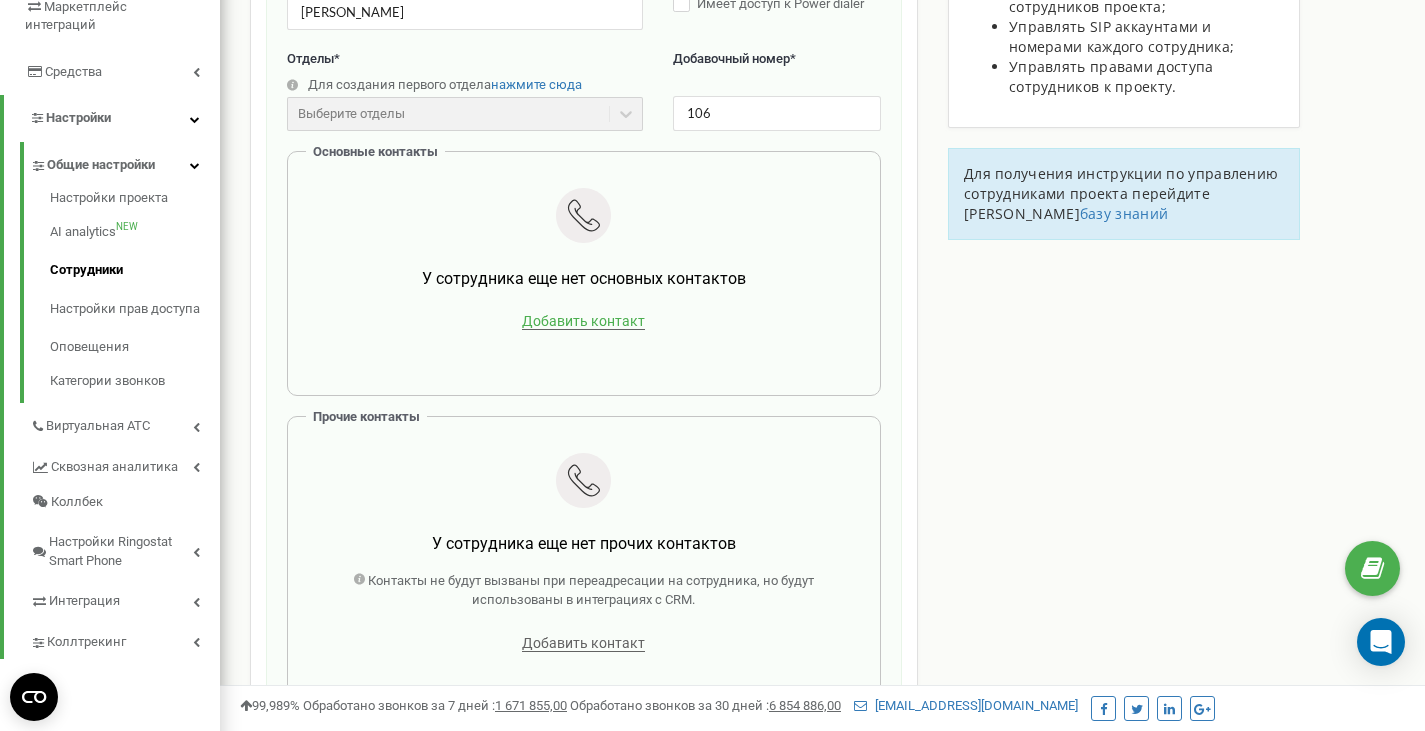 click on "Добавить контакт" at bounding box center (583, 321) 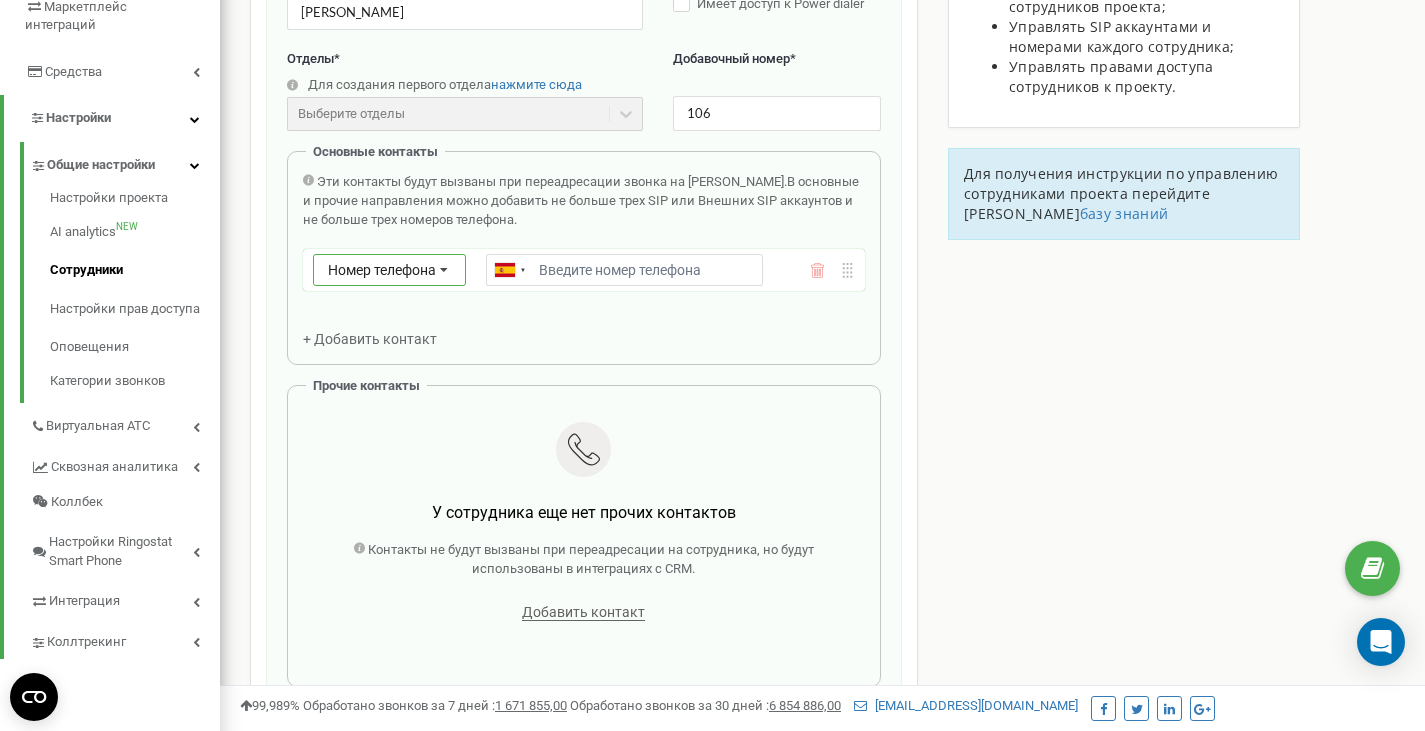 click on "Номер телефона" at bounding box center [382, 270] 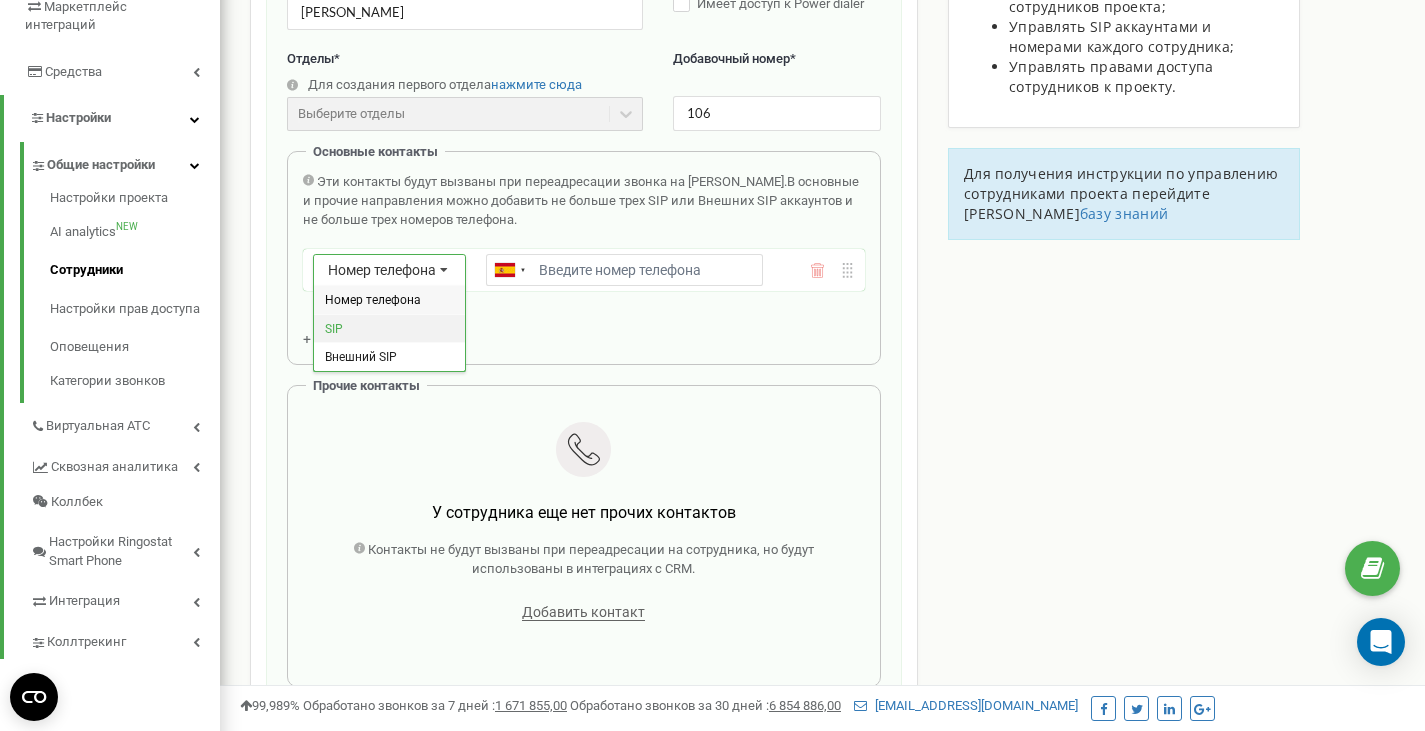 click on "SIP" at bounding box center (389, 328) 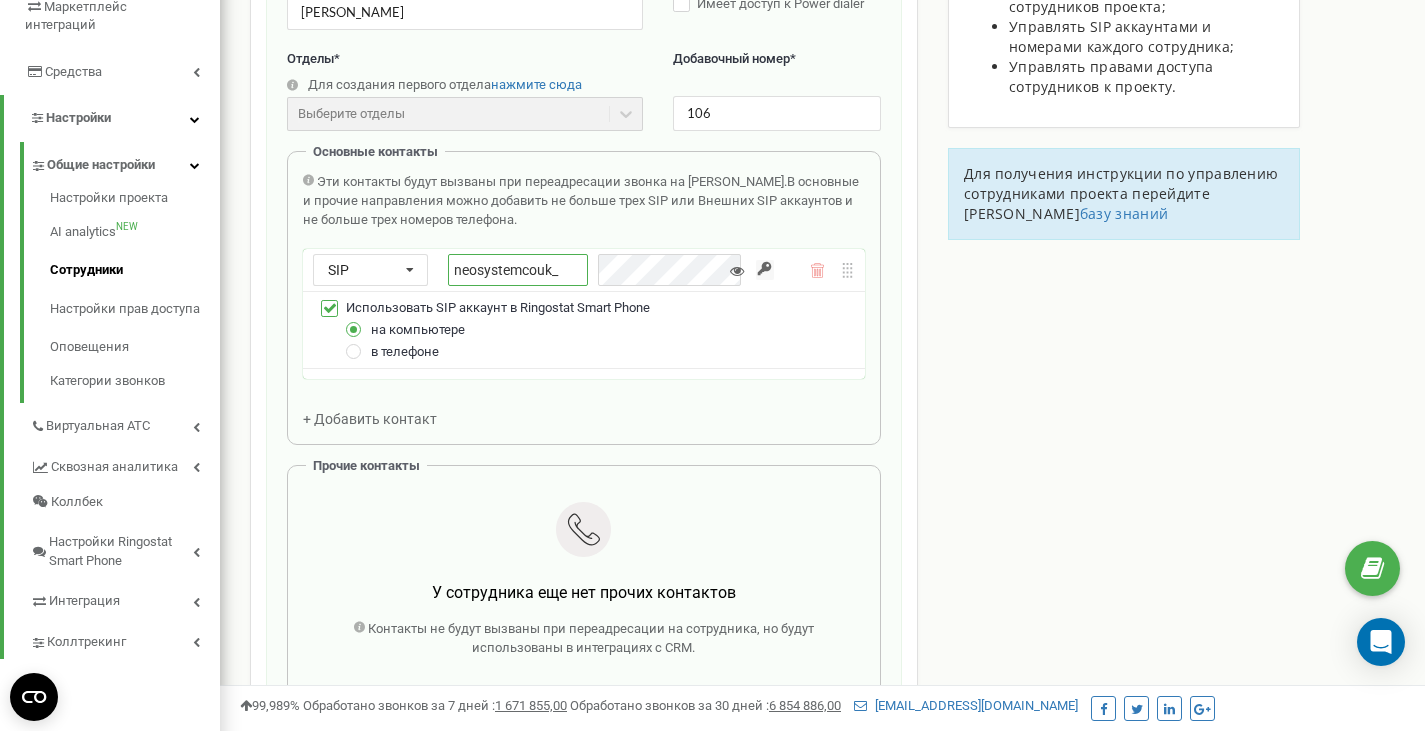 click on "neosystemcouk_" at bounding box center (518, 270) 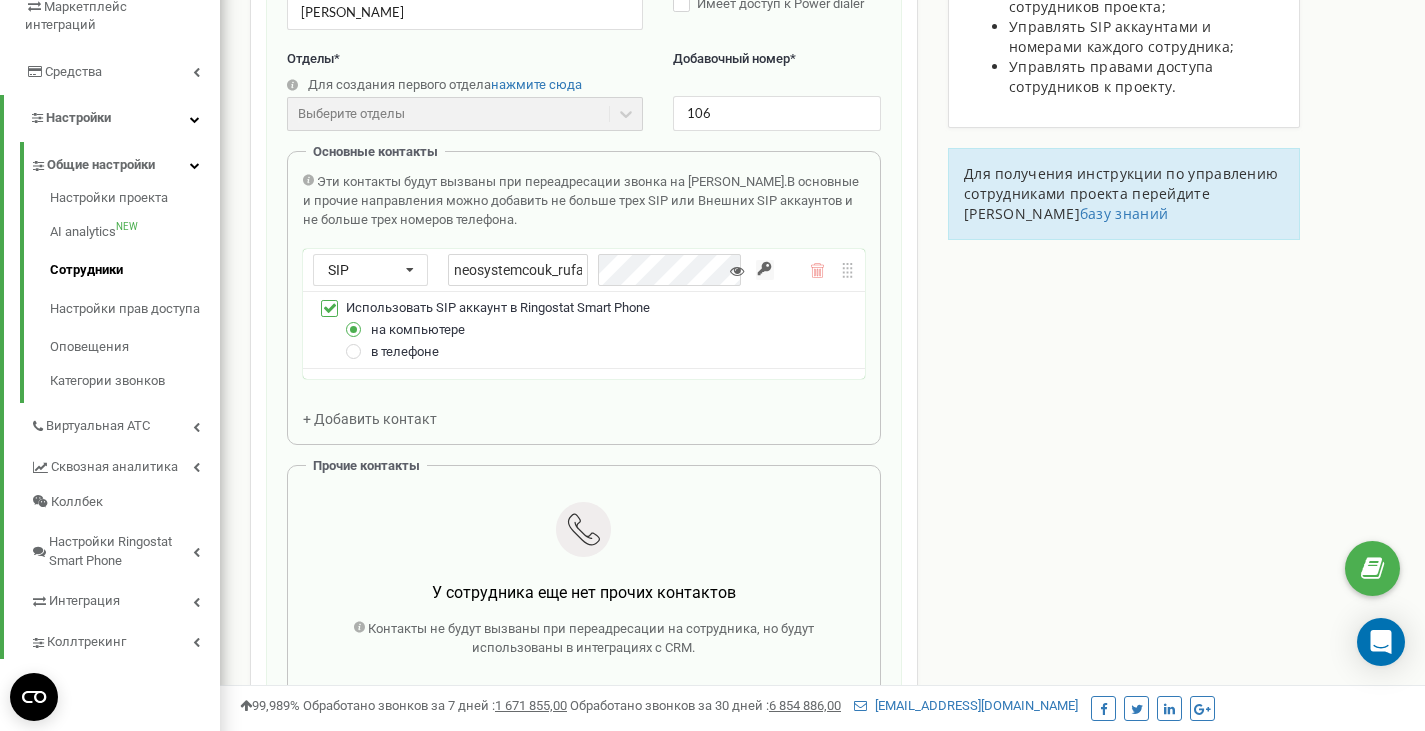type on "neosystemcouk_rufat" 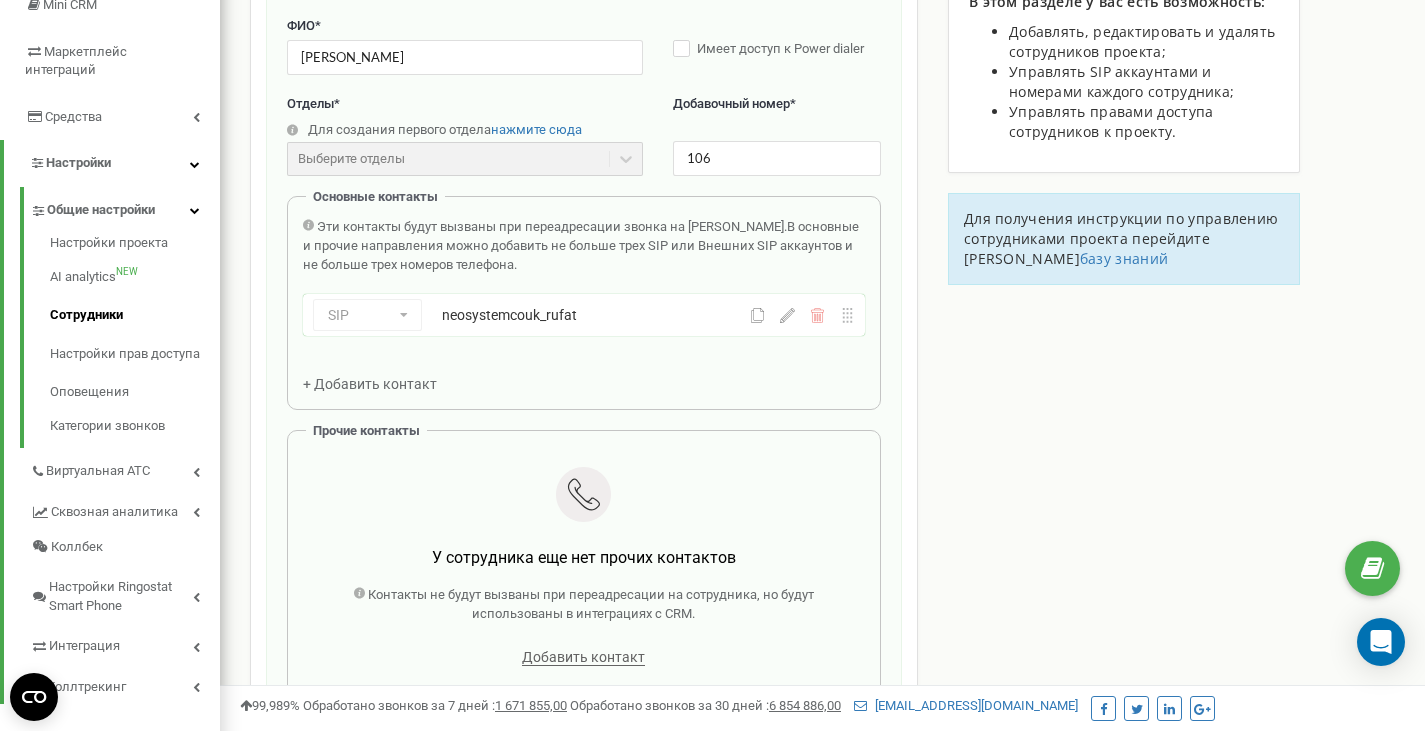 scroll, scrollTop: 321, scrollLeft: 0, axis: vertical 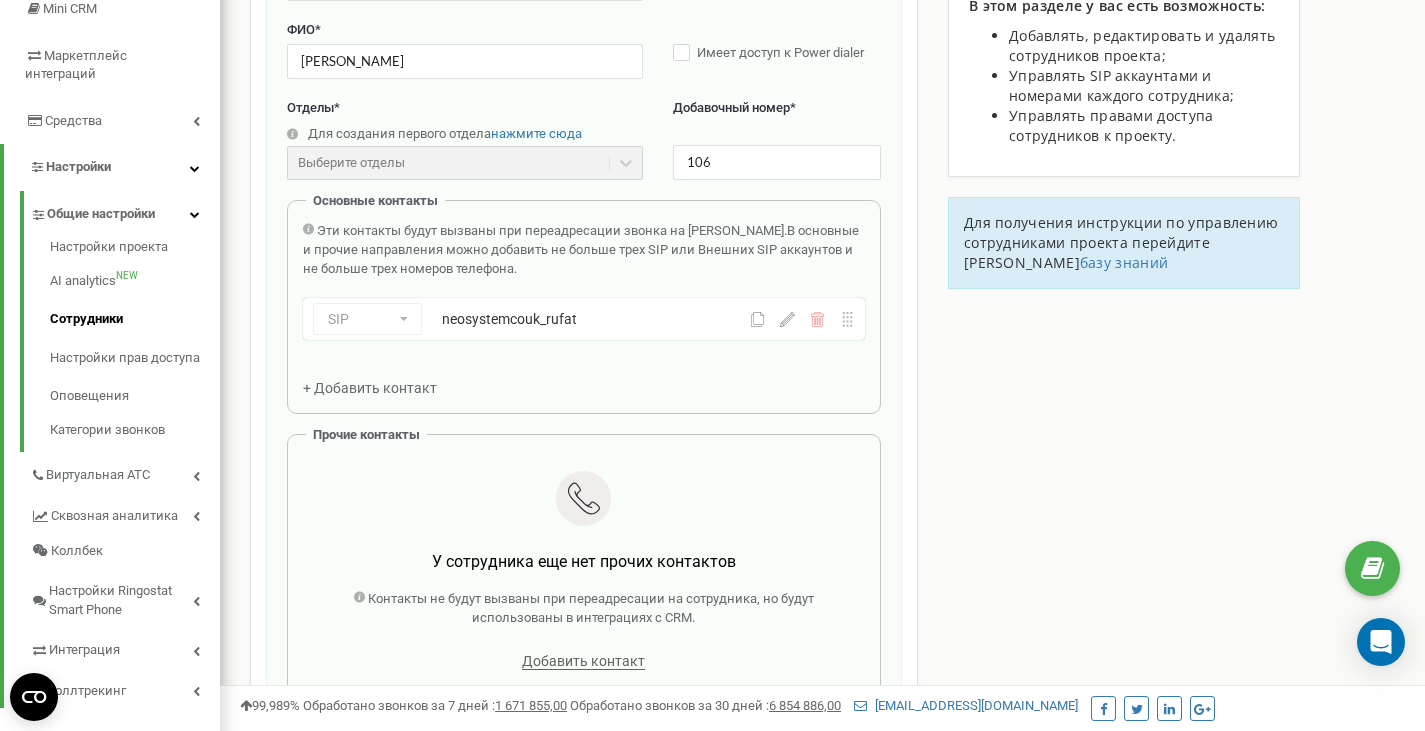 click 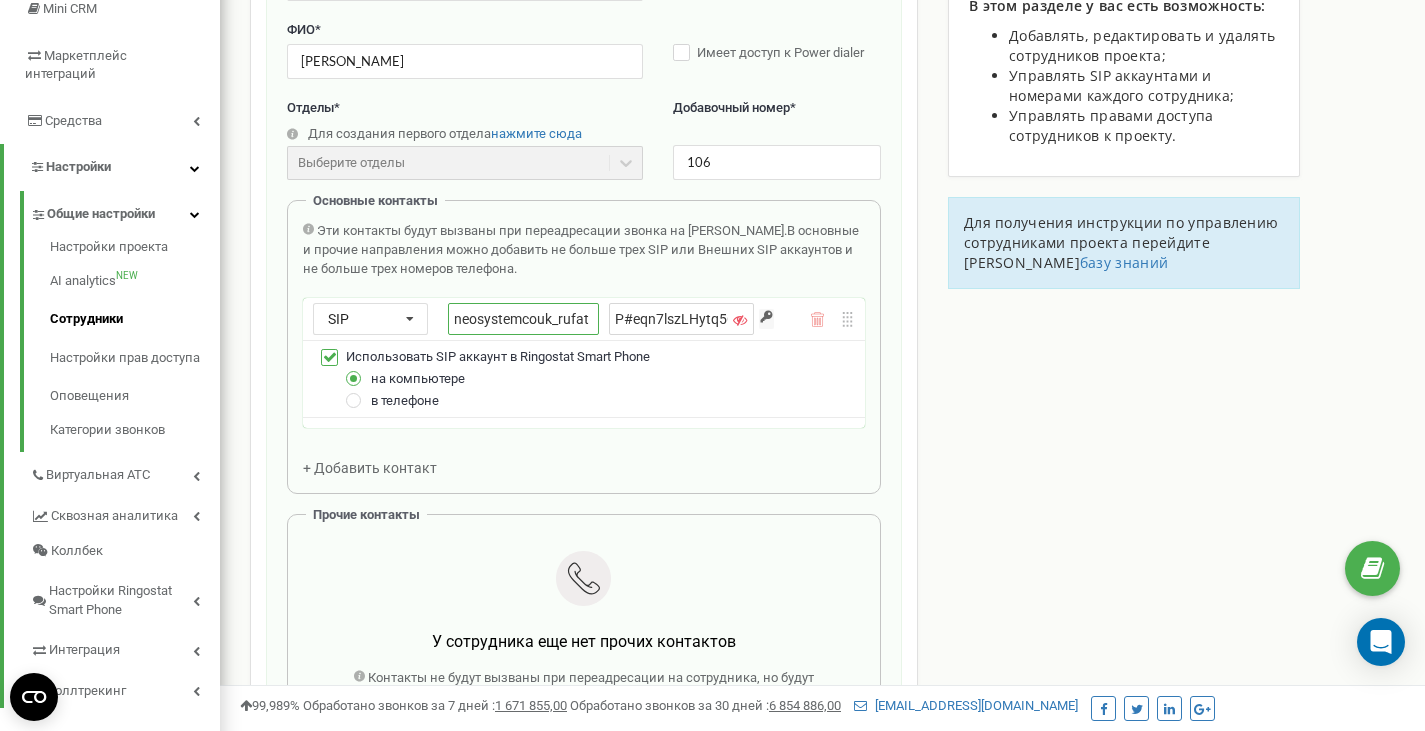 click on "neosystemcouk_rufat" at bounding box center [523, 319] 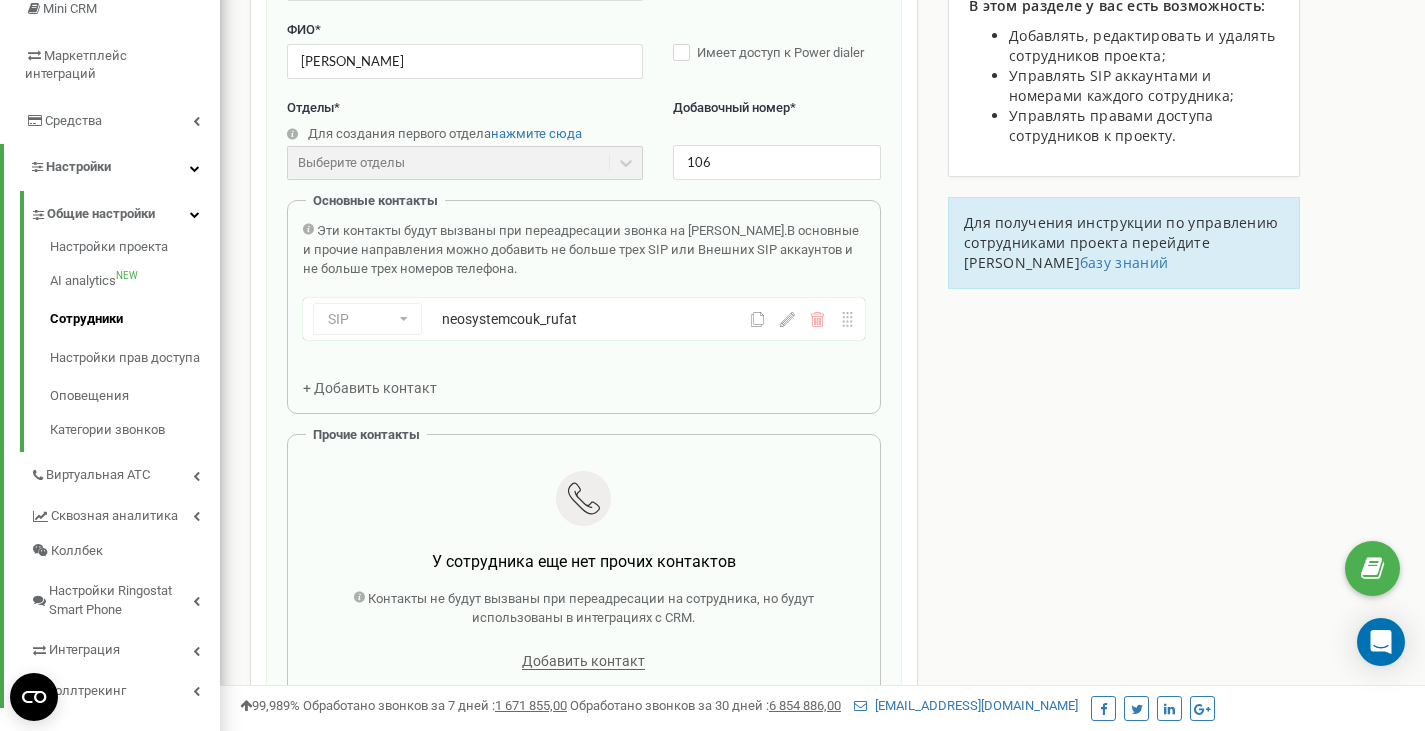 click on "Эти контакты будут вызваны при переадресации звонка на Сотрудника.  В основные и прочие направления можно добавить не больше трех SIP или Внешних SIP аккаунтов и не больше трех номеров телефона. SIP Номер телефона SIP Внешний SIP neosystemcouk_rufat           + Добавить контакт" at bounding box center (584, 310) 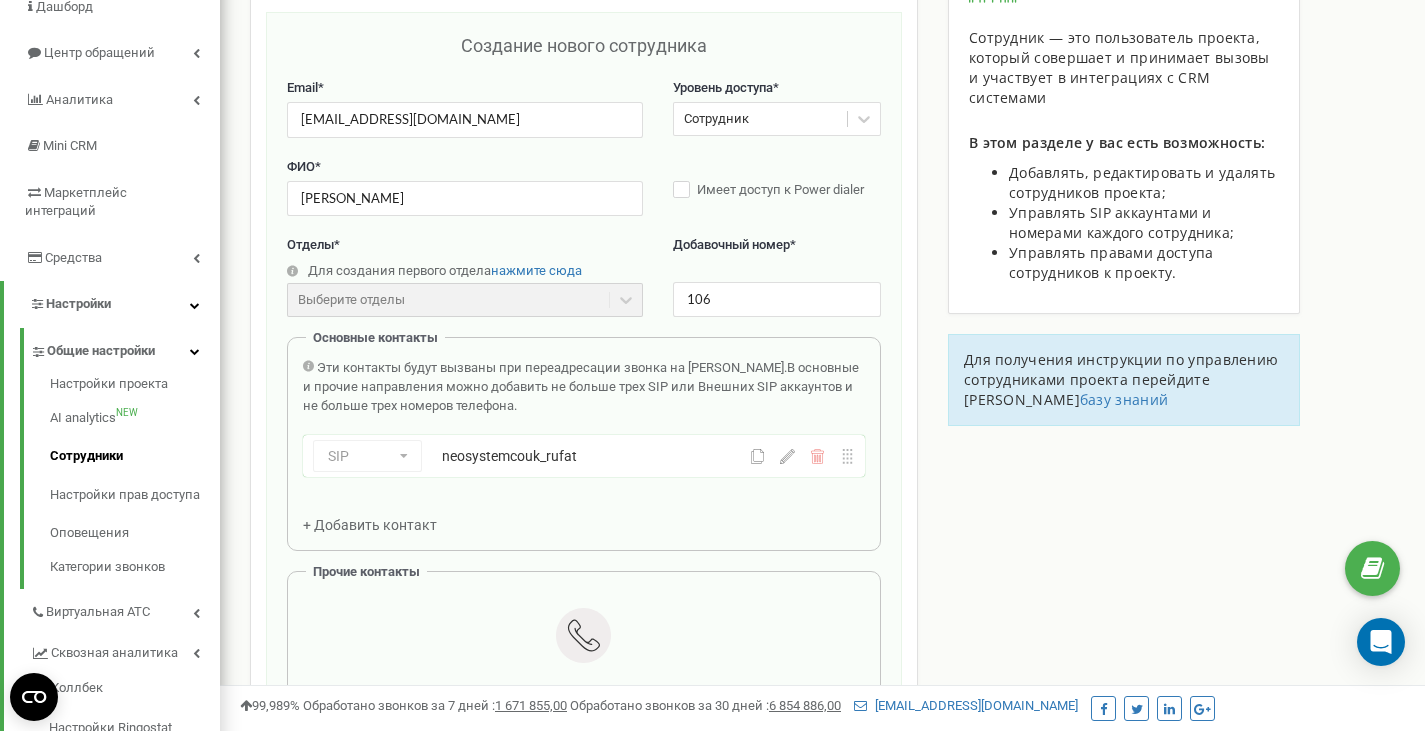 scroll, scrollTop: 0, scrollLeft: 0, axis: both 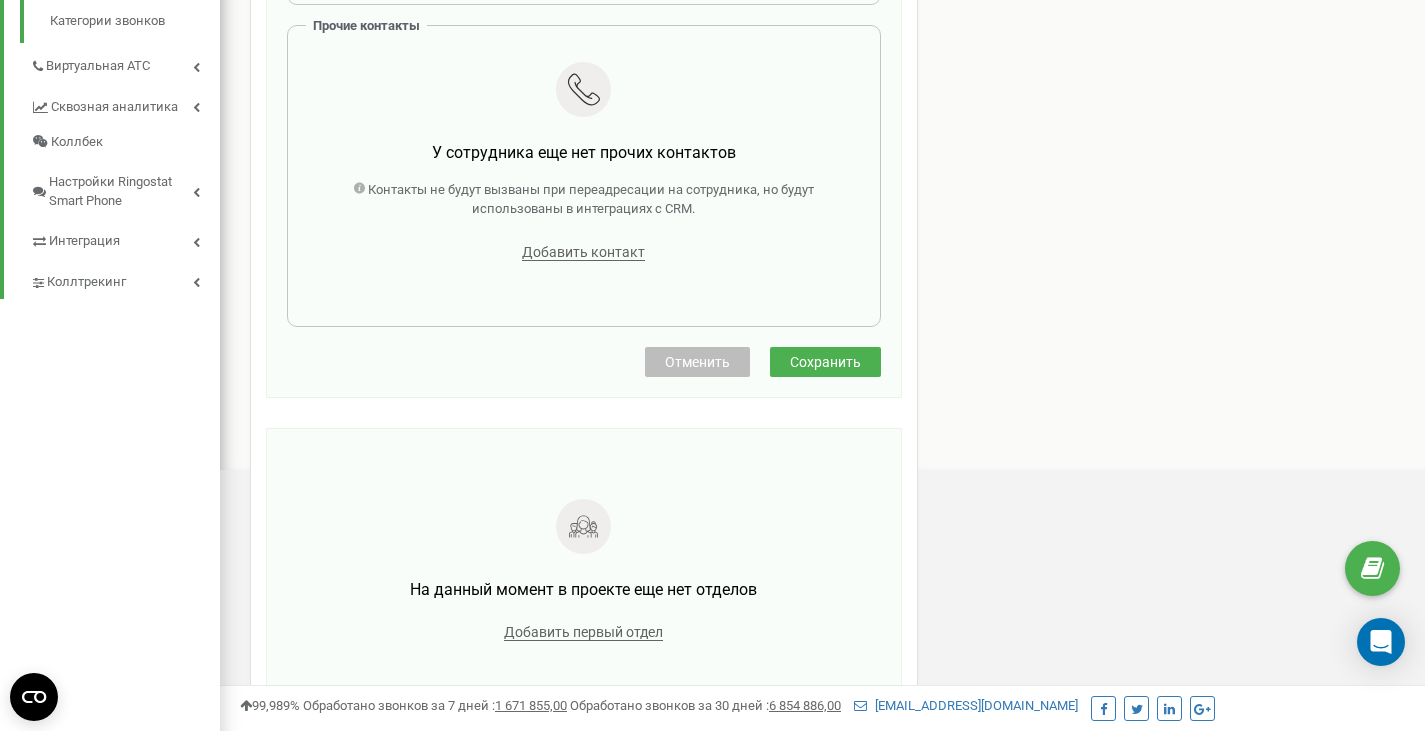 click on "Сохранить" at bounding box center [825, 362] 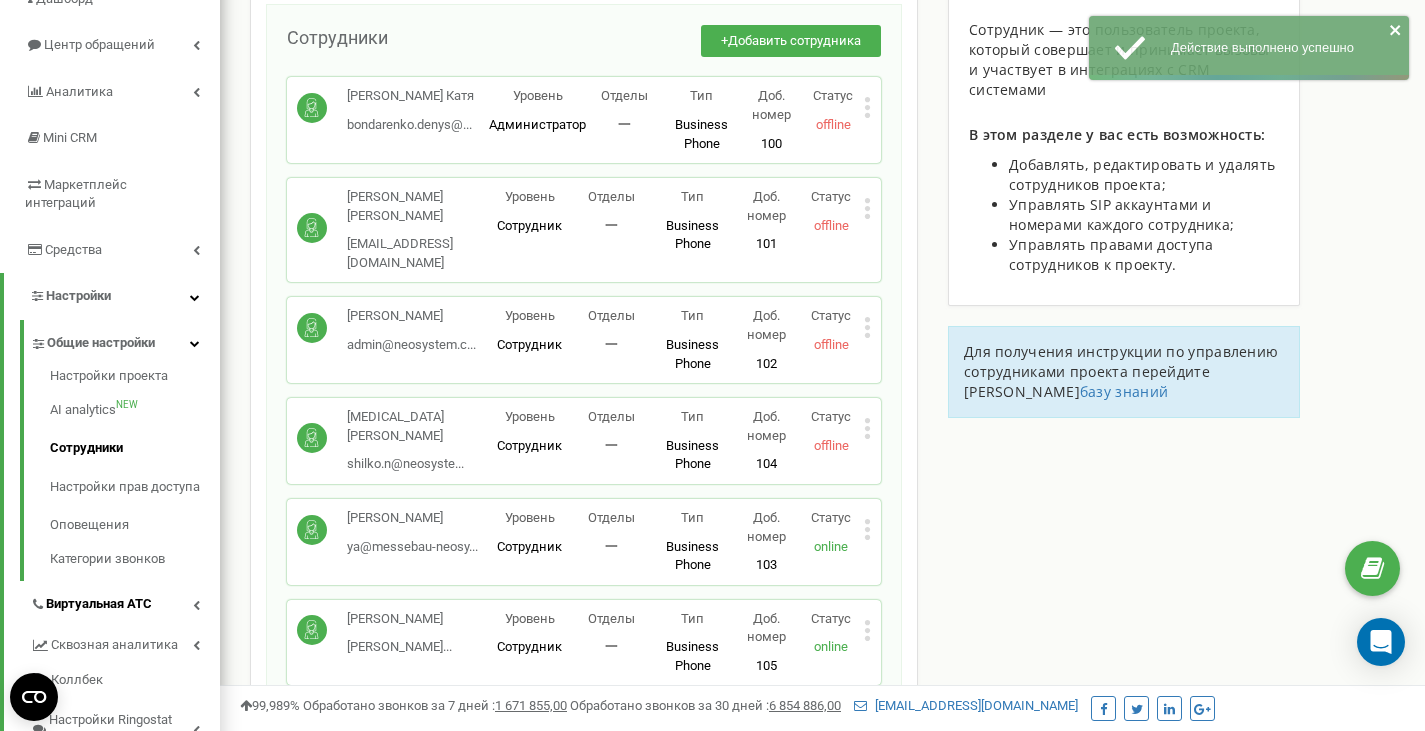 scroll, scrollTop: 413, scrollLeft: 0, axis: vertical 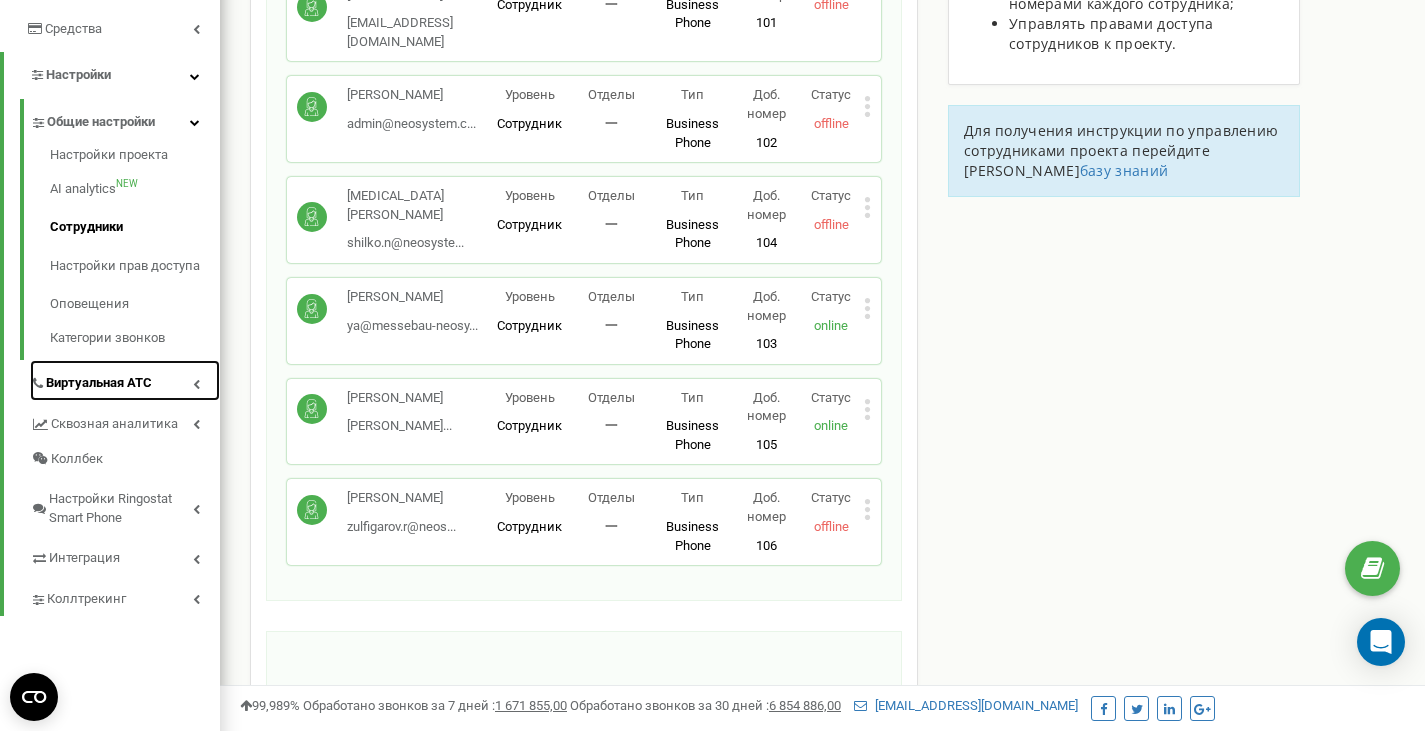 click on "Виртуальная АТС" at bounding box center [99, 383] 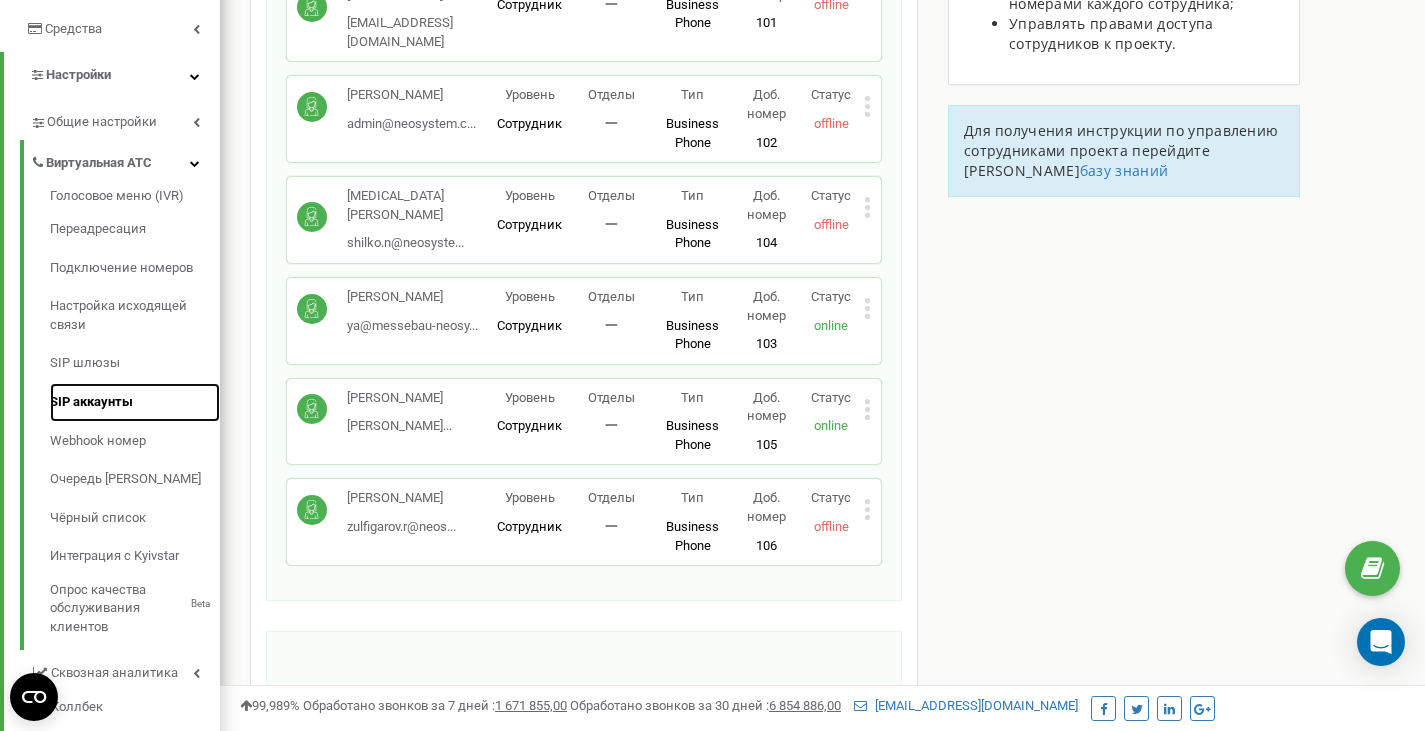 click on "SIP аккаунты" at bounding box center [135, 402] 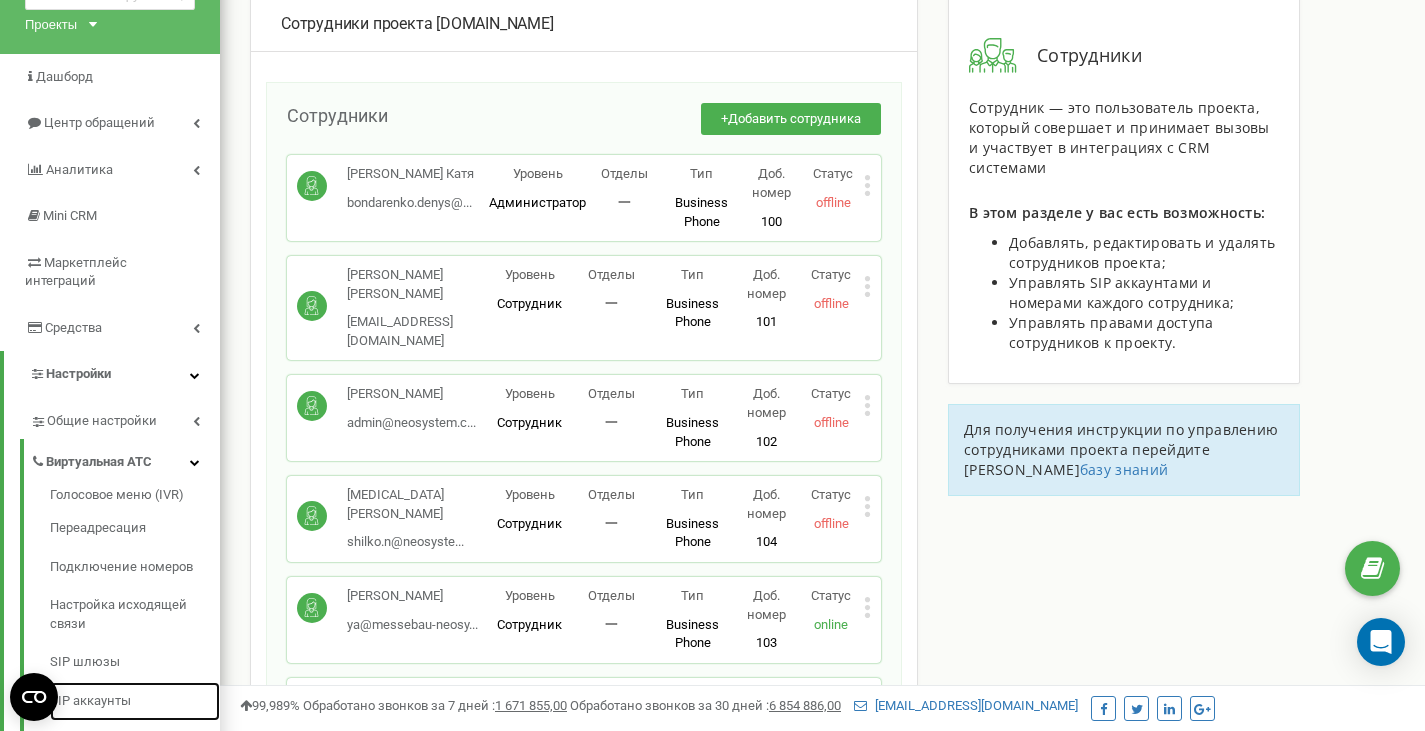 scroll, scrollTop: 0, scrollLeft: 0, axis: both 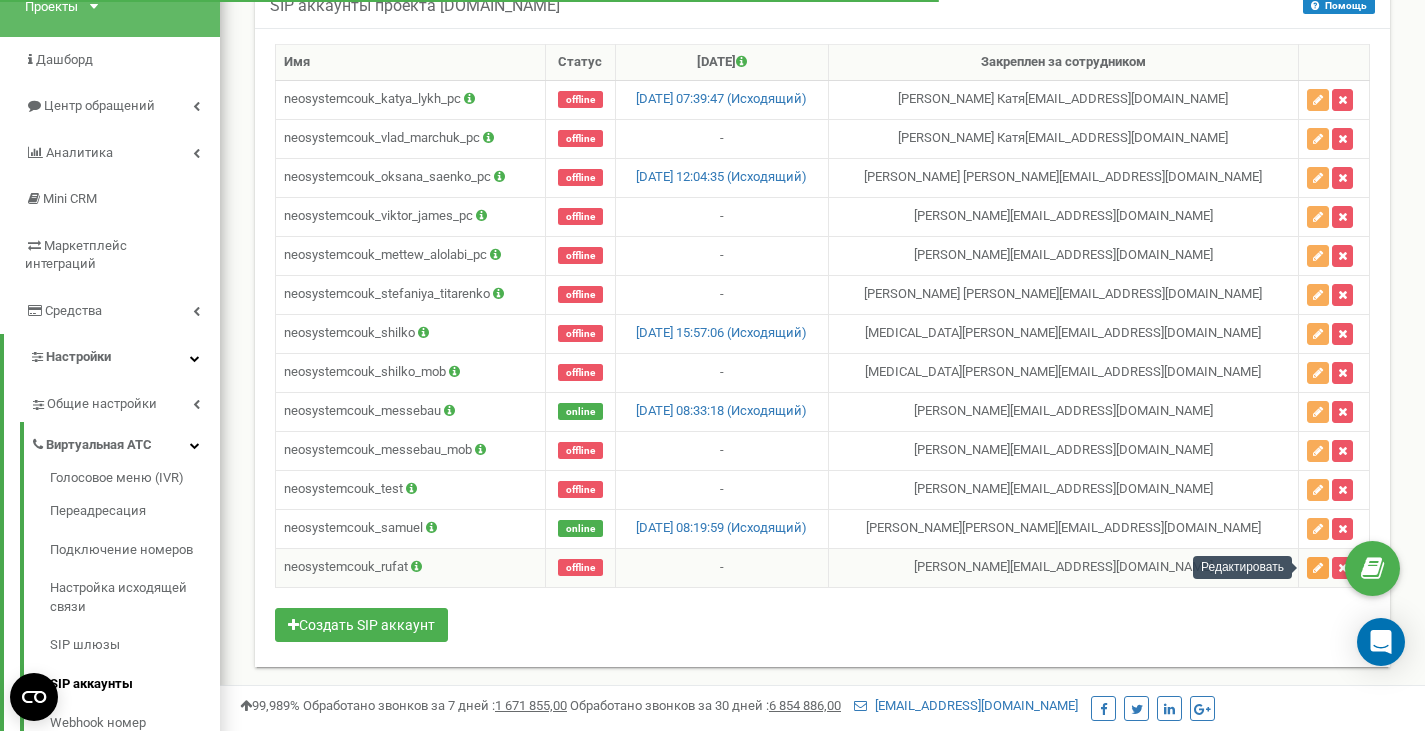 click at bounding box center (1318, 568) 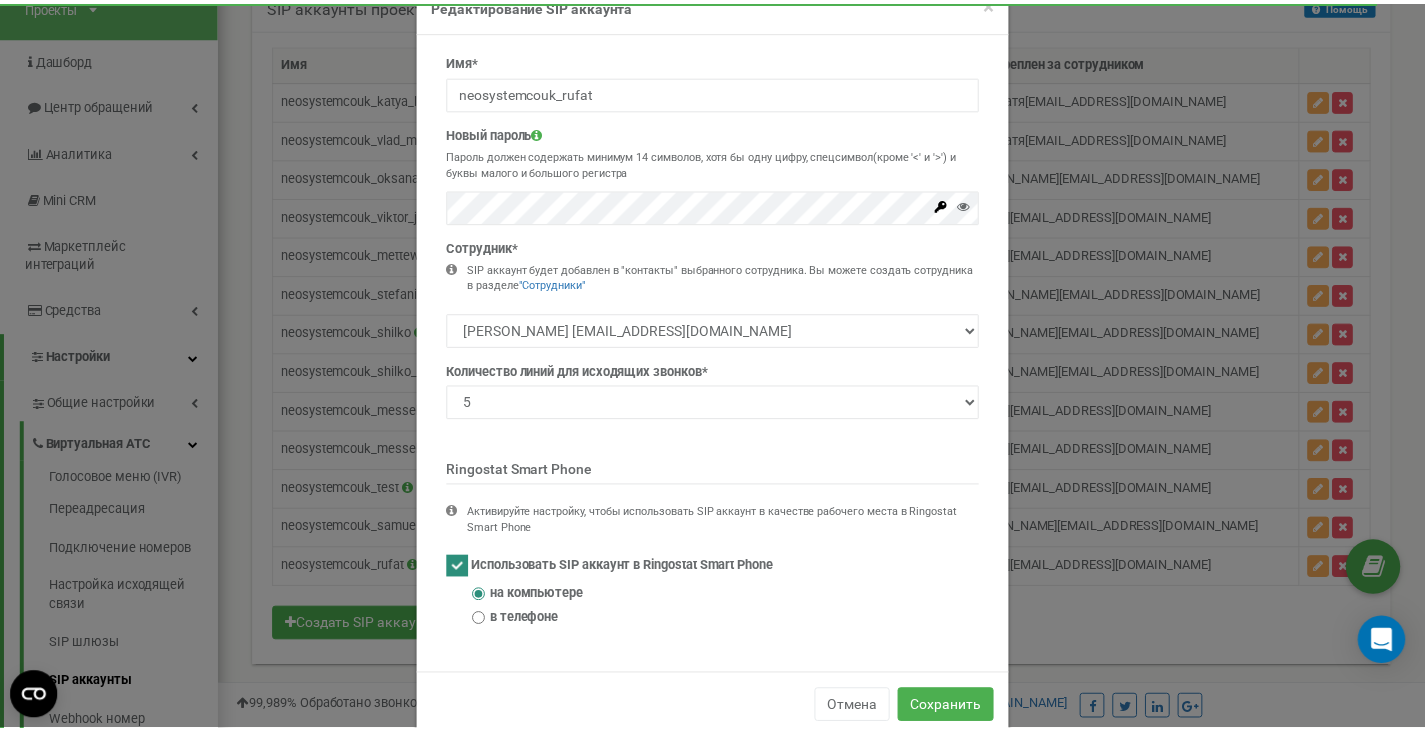 scroll, scrollTop: 89, scrollLeft: 0, axis: vertical 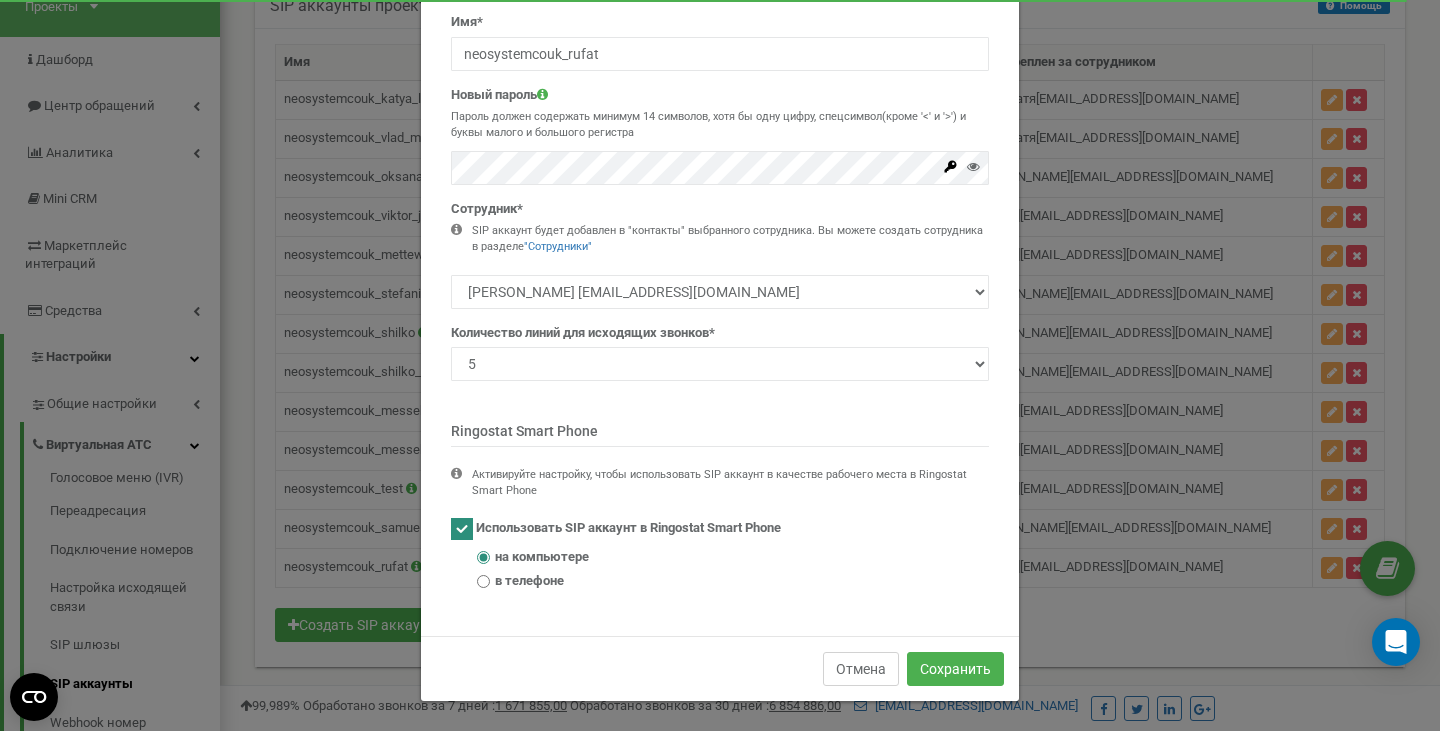 click on "Отмена" at bounding box center (861, 669) 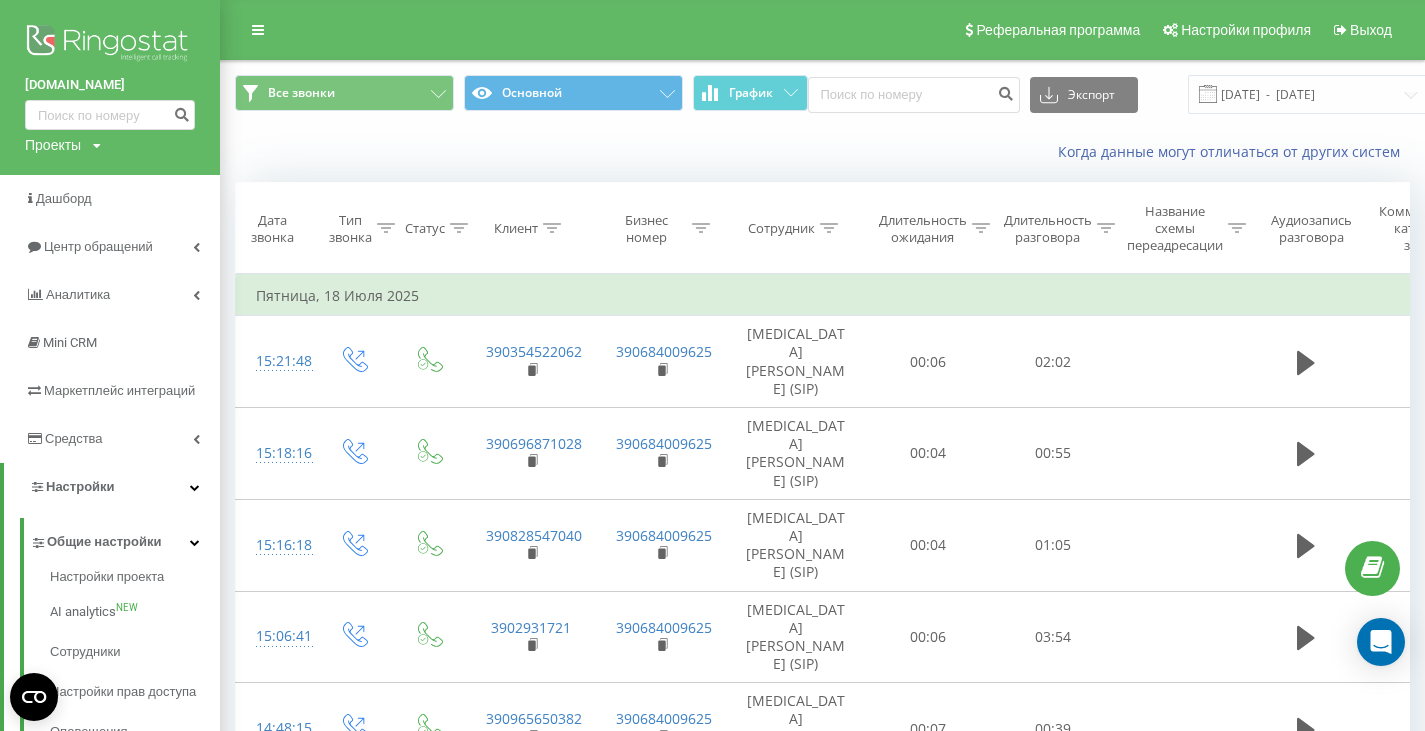 scroll, scrollTop: 240, scrollLeft: 0, axis: vertical 